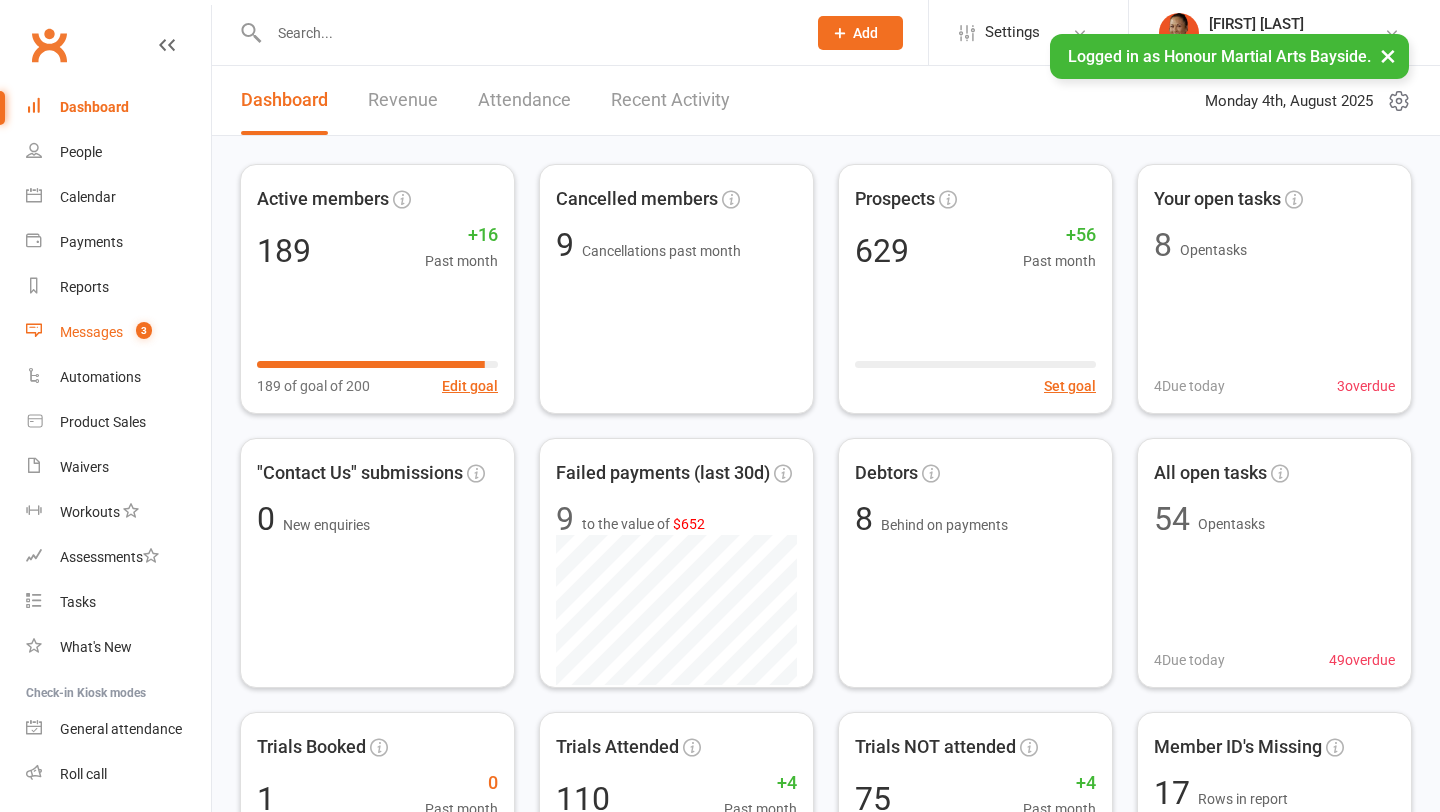 scroll, scrollTop: 0, scrollLeft: 0, axis: both 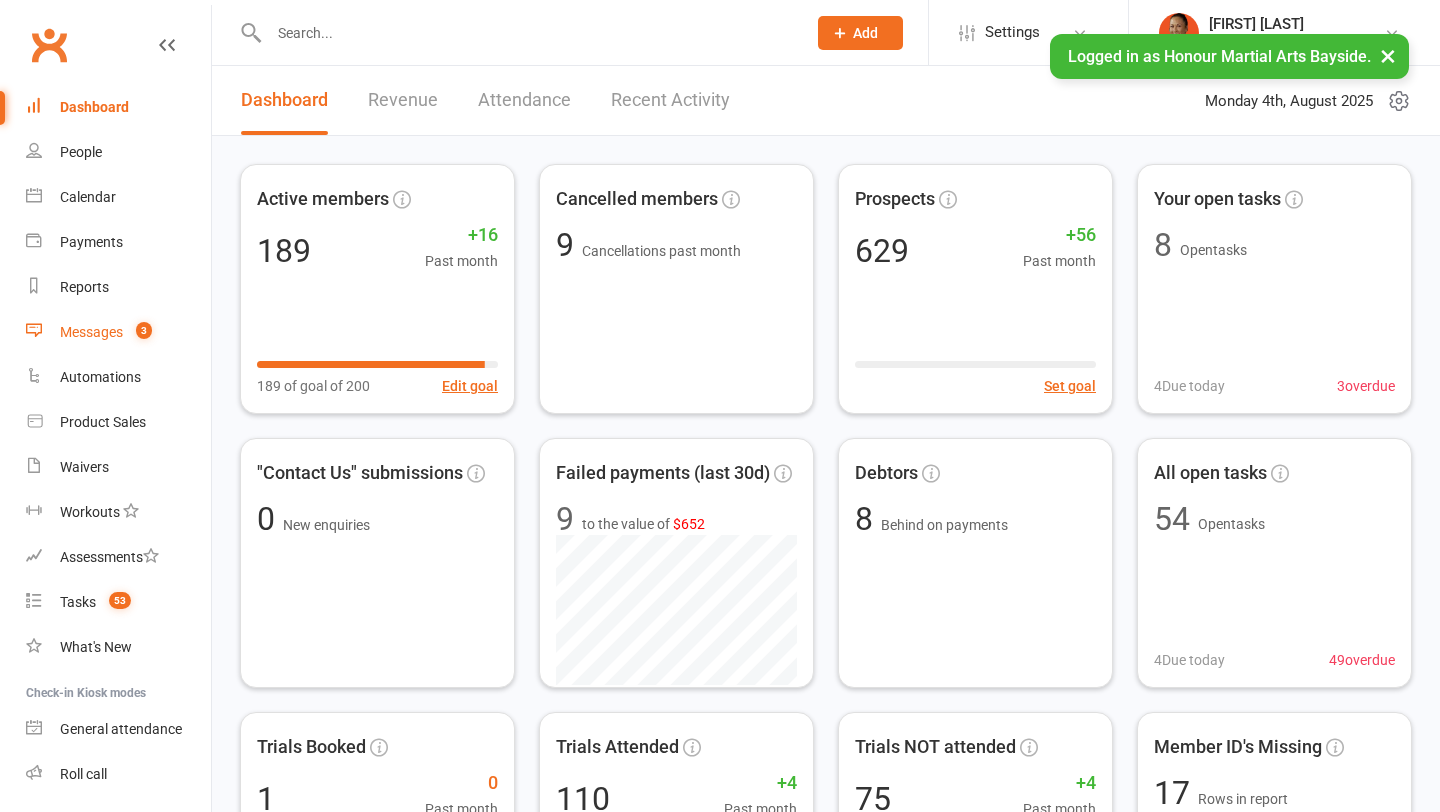 click on "Messages" at bounding box center [91, 332] 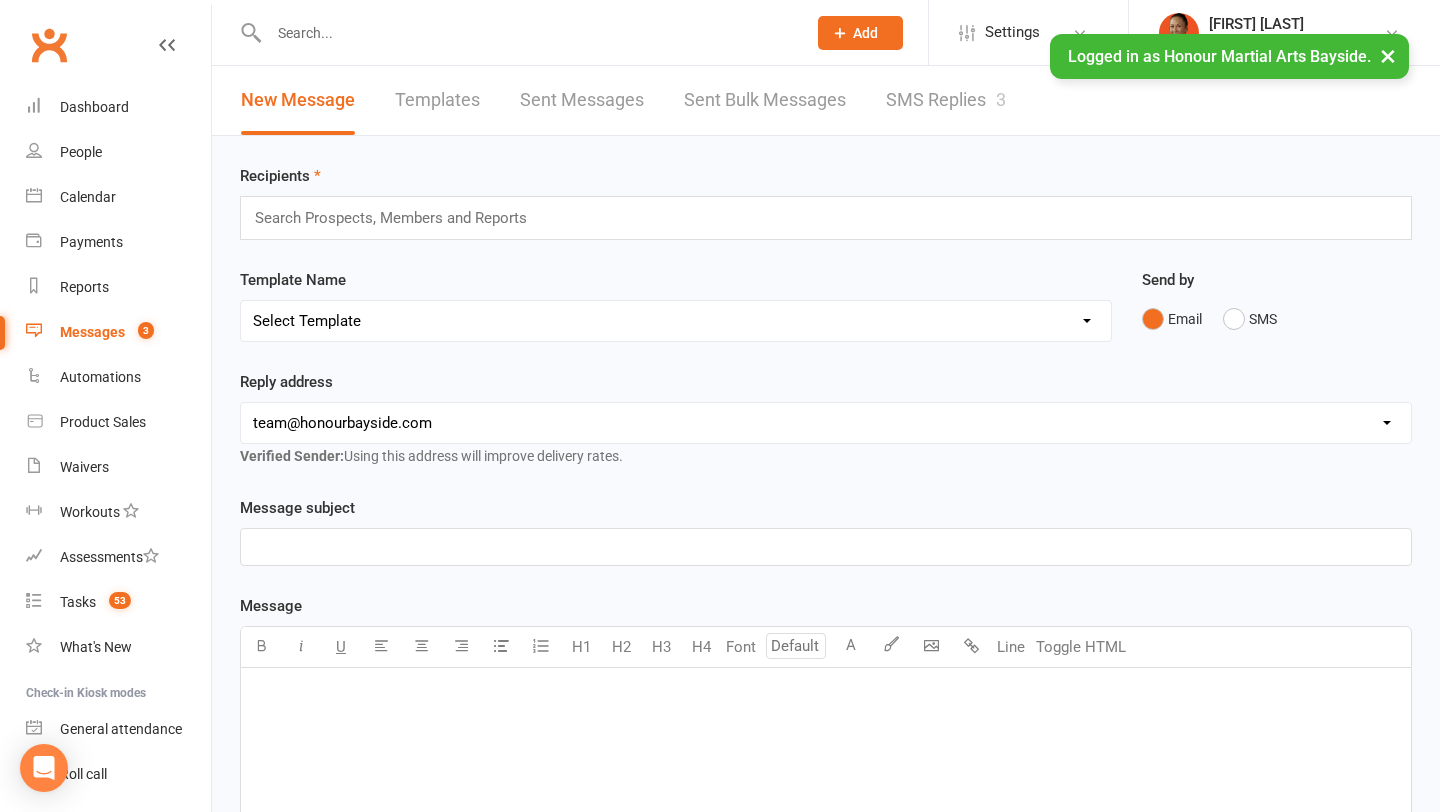 click on "SMS Replies  3" at bounding box center (946, 100) 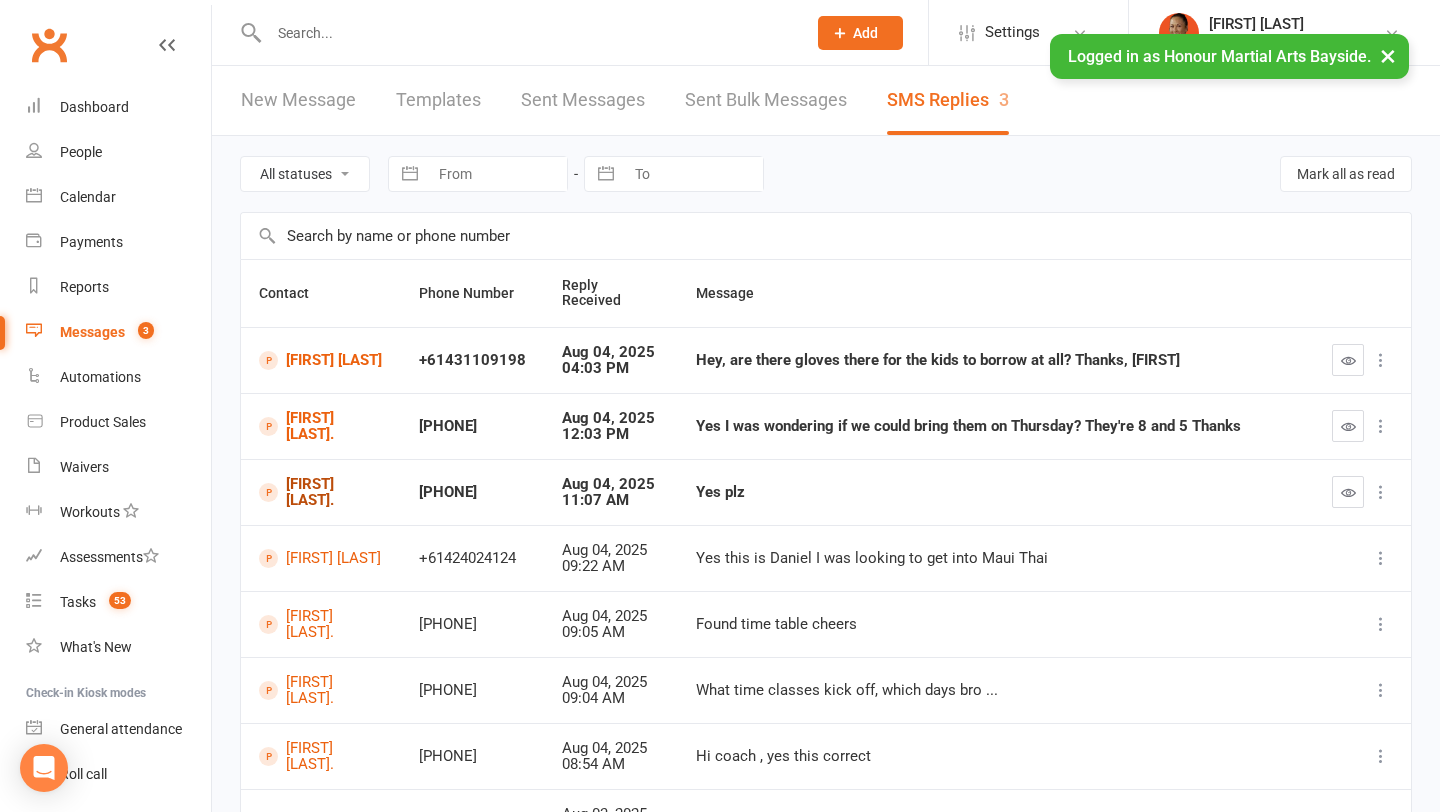 click on "Jay Mitchell." at bounding box center [321, 492] 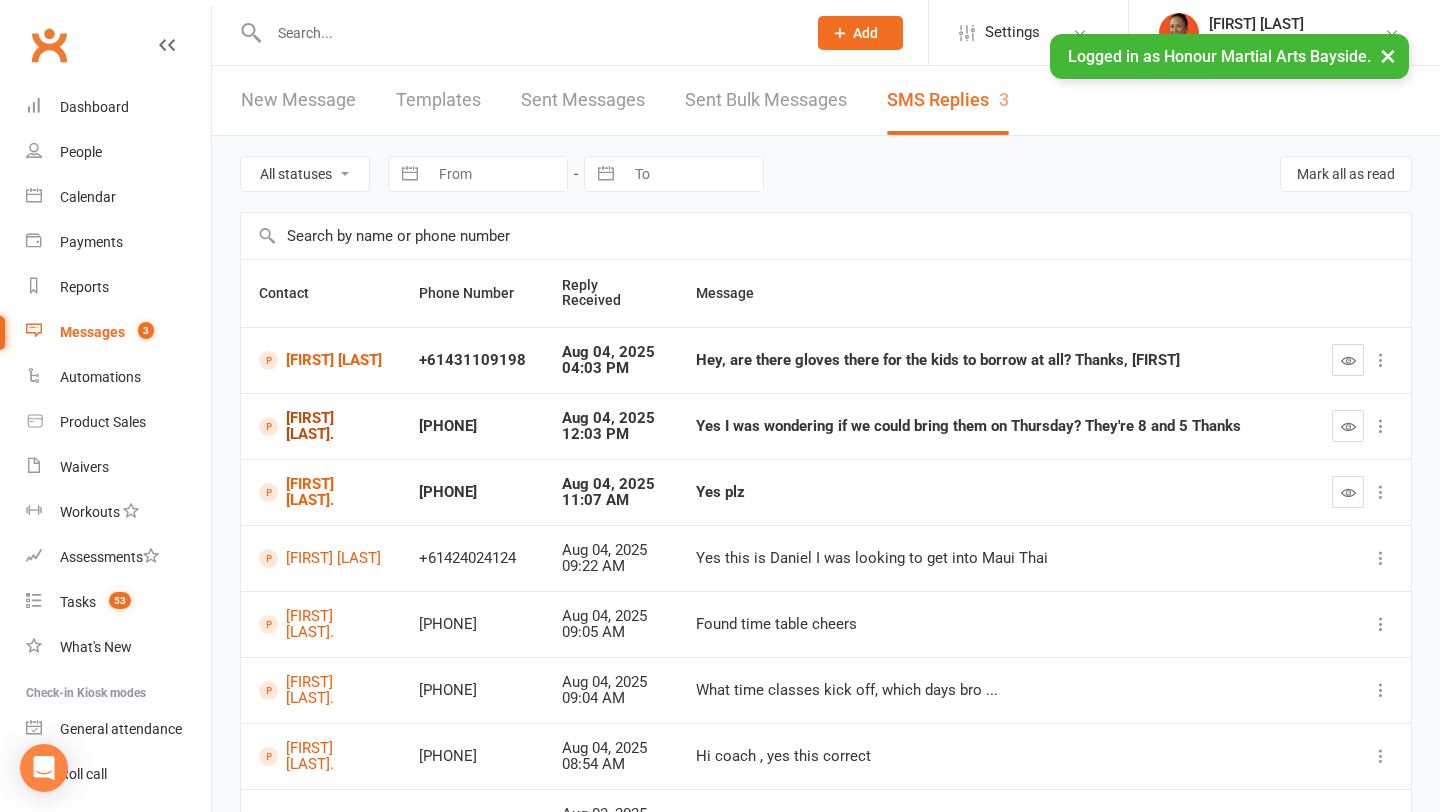 click on "Charlotte Louise." at bounding box center [321, 426] 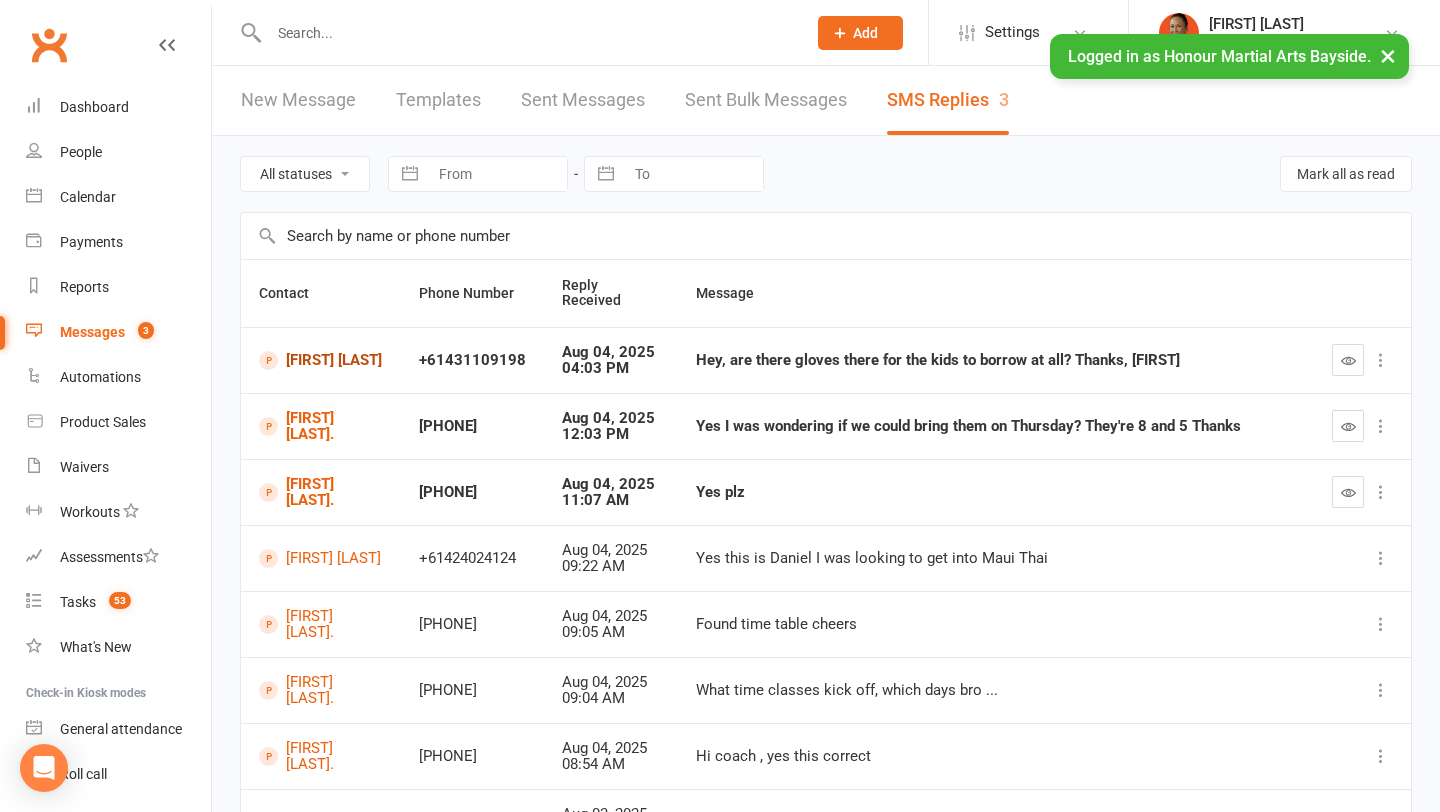 click on "Alvy Campbell-Burns" at bounding box center [321, 360] 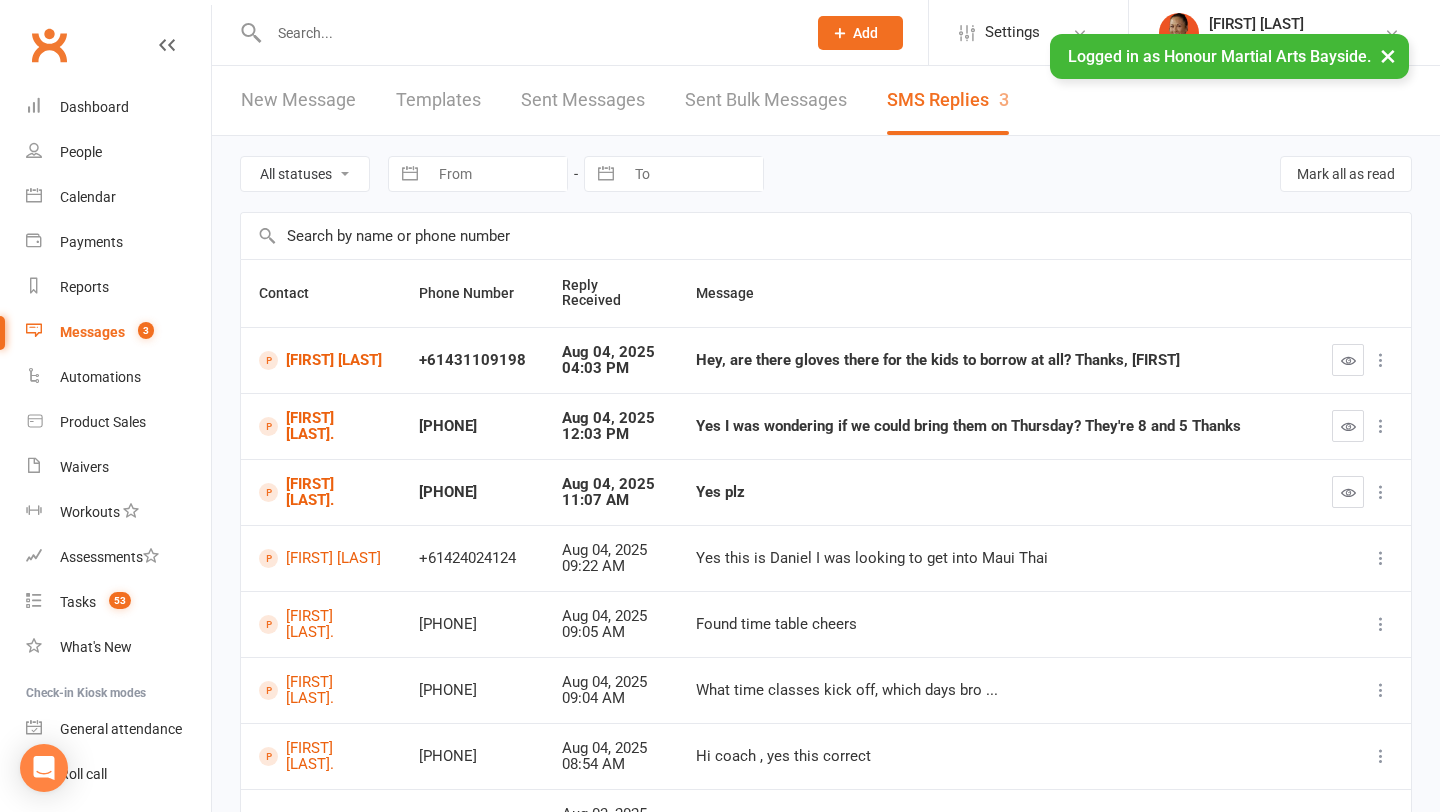 click on "×" at bounding box center (1388, 55) 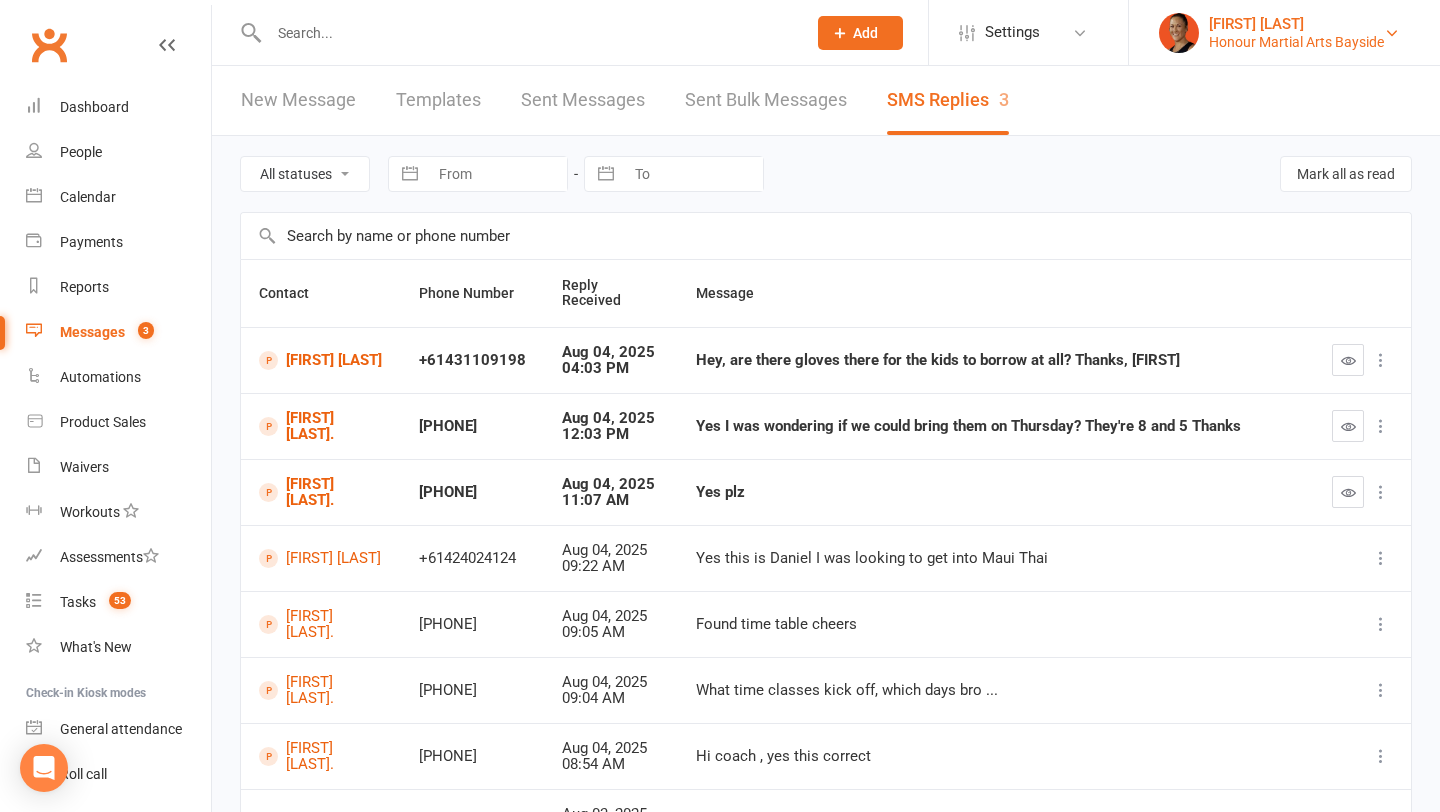click on "[NAME] [LAST]" at bounding box center [1296, 24] 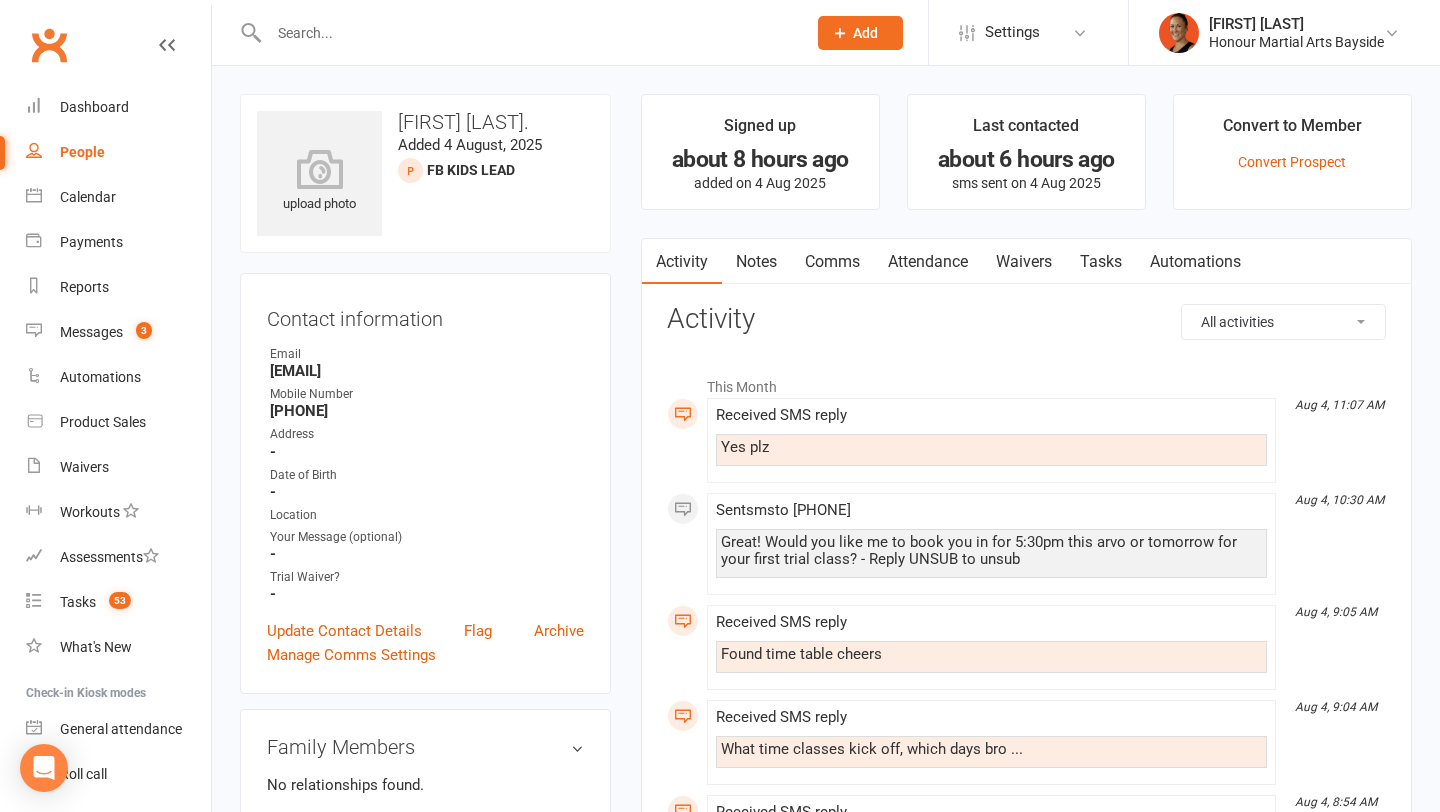 scroll, scrollTop: 0, scrollLeft: 0, axis: both 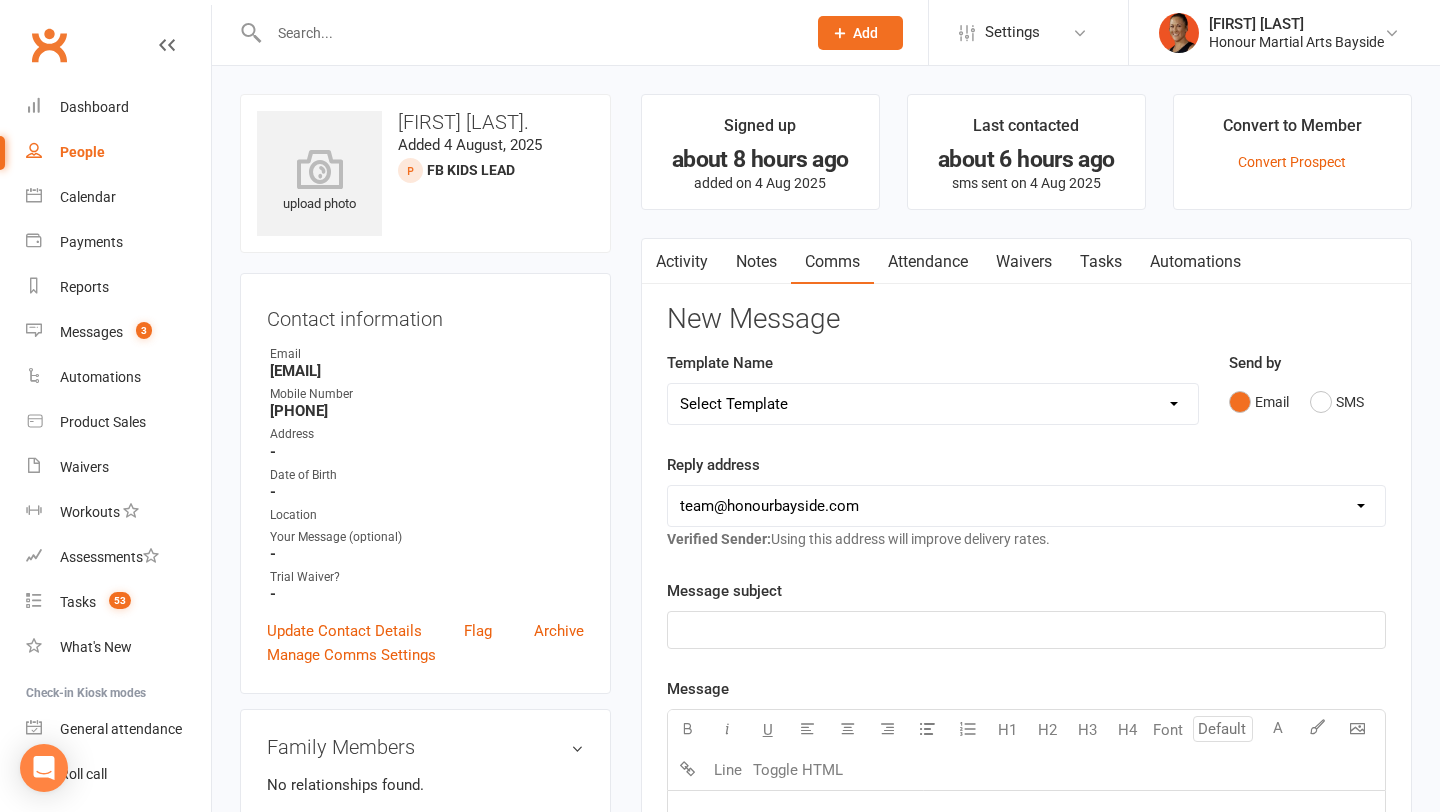 click on "Select Template [Email] EziDebit Deactivation / Invalid Account [SMS] Failed Multiple Weeks SMS [SMS] Failed Payments - When coming in?  [SMS] Failed payment - will retry if not heard back [Email] Final Notice Warning [SMS] SMS Bank Details Form Required [Email] Xmas Gift Ideas [Email] Membership Up/Downgrade [Email] Suspend/Cancel Choice [Email] Suspension Confirmation [Email] Xmas holiday Closures Suspended [Email] 1 - Kids Not Yet Joined after 7 days  [Email] 2 - Kids Not Yet Joined after 7 days [Email] Kids 4-11 Class Enquiry [SMS] Kids 4-11yrs Class Times [SMS] Kids Reply to Number check SMS [Email] Teens Class Enquiry [Email] Trial Attended KIDS followup join [Email] FAQ's for Trial & booking link [SMS] First Class SMS [SMS] New Prospect Follow up EMAIL NOT READ [Email] New Year Offer for Prospects [Email] Prospect First Enquiry (Adults) [Email] Trial Attended - 1 Week Follow Up [Email] Trial Done - Not yet joined - 1 week later - Flup #2 [SMS] Trial Done - SMS Still Keen? - FLUP #4" at bounding box center (933, 404) 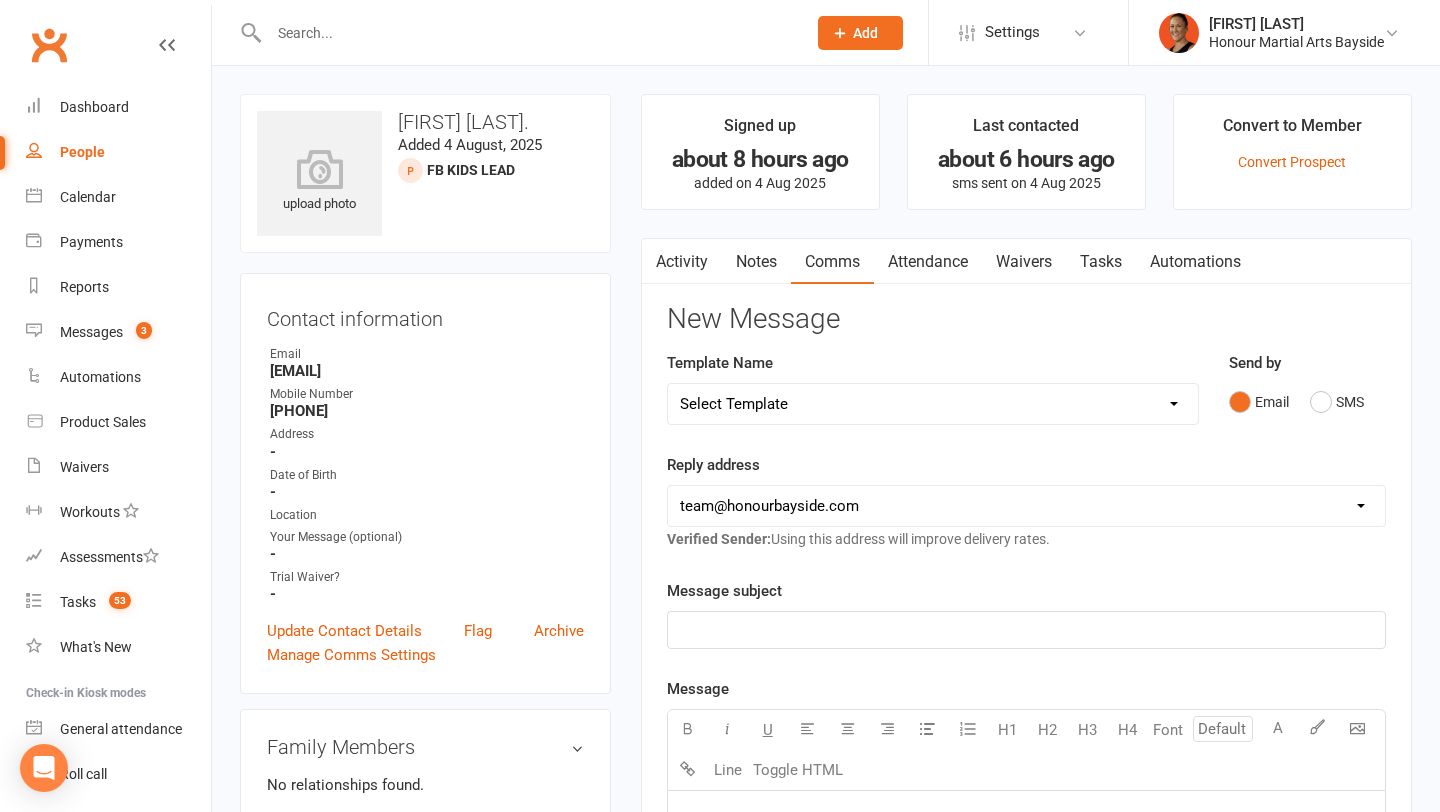 click on "Attendance" at bounding box center (928, 262) 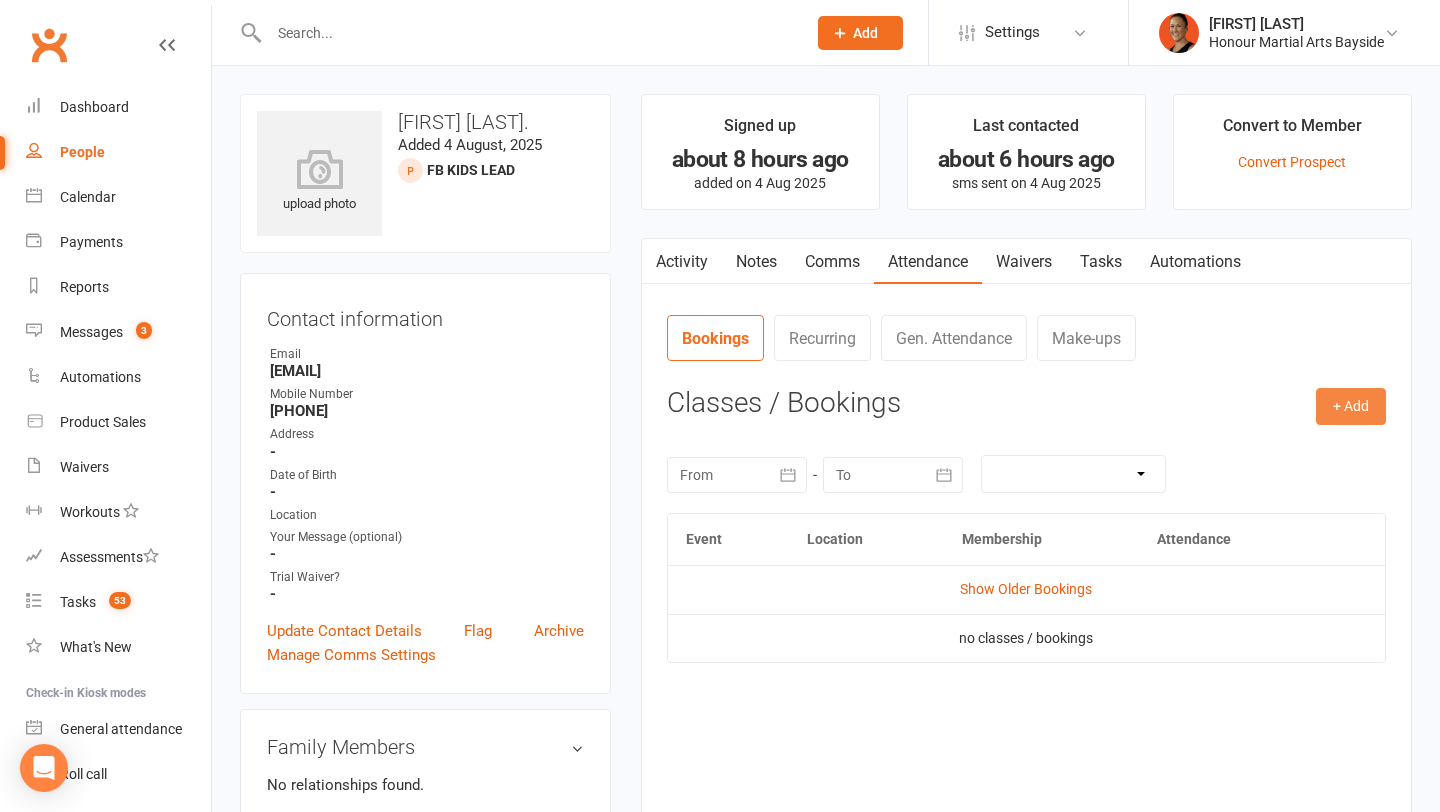 drag, startPoint x: 963, startPoint y: 292, endPoint x: 1362, endPoint y: 408, distance: 415.52014 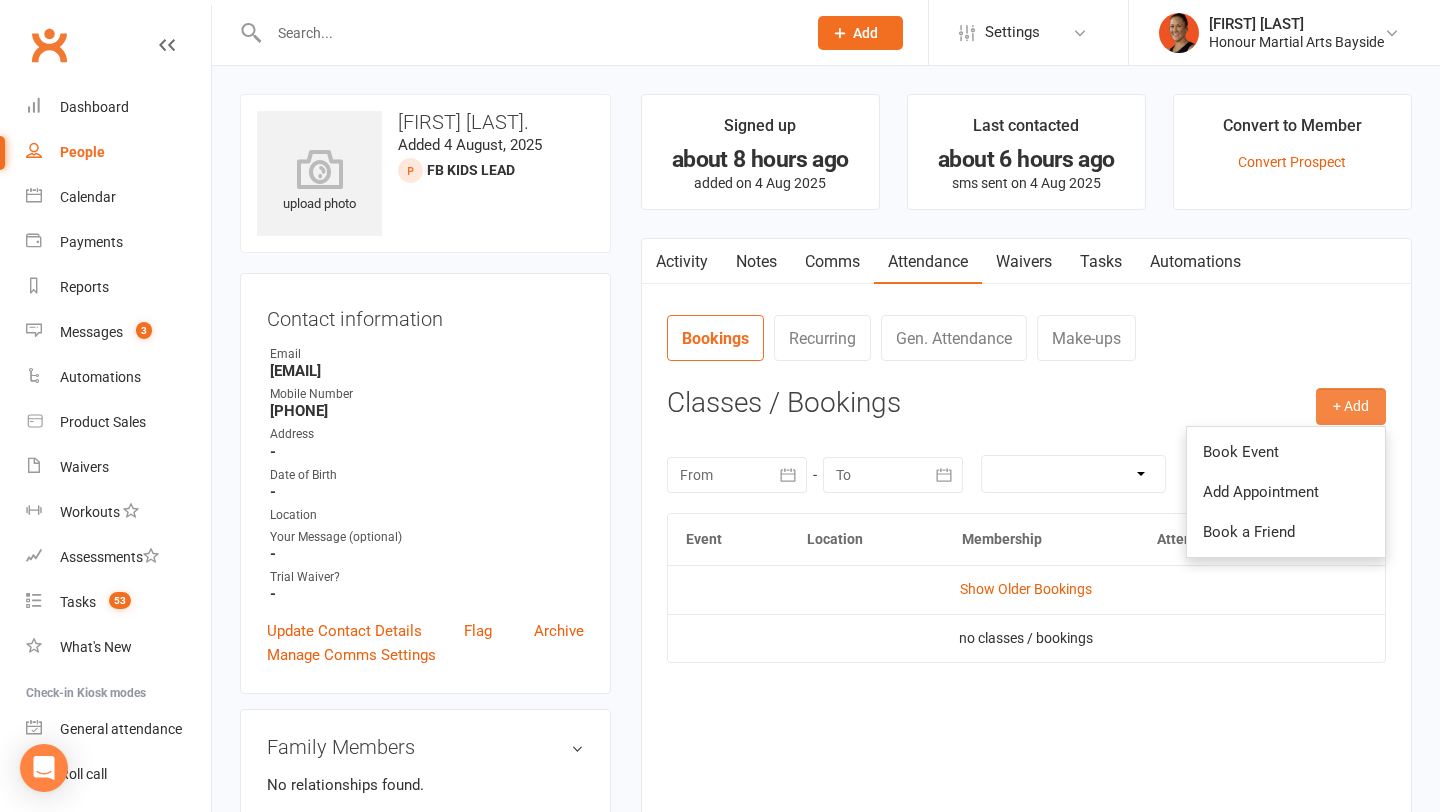 click on "Book Event" at bounding box center [1286, 452] 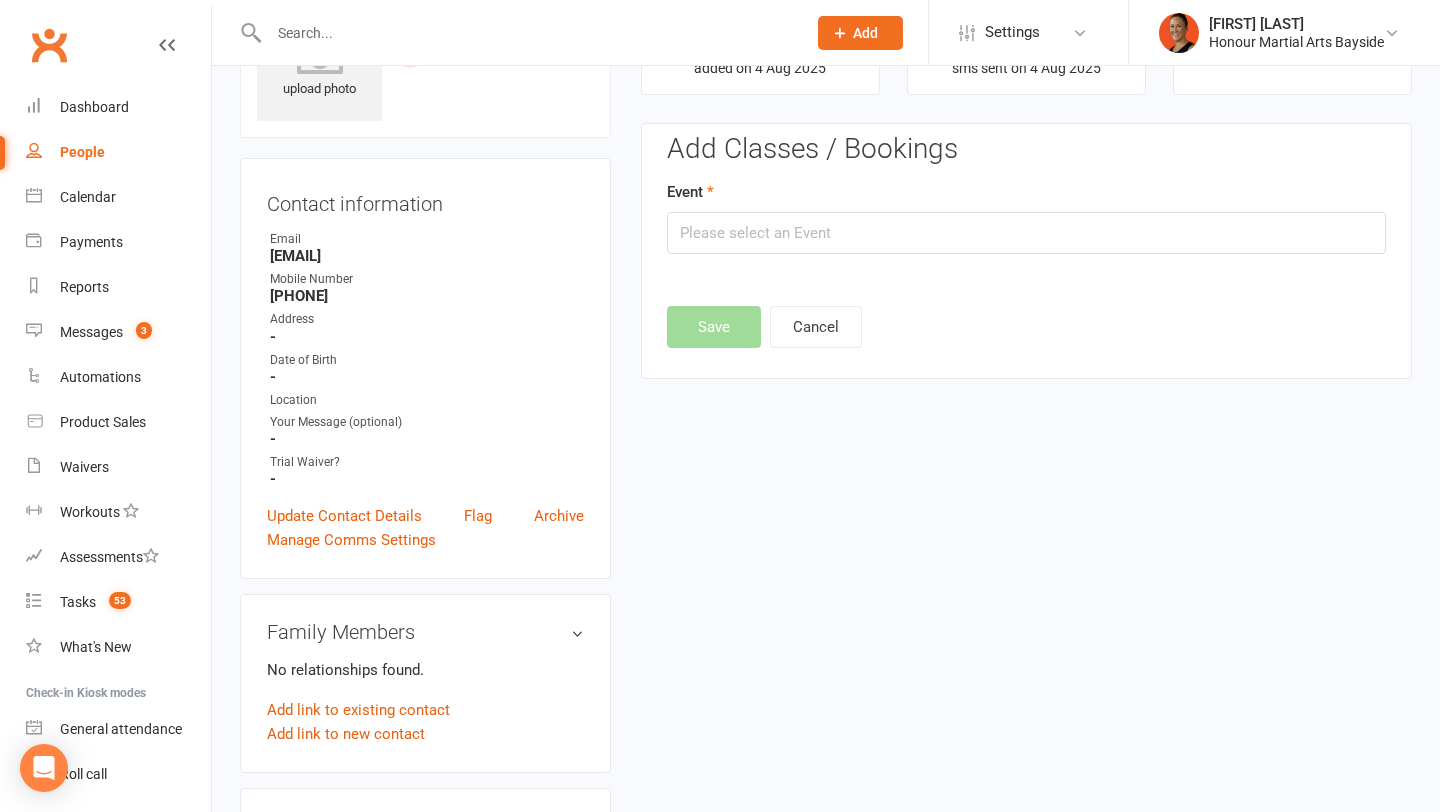 scroll, scrollTop: 137, scrollLeft: 0, axis: vertical 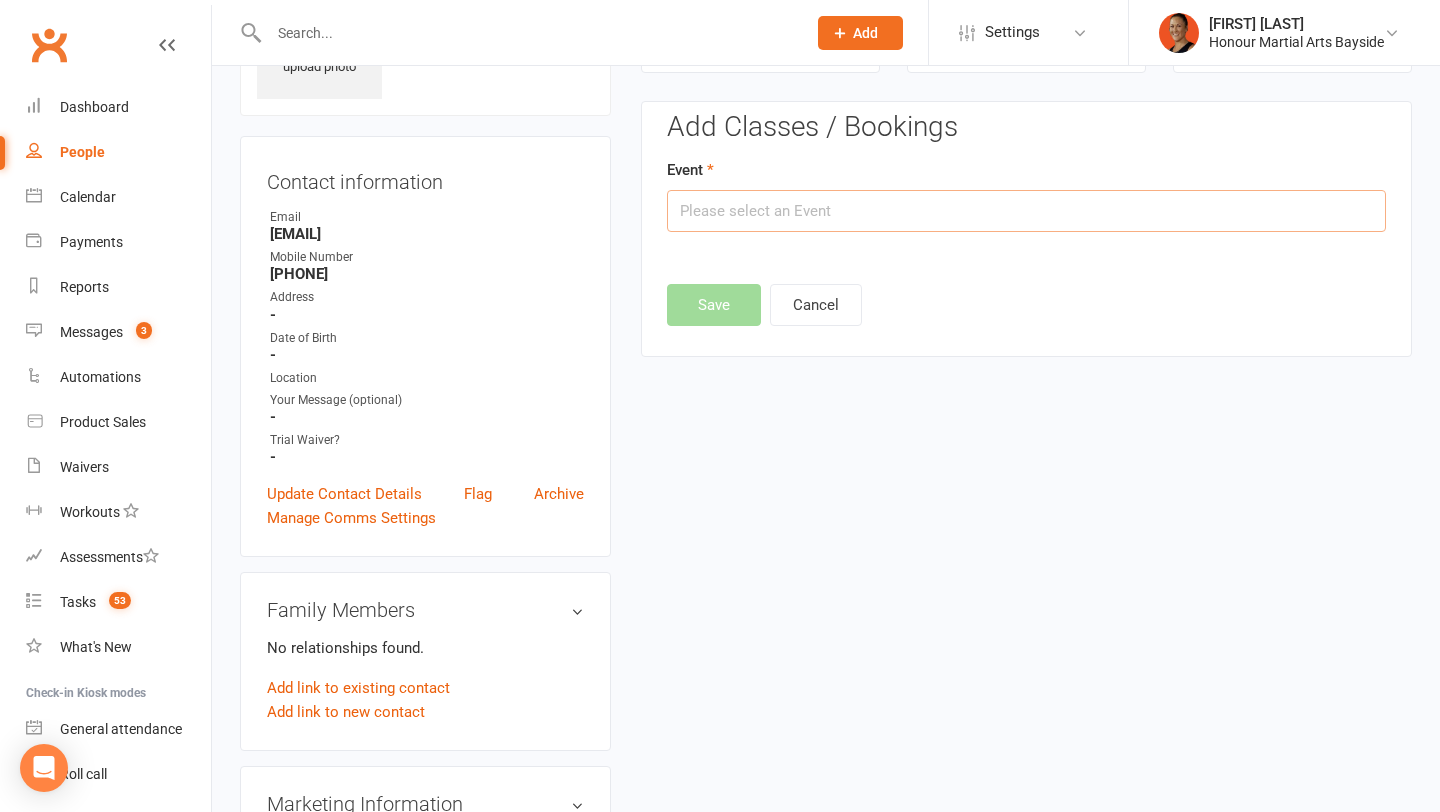 drag, startPoint x: 1362, startPoint y: 408, endPoint x: 889, endPoint y: 223, distance: 507.89172 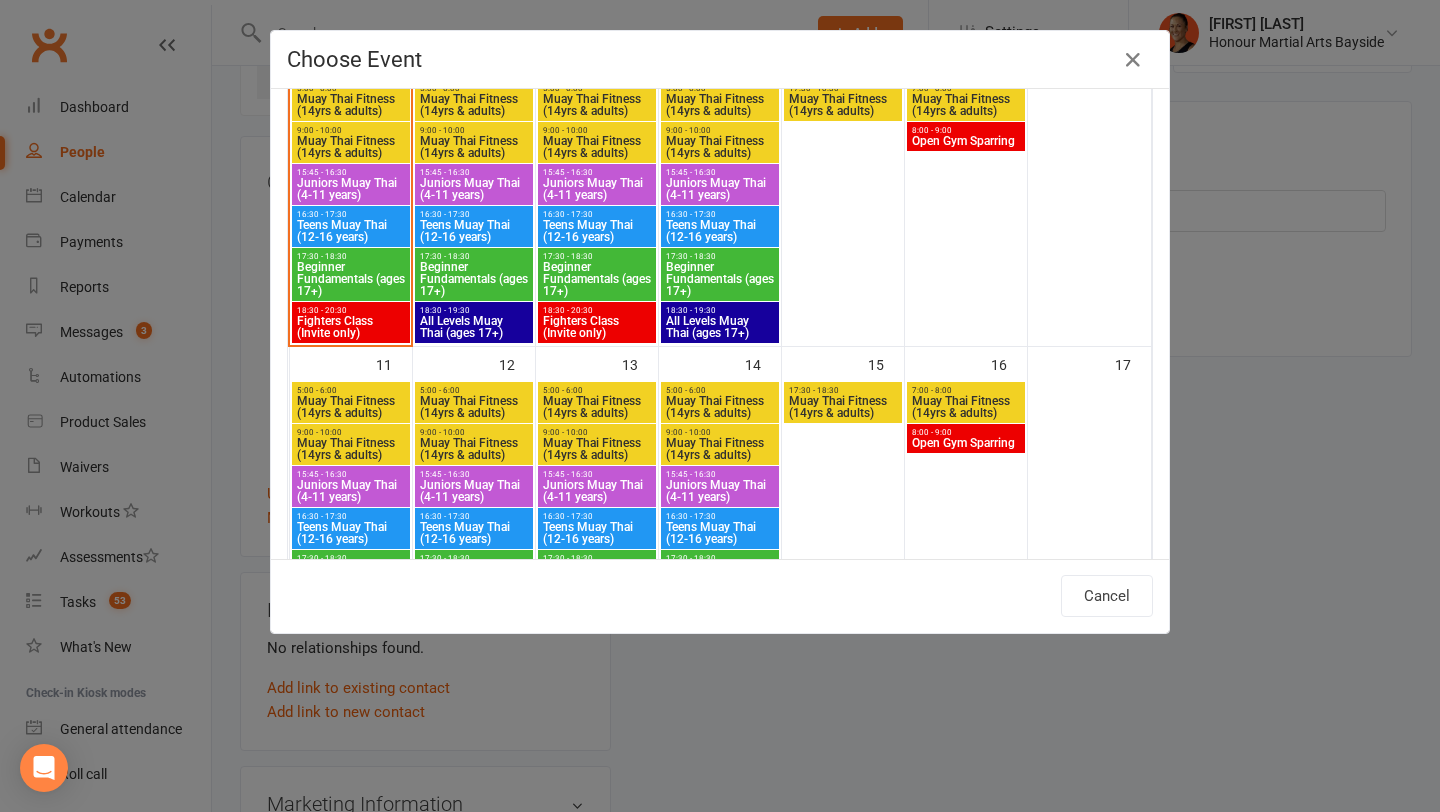 scroll, scrollTop: 484, scrollLeft: 0, axis: vertical 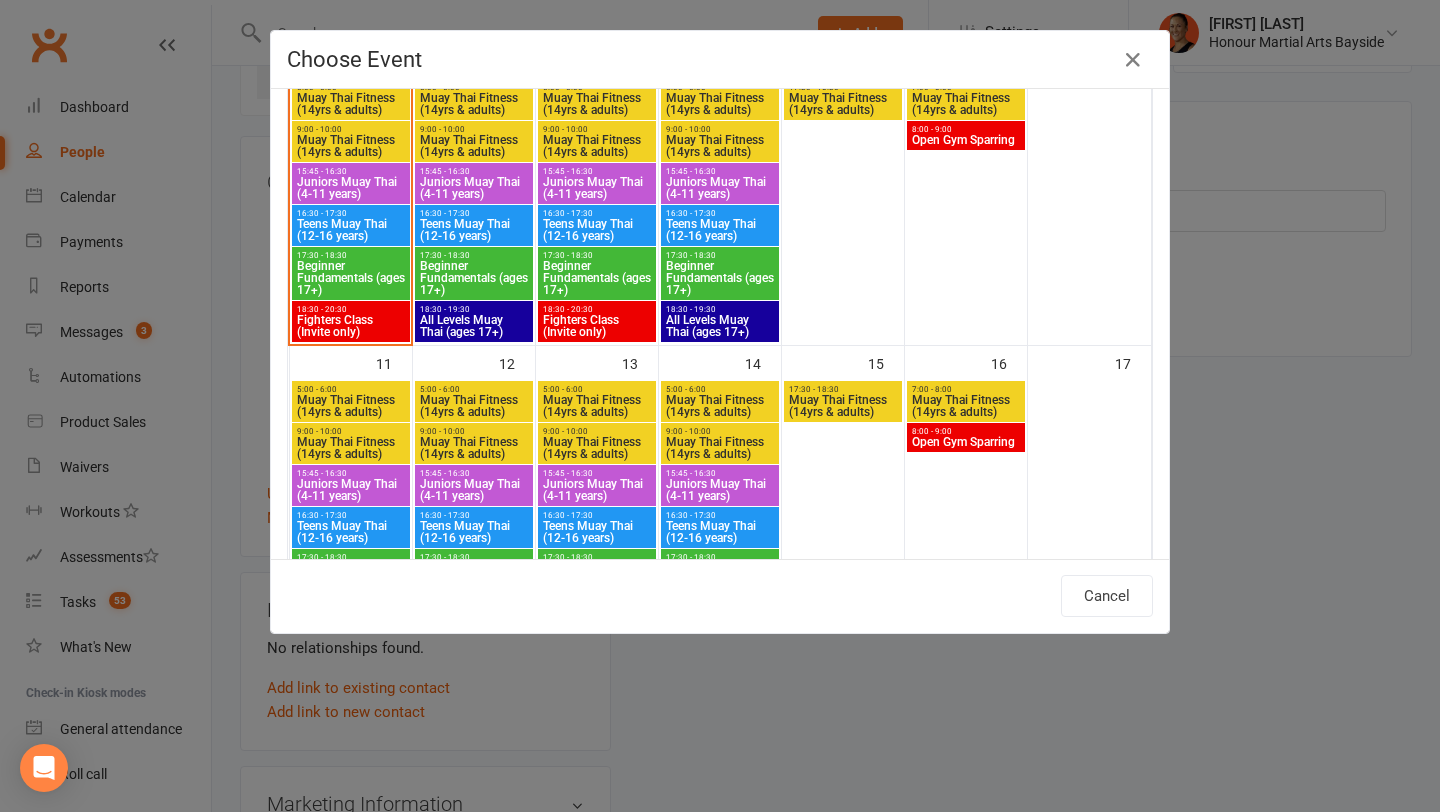 click on "Beginner Fundamentals (ages 17+)" at bounding box center [474, 278] 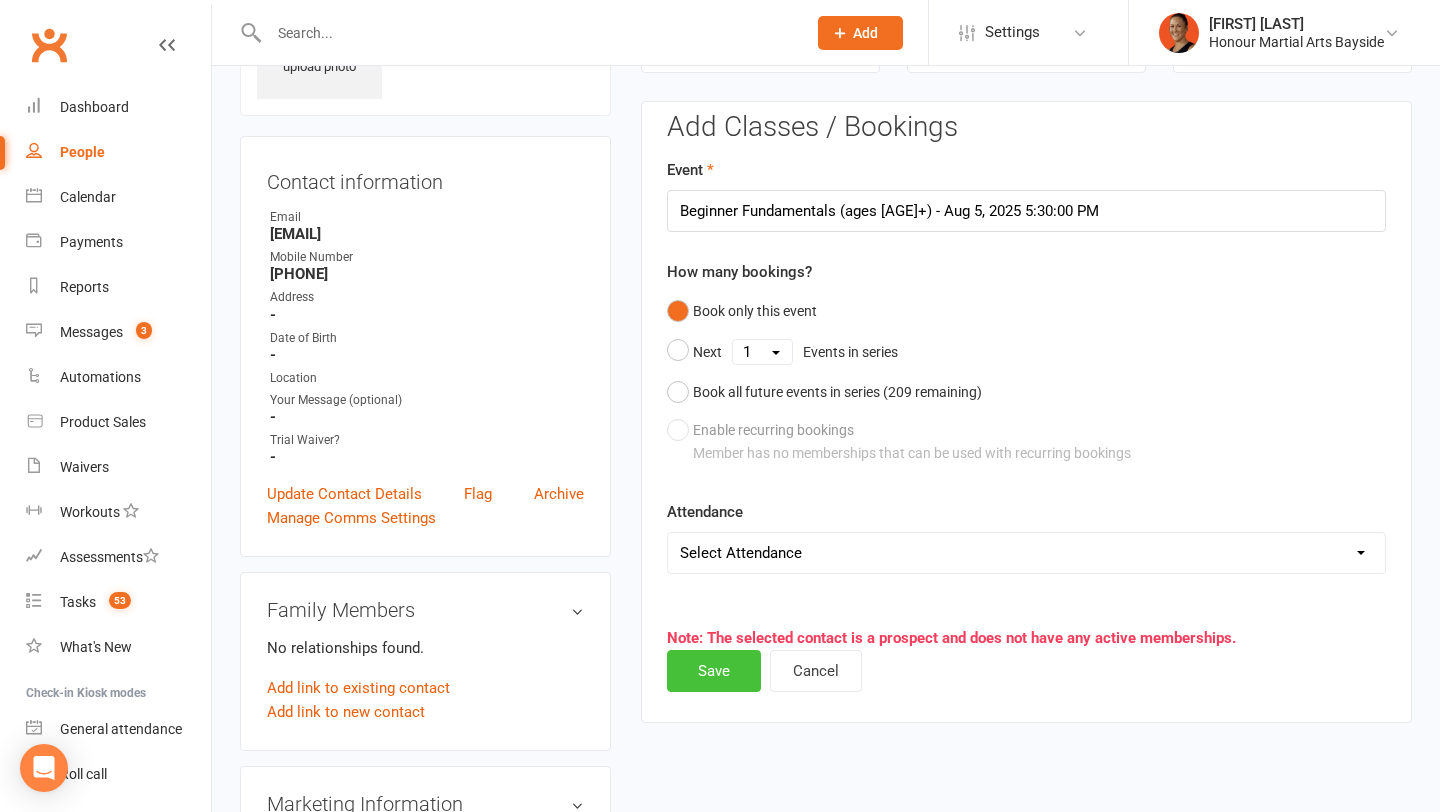 click on "Save" at bounding box center (714, 671) 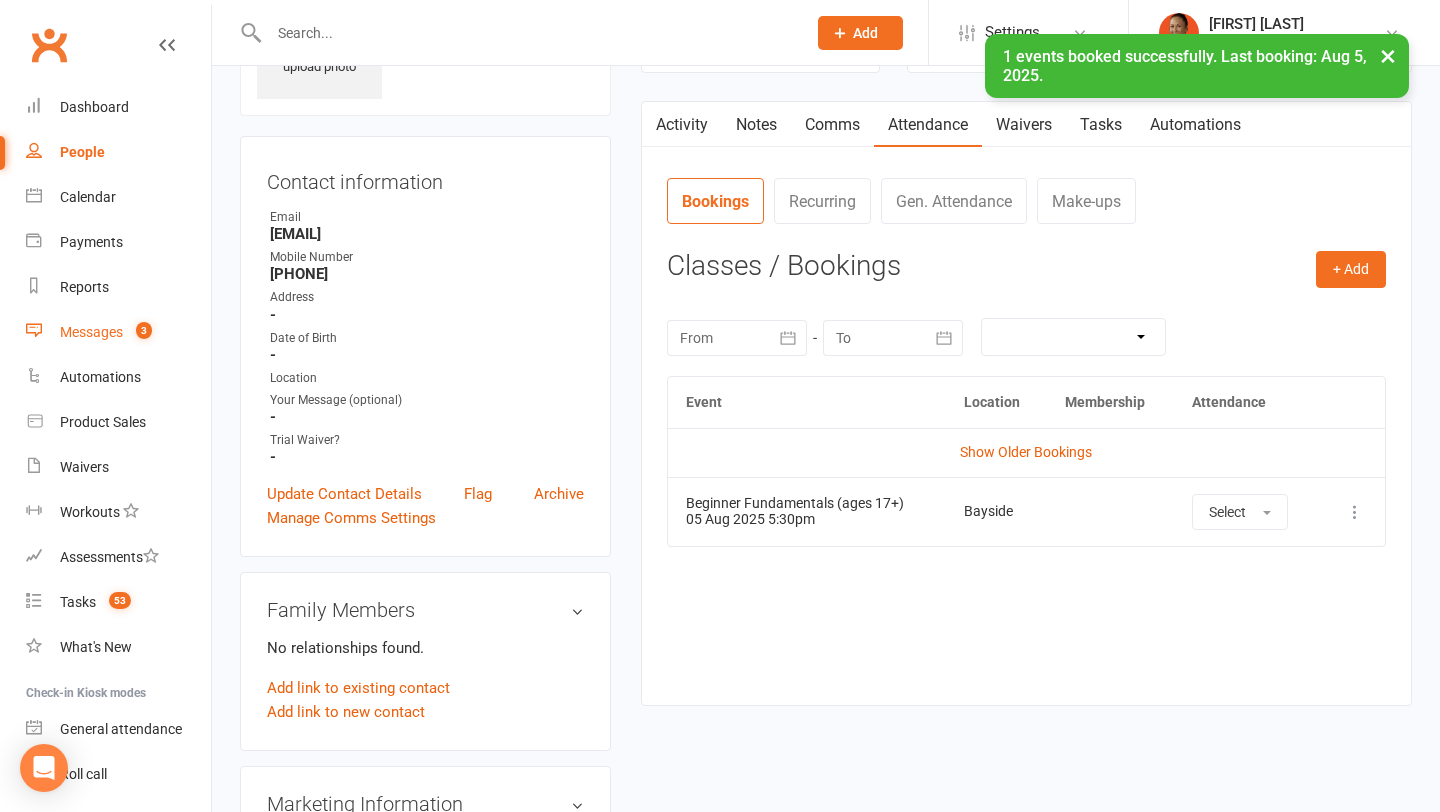 click on "Messages" at bounding box center [91, 332] 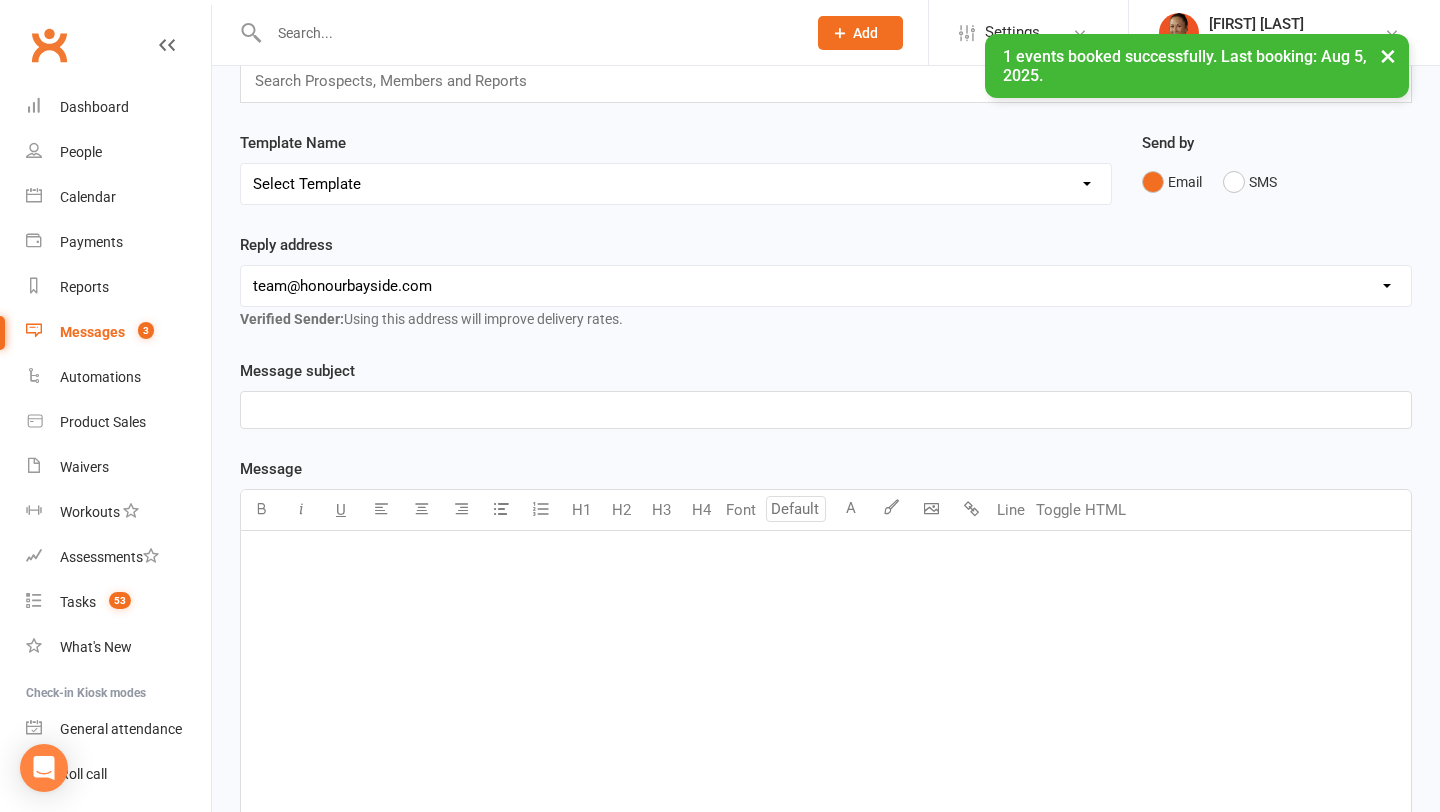 scroll, scrollTop: 0, scrollLeft: 0, axis: both 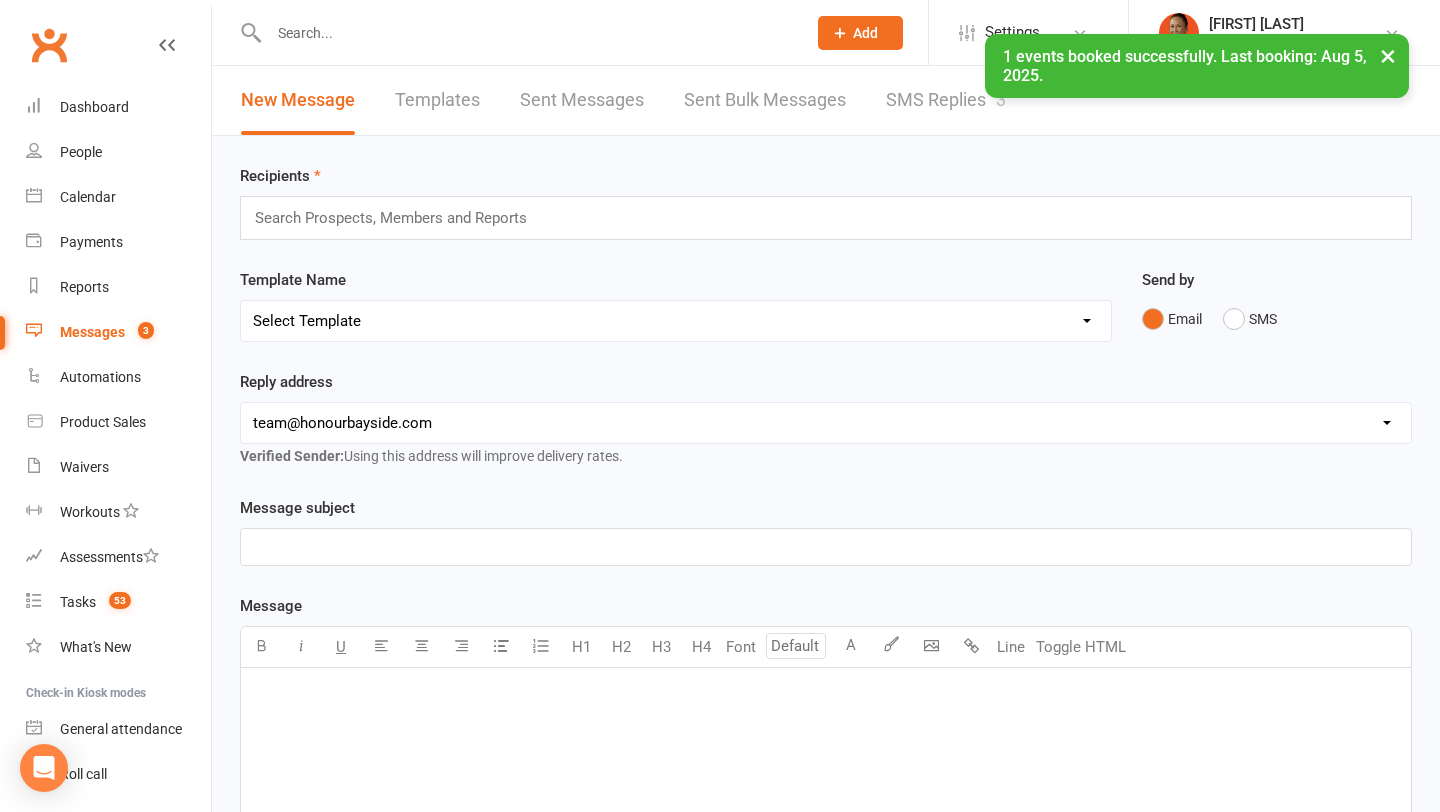 click on "× 1 events booked successfully. Last booking: Aug 5, 2025." at bounding box center (707, 34) 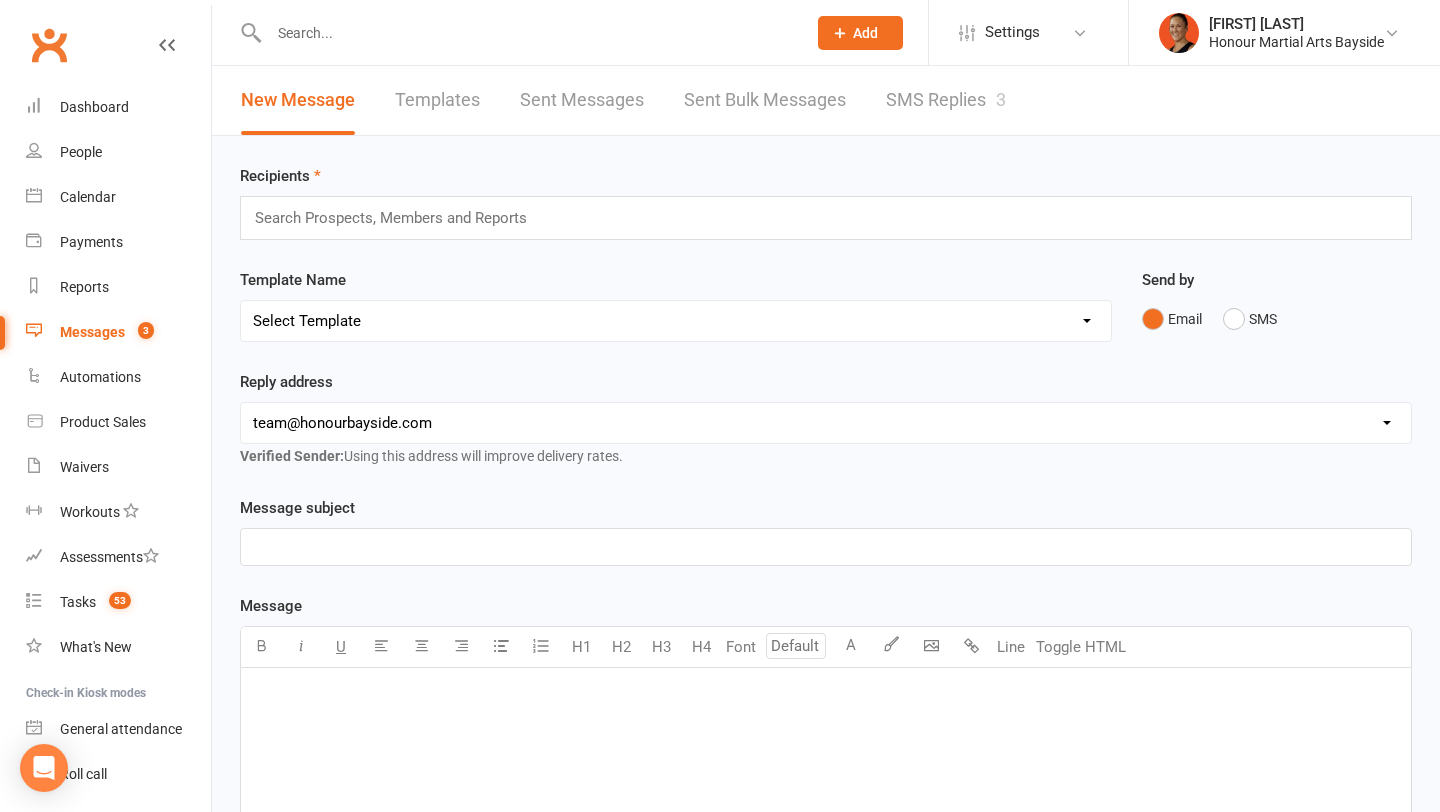 click on "SMS Replies  3" at bounding box center [946, 100] 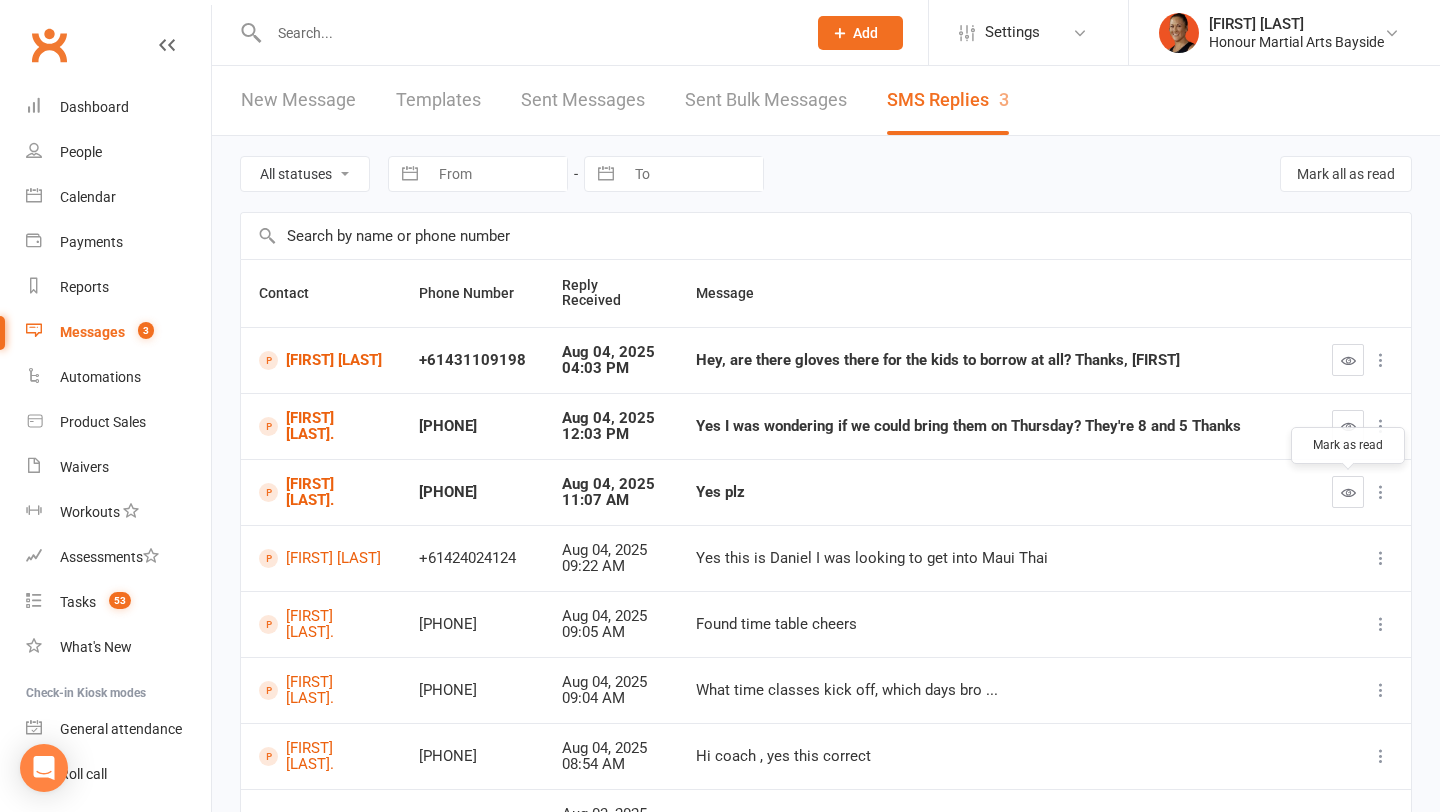 click at bounding box center [1348, 492] 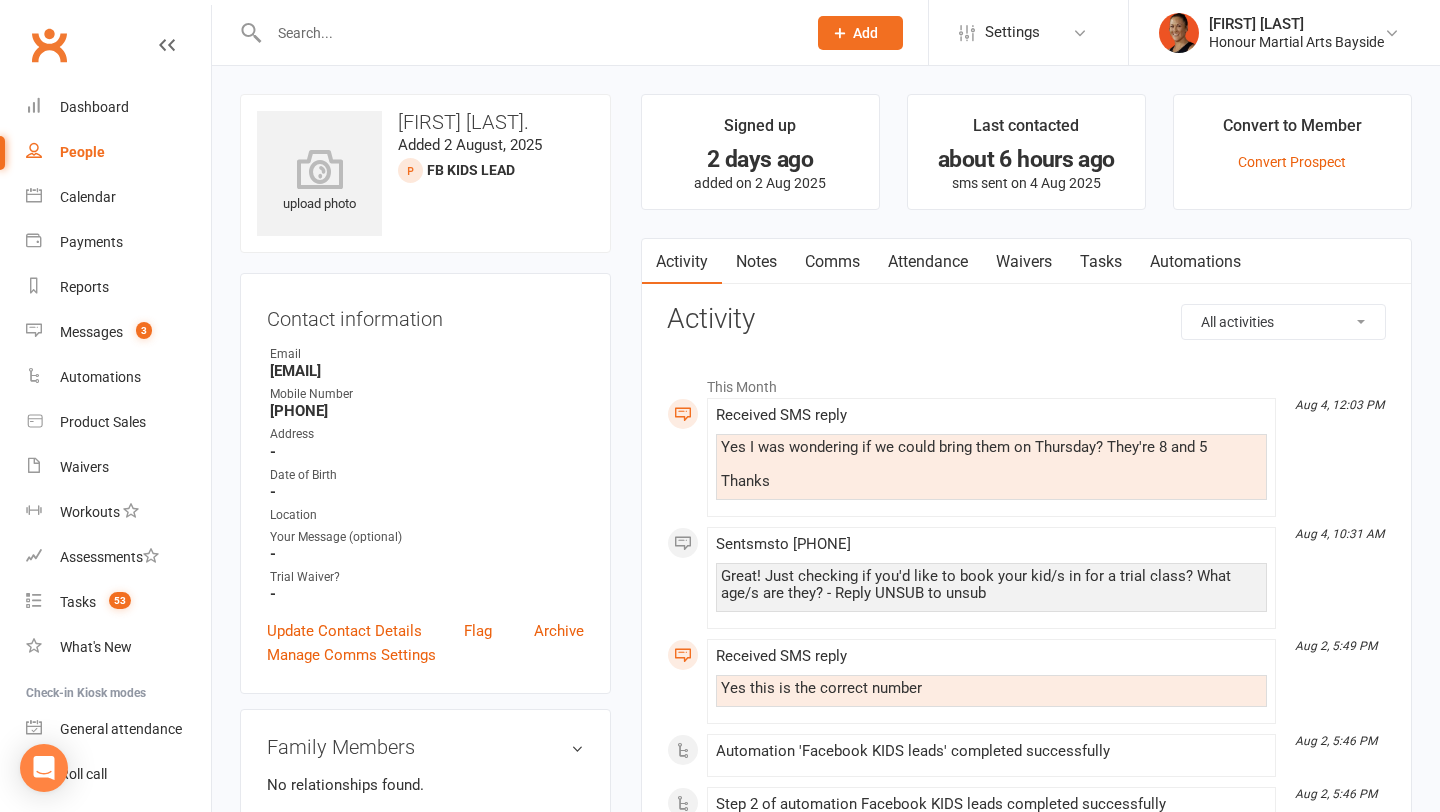 scroll, scrollTop: 0, scrollLeft: 0, axis: both 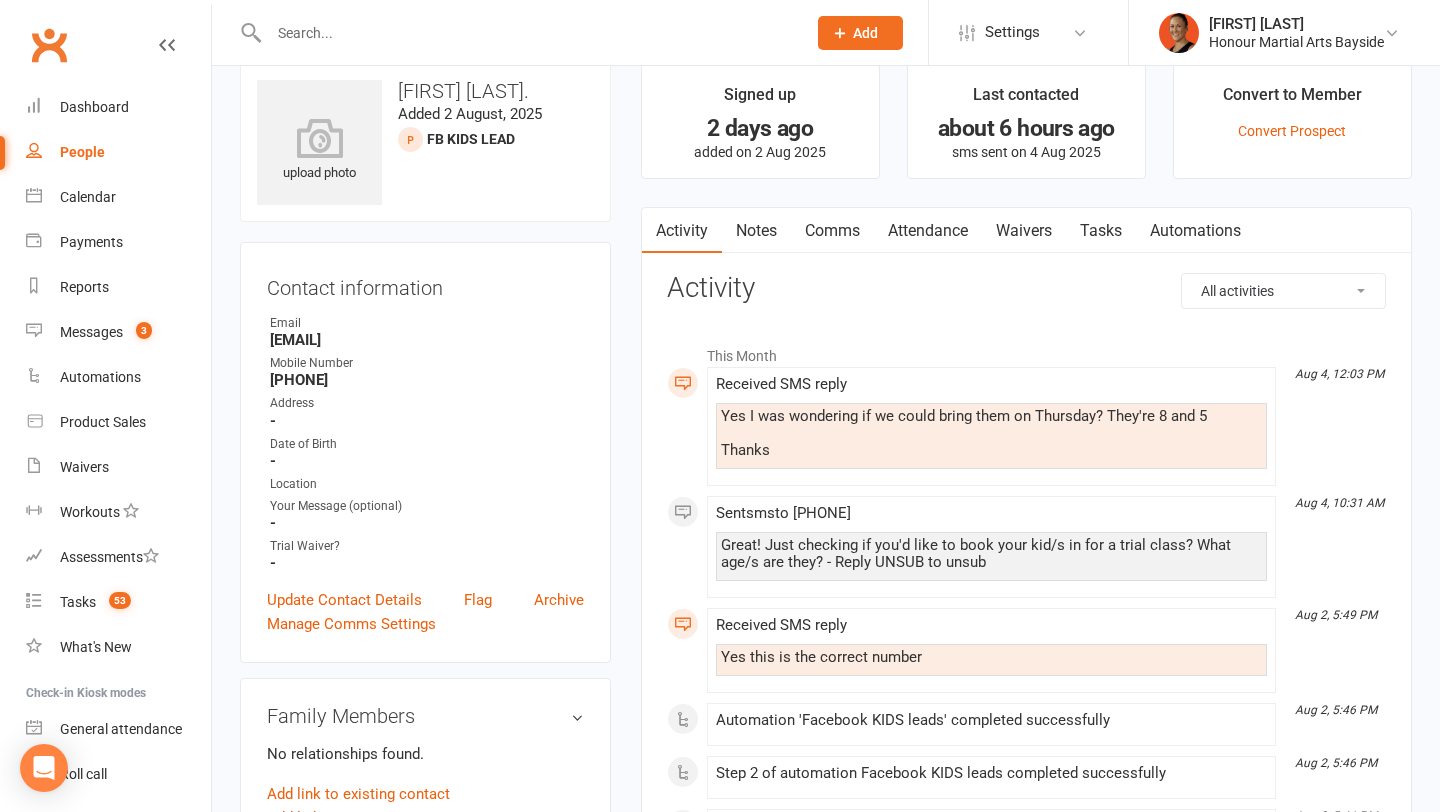 click on "Waivers" at bounding box center [1024, 231] 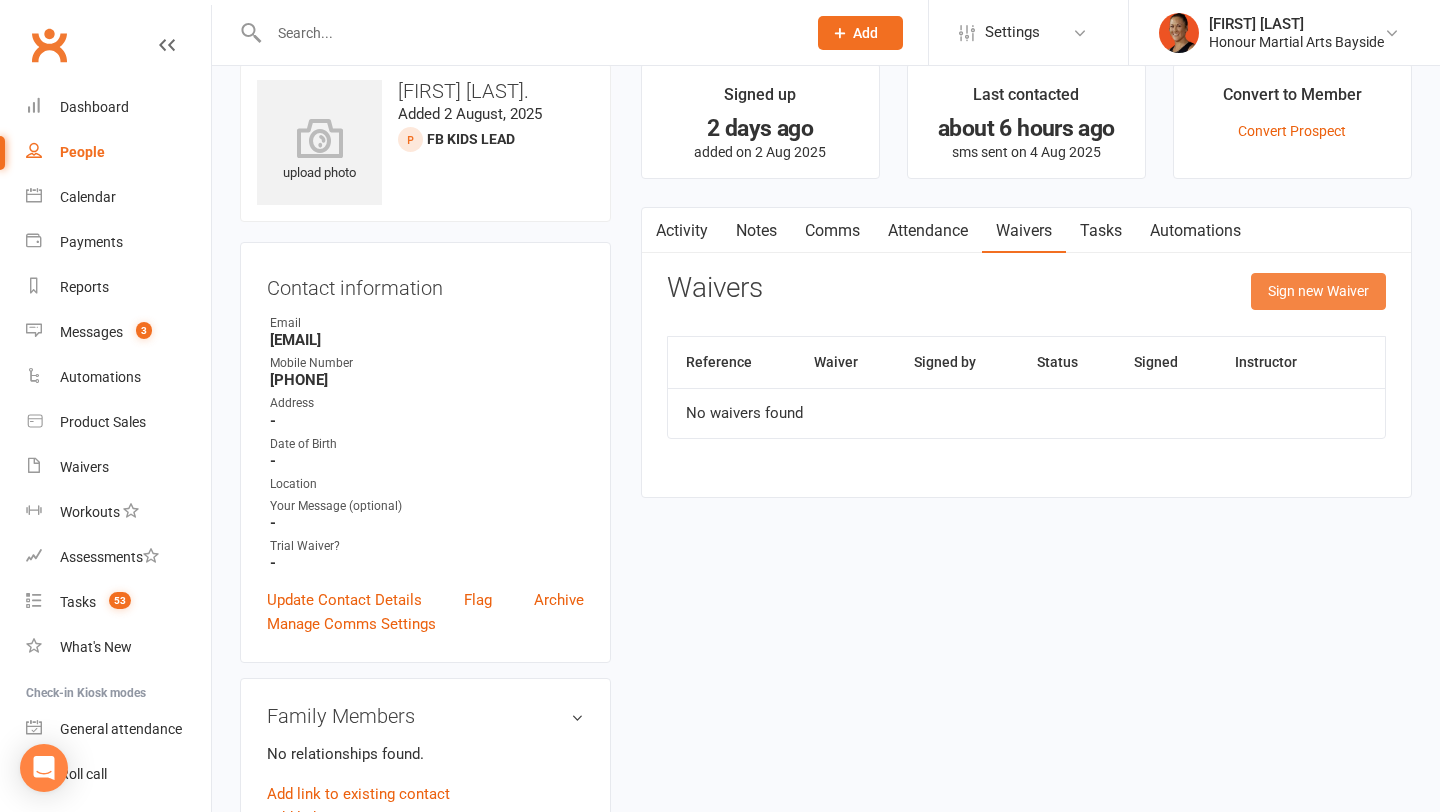 click on "Sign new Waiver" at bounding box center [1318, 291] 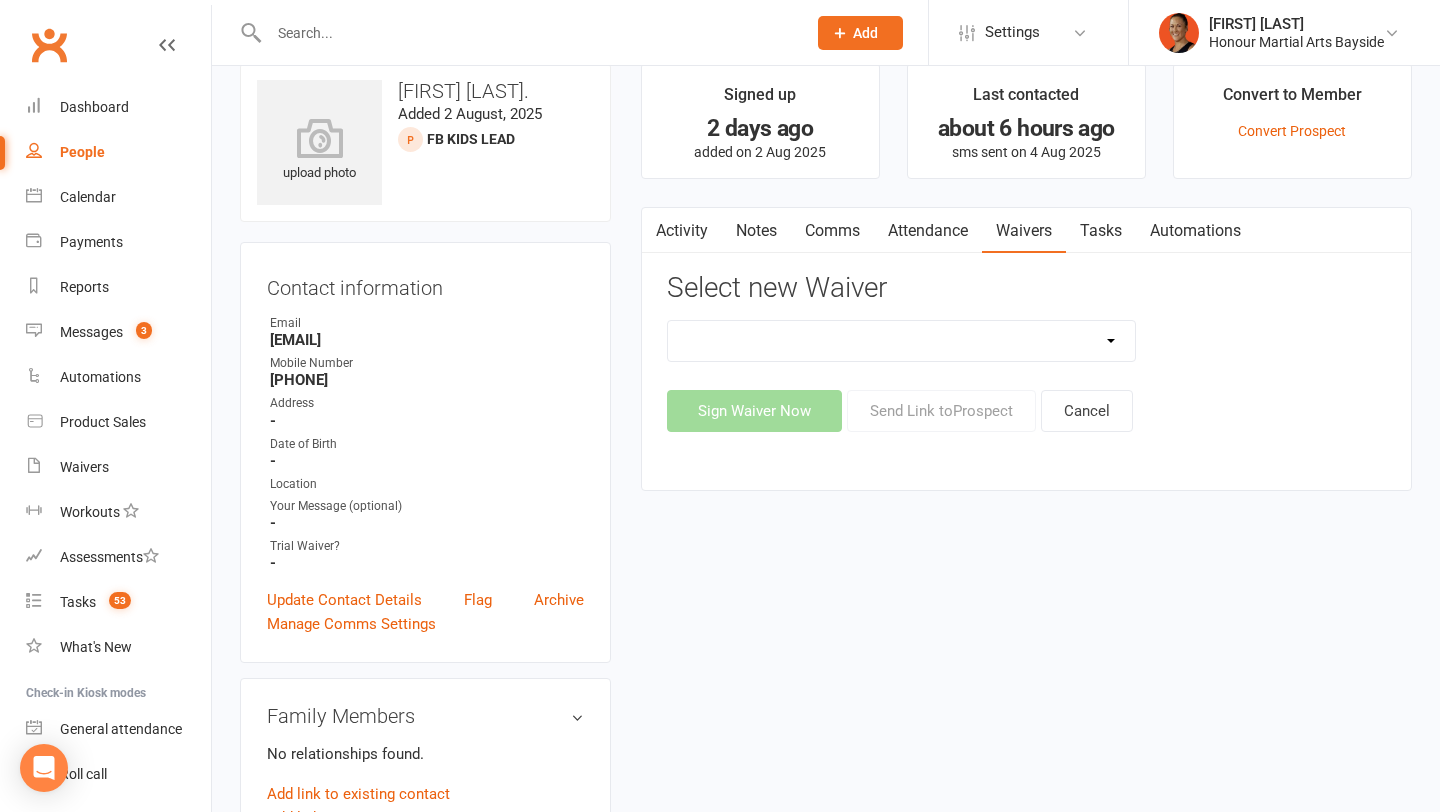 click on "Bank Account Update Form Free Trial Waiver (Adults/kids/teens) Membership Activation Form New Casual Student or PAYG Member Upgrade Membership Form" at bounding box center [902, 341] 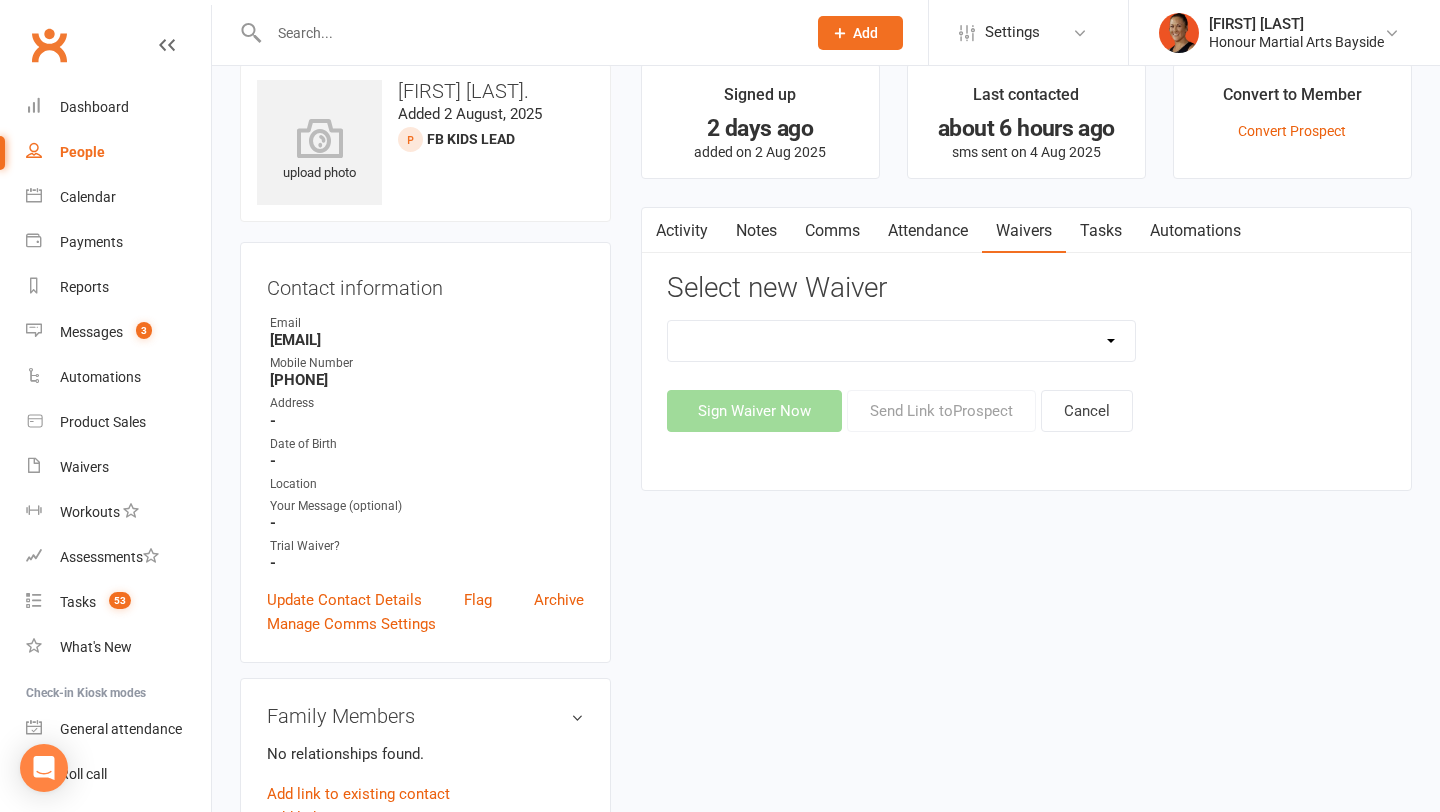 select on "12181" 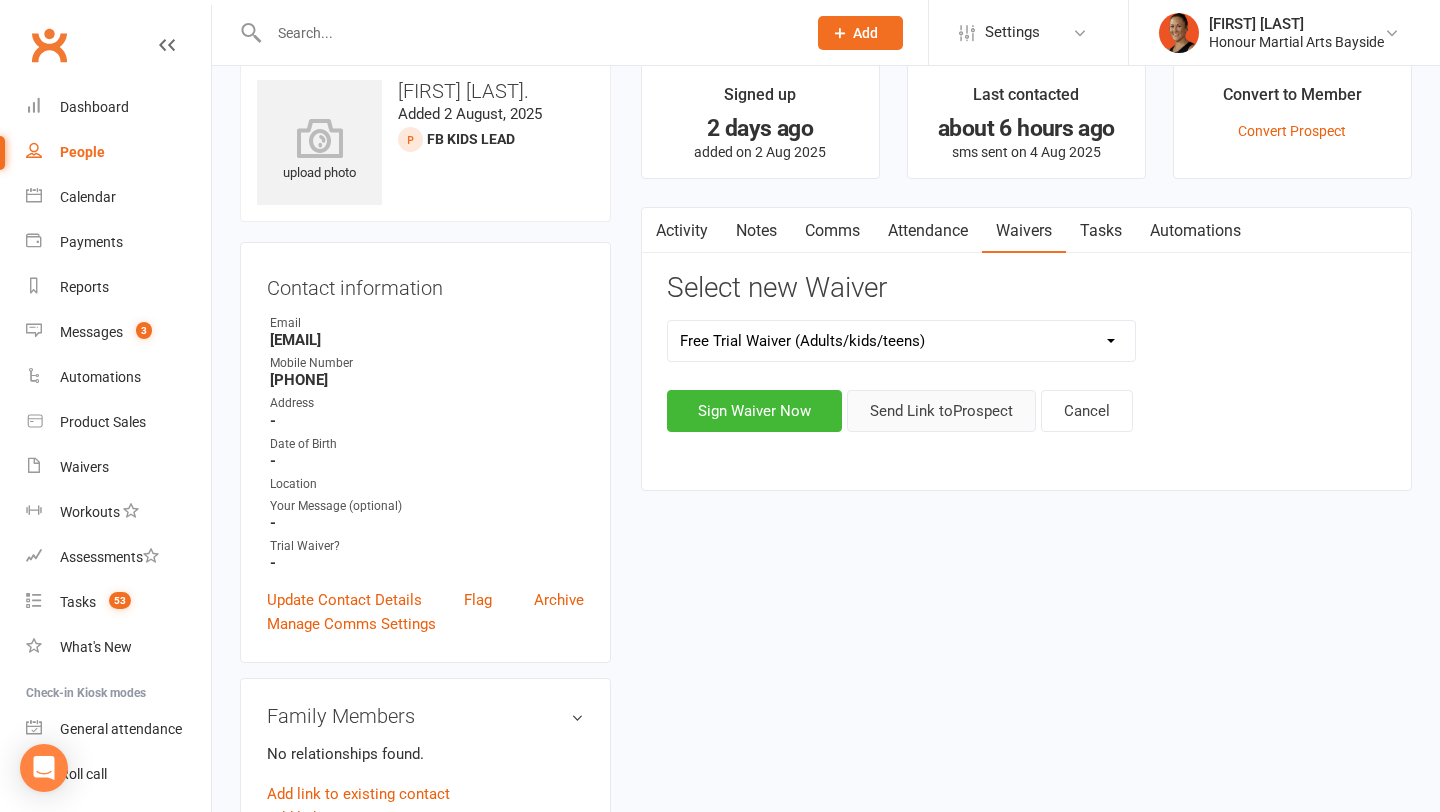 click on "Send Link to  Prospect" at bounding box center (941, 411) 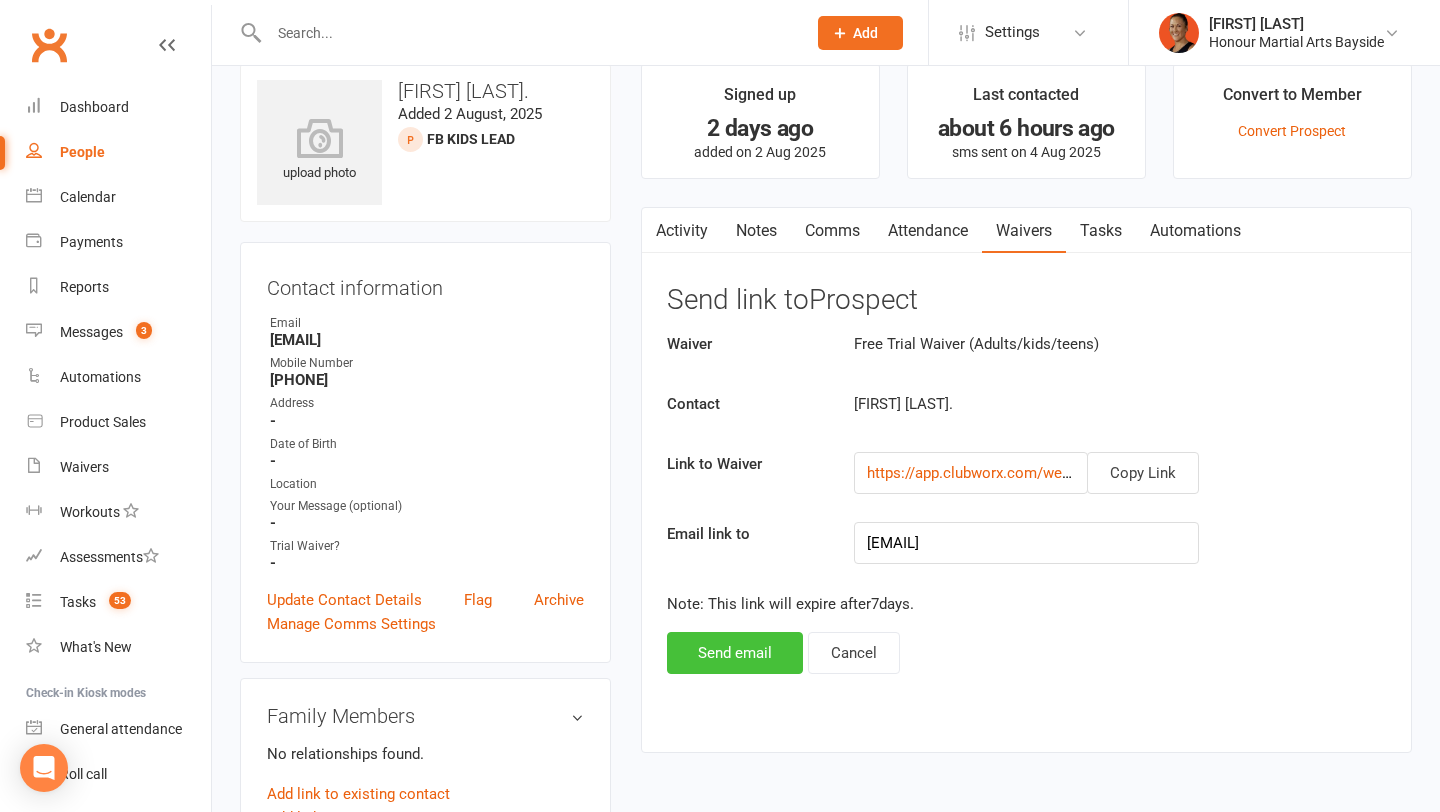 click on "Send email" at bounding box center (735, 653) 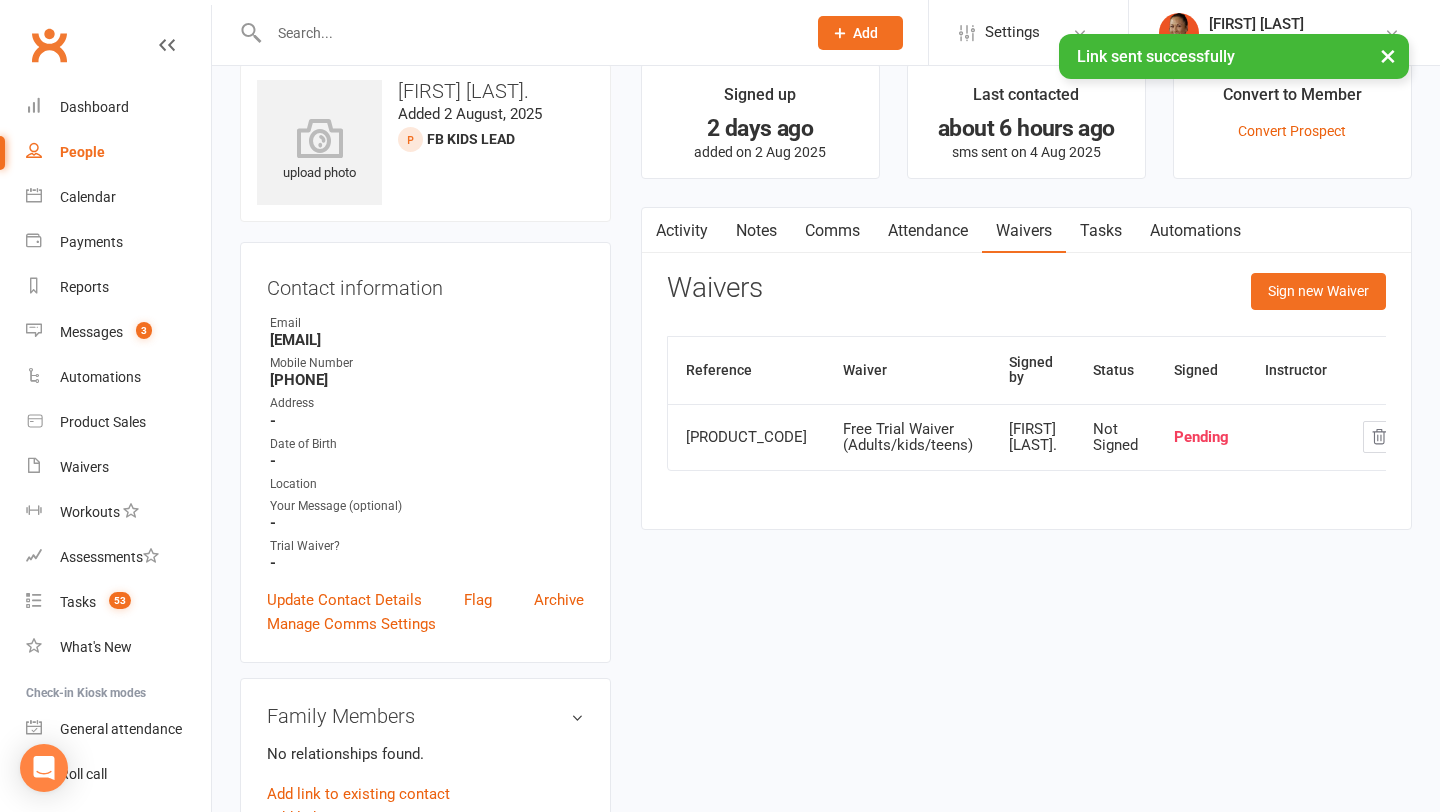 click on "Attendance" at bounding box center (928, 231) 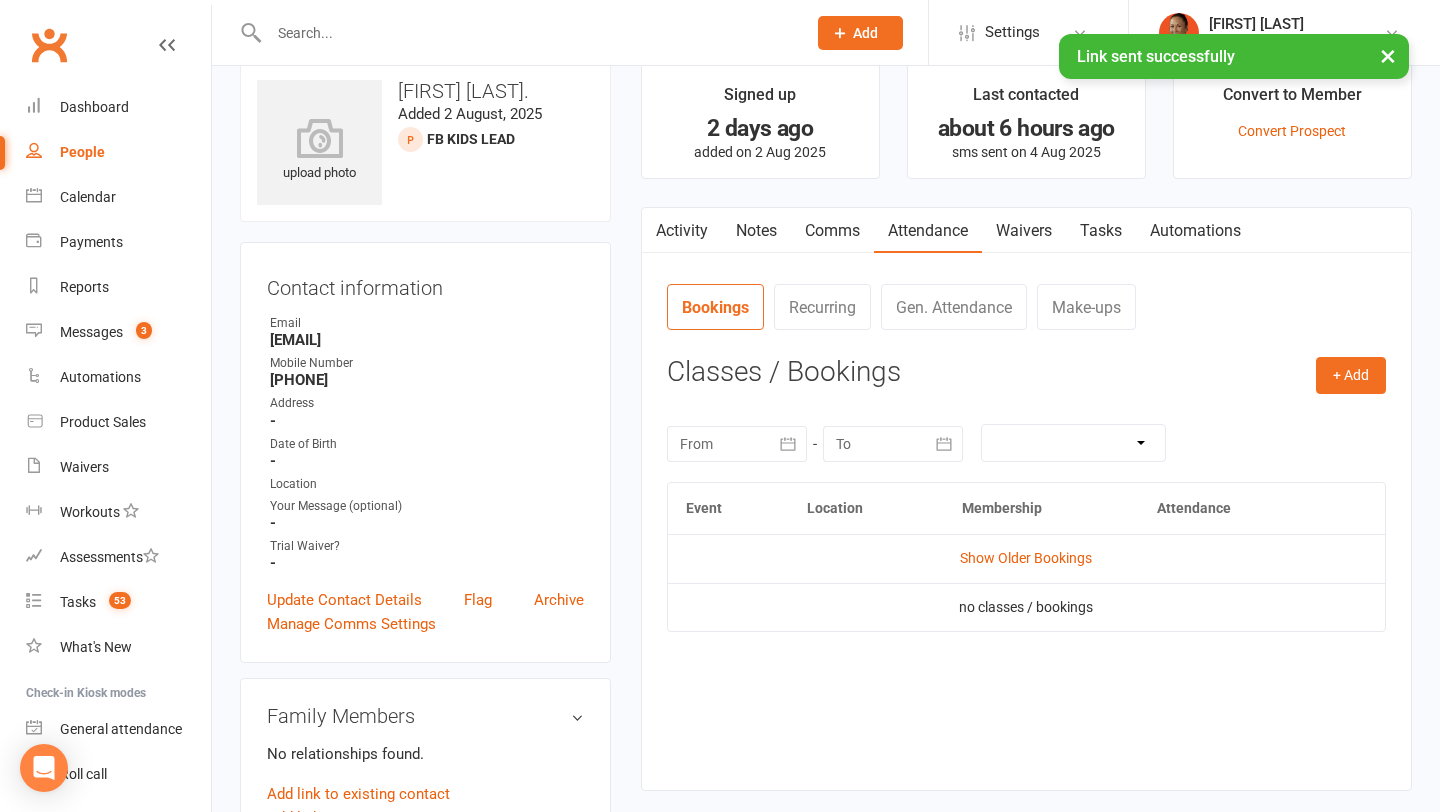 click on "Activity" at bounding box center (682, 231) 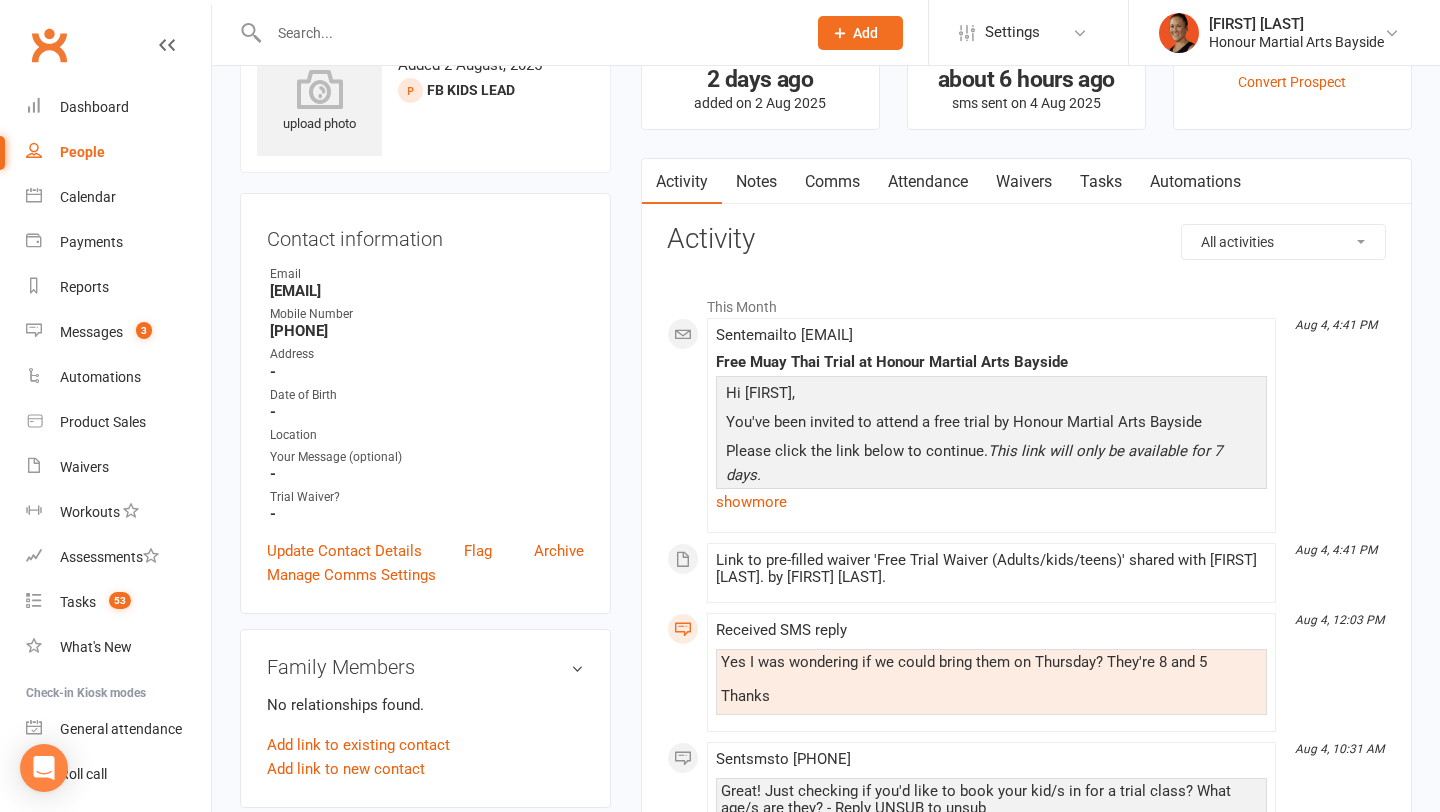 scroll, scrollTop: 102, scrollLeft: 0, axis: vertical 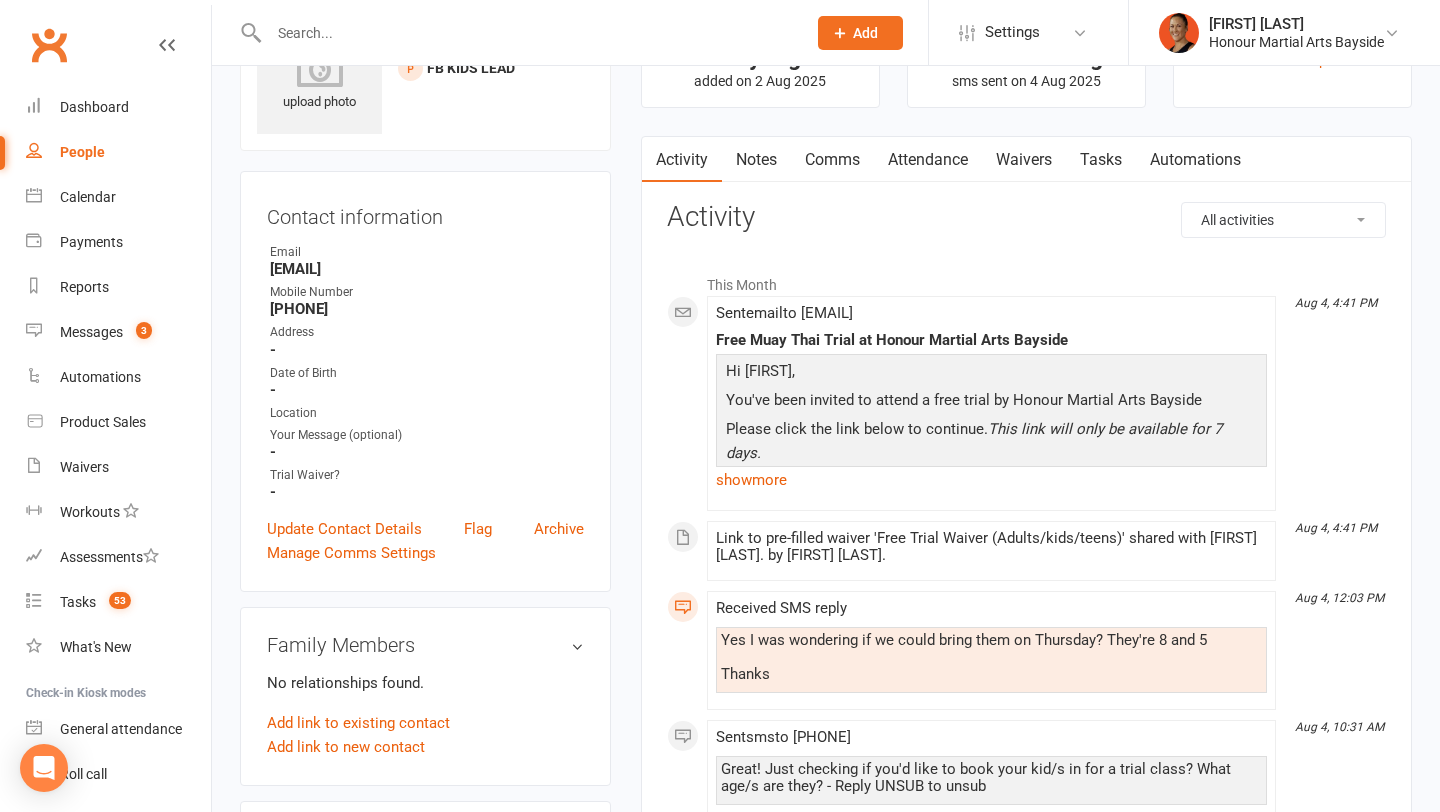 click on "Attendance" at bounding box center [928, 160] 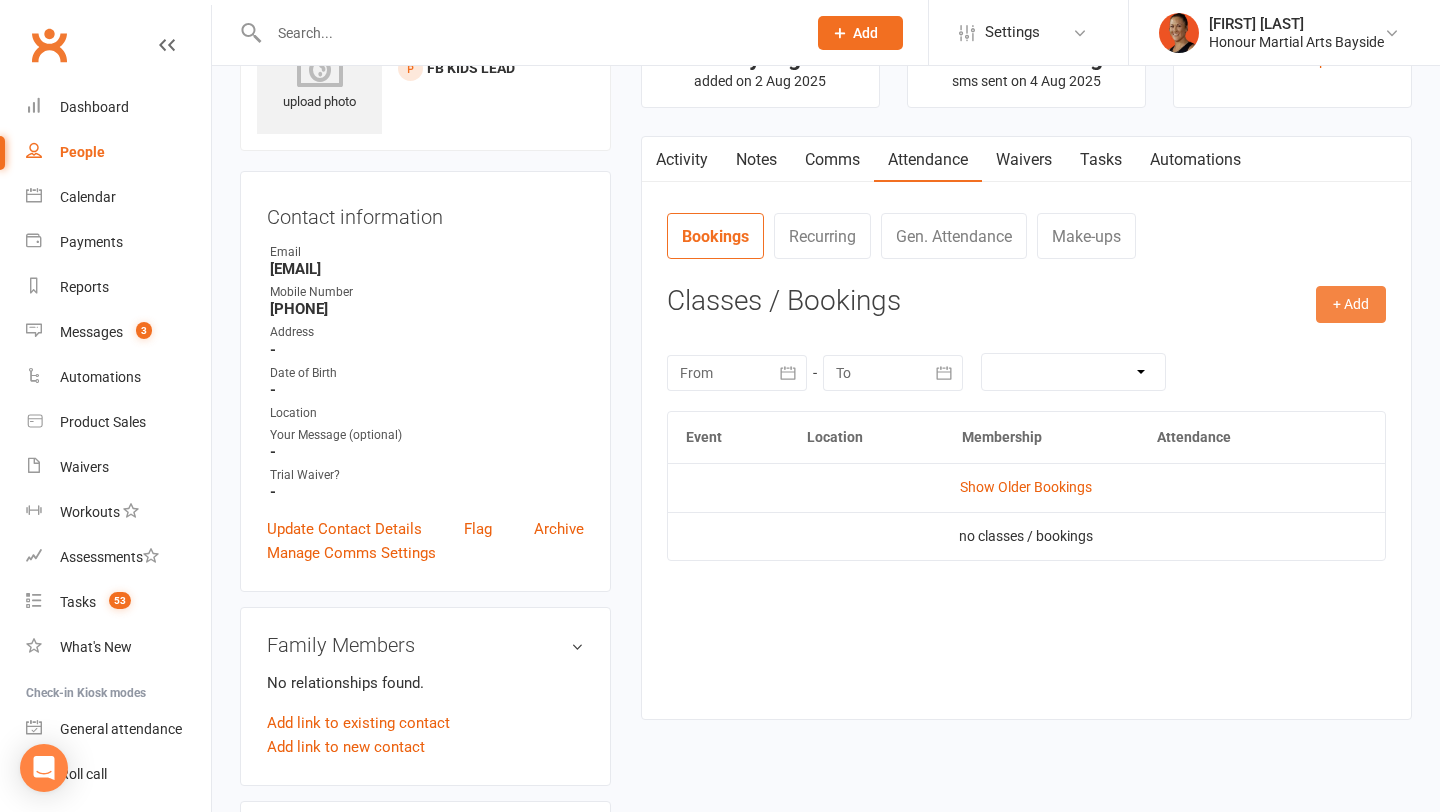click on "+ Add" at bounding box center (1351, 304) 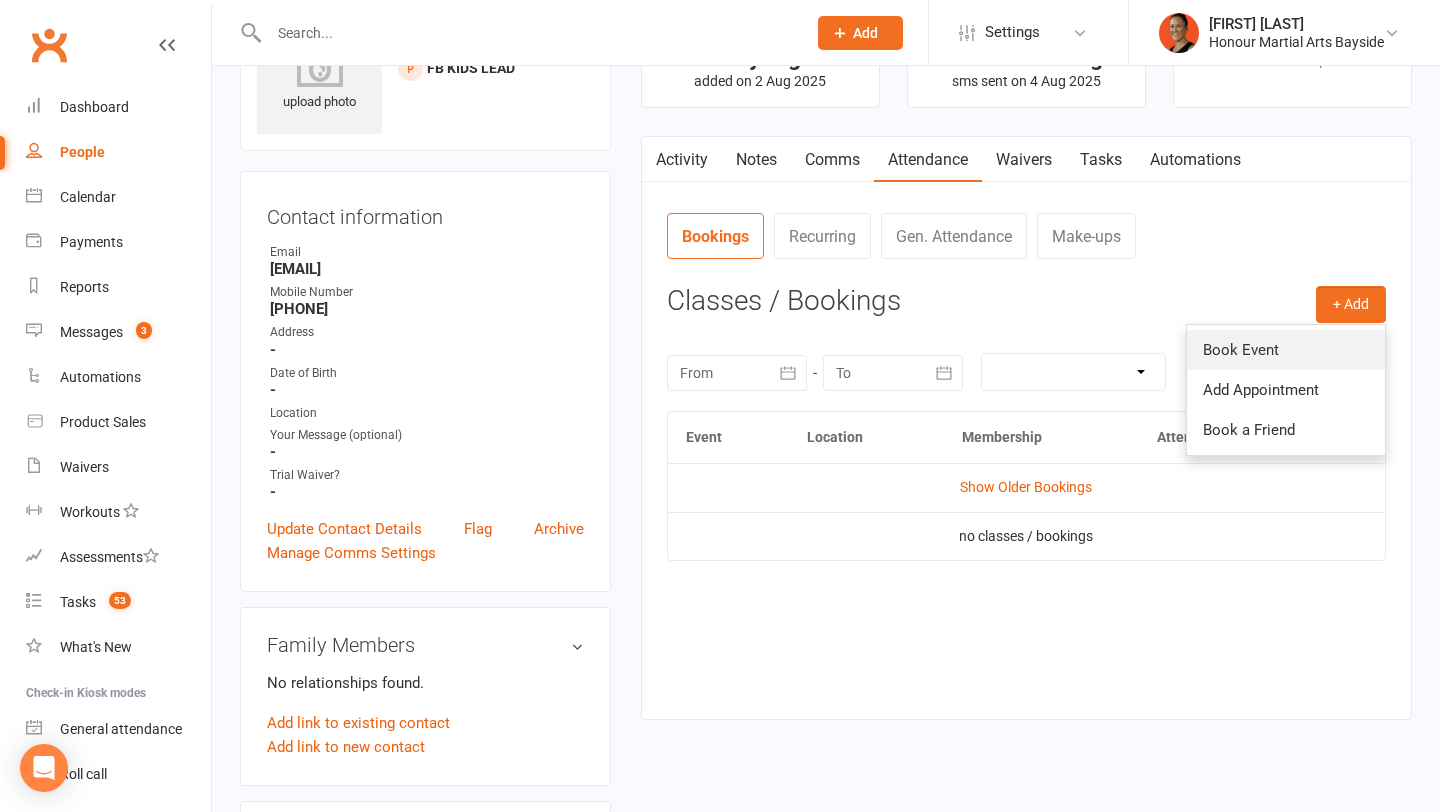 click on "Book Event" at bounding box center (1286, 350) 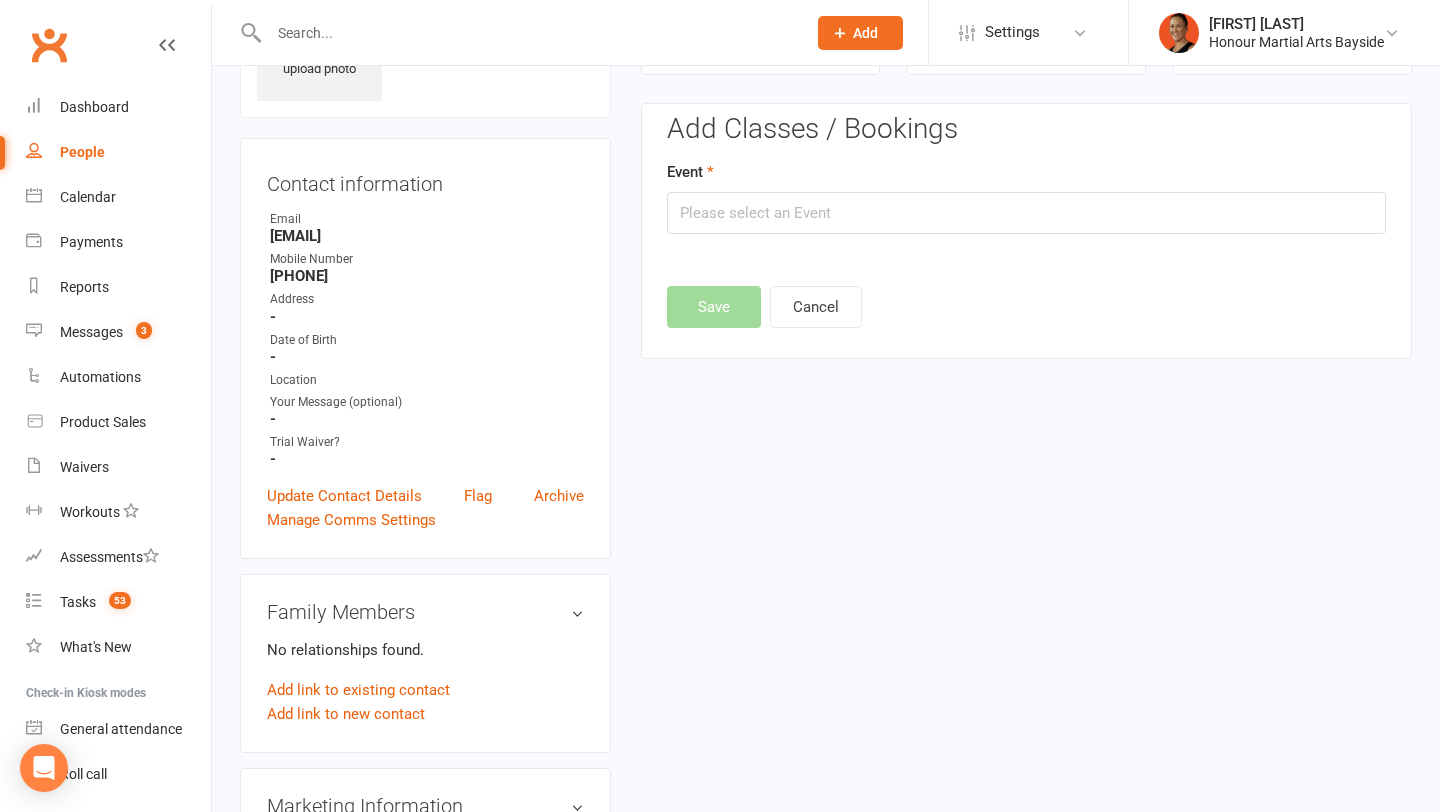 scroll, scrollTop: 137, scrollLeft: 0, axis: vertical 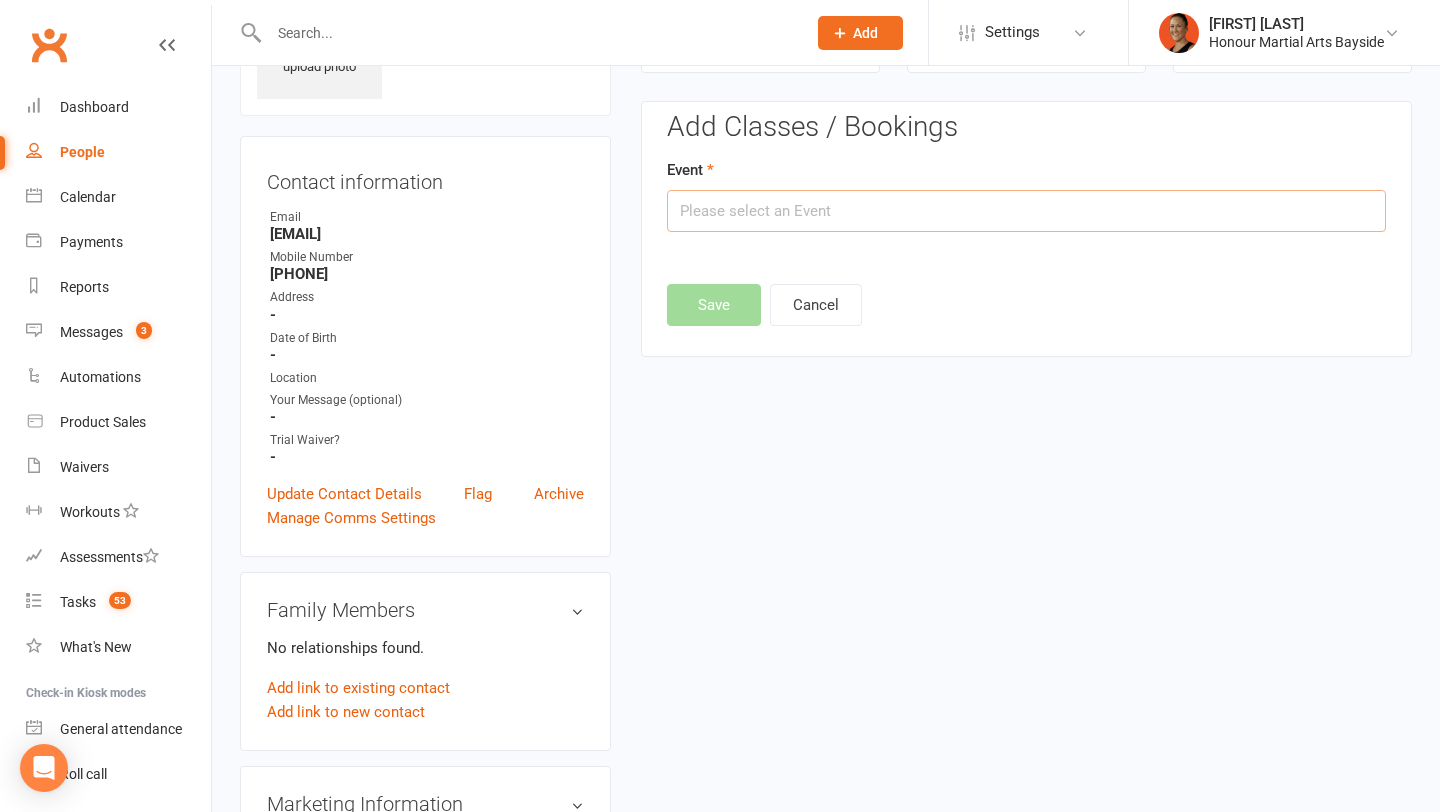 click at bounding box center (1026, 211) 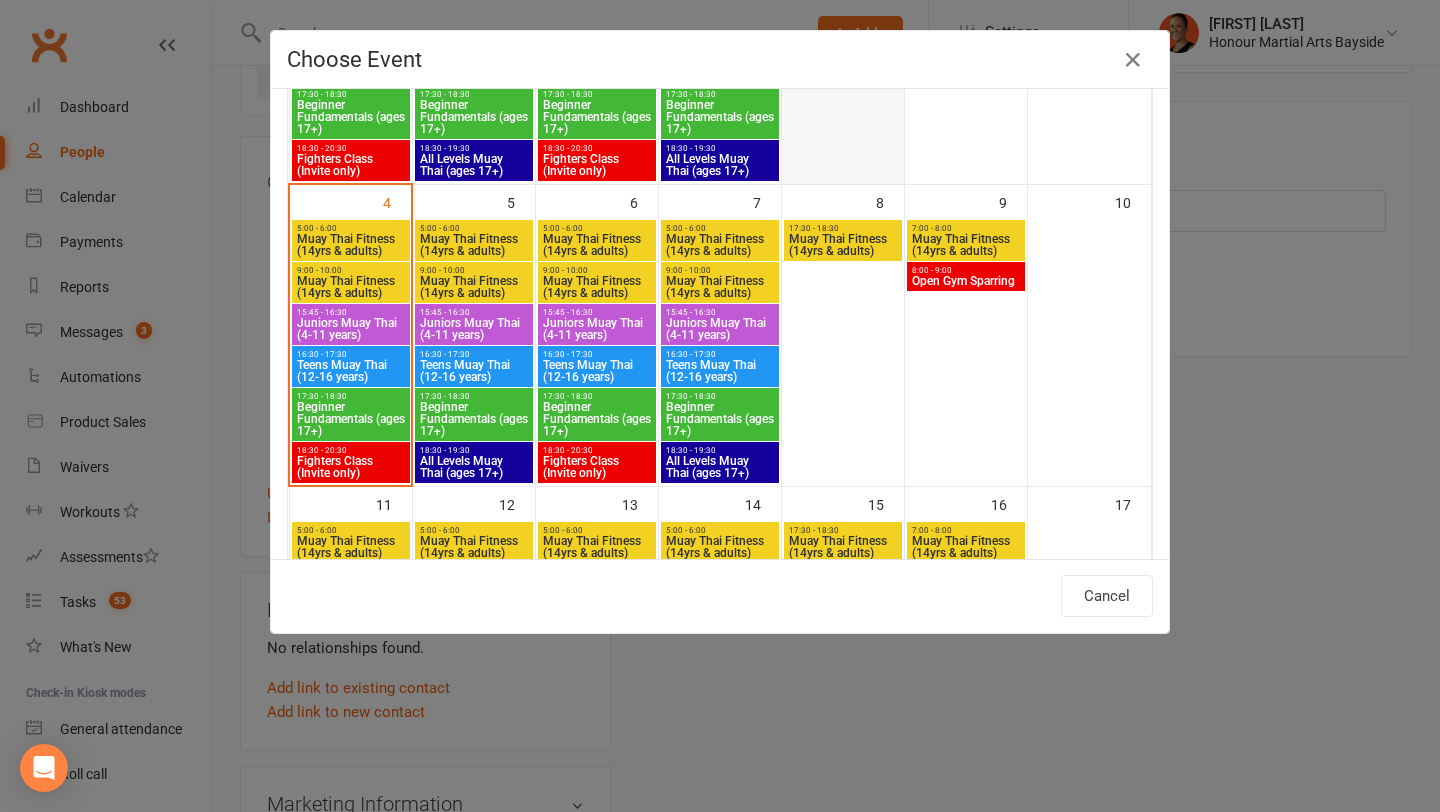 scroll, scrollTop: 364, scrollLeft: 0, axis: vertical 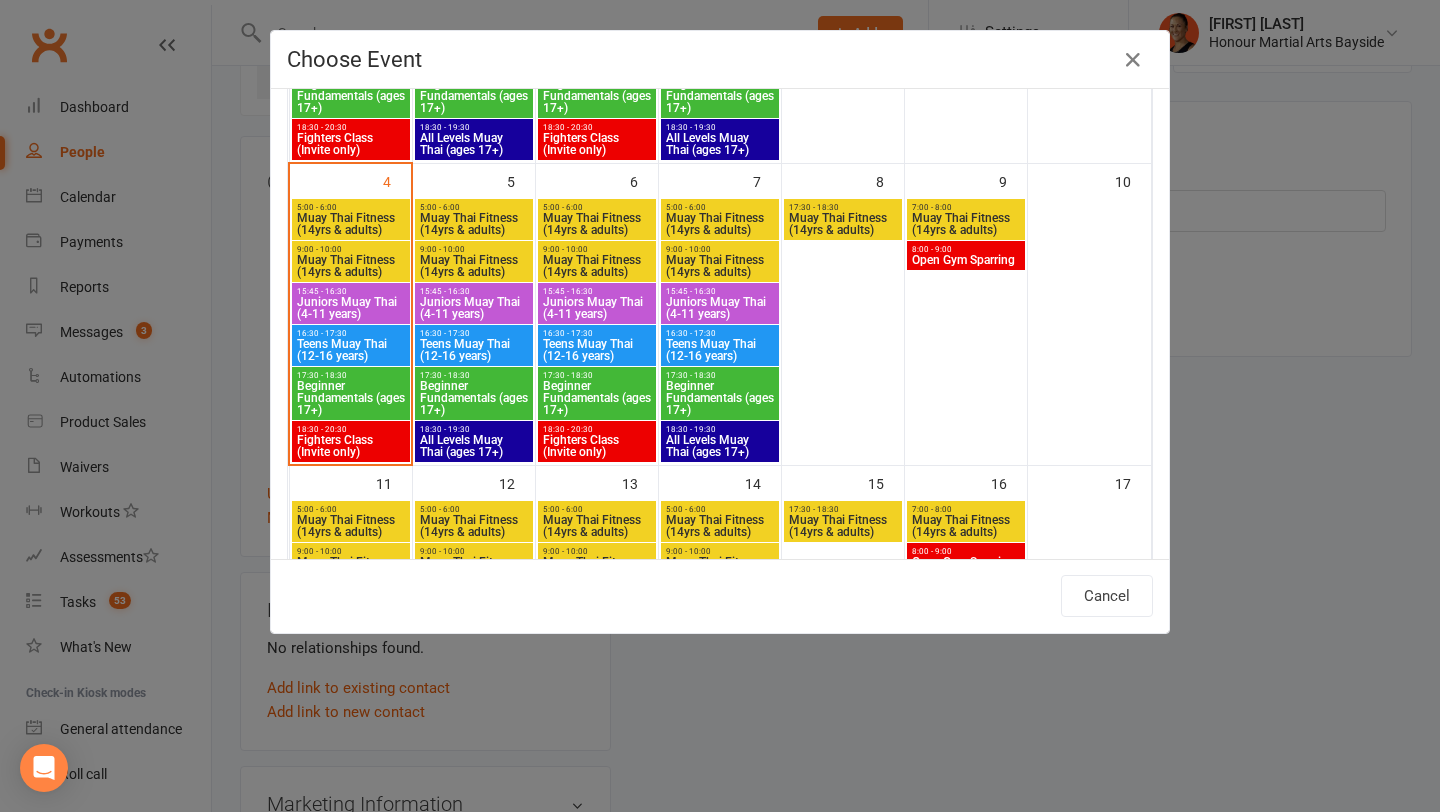 click on "Juniors Muay Thai (4-11 years)" at bounding box center [720, 308] 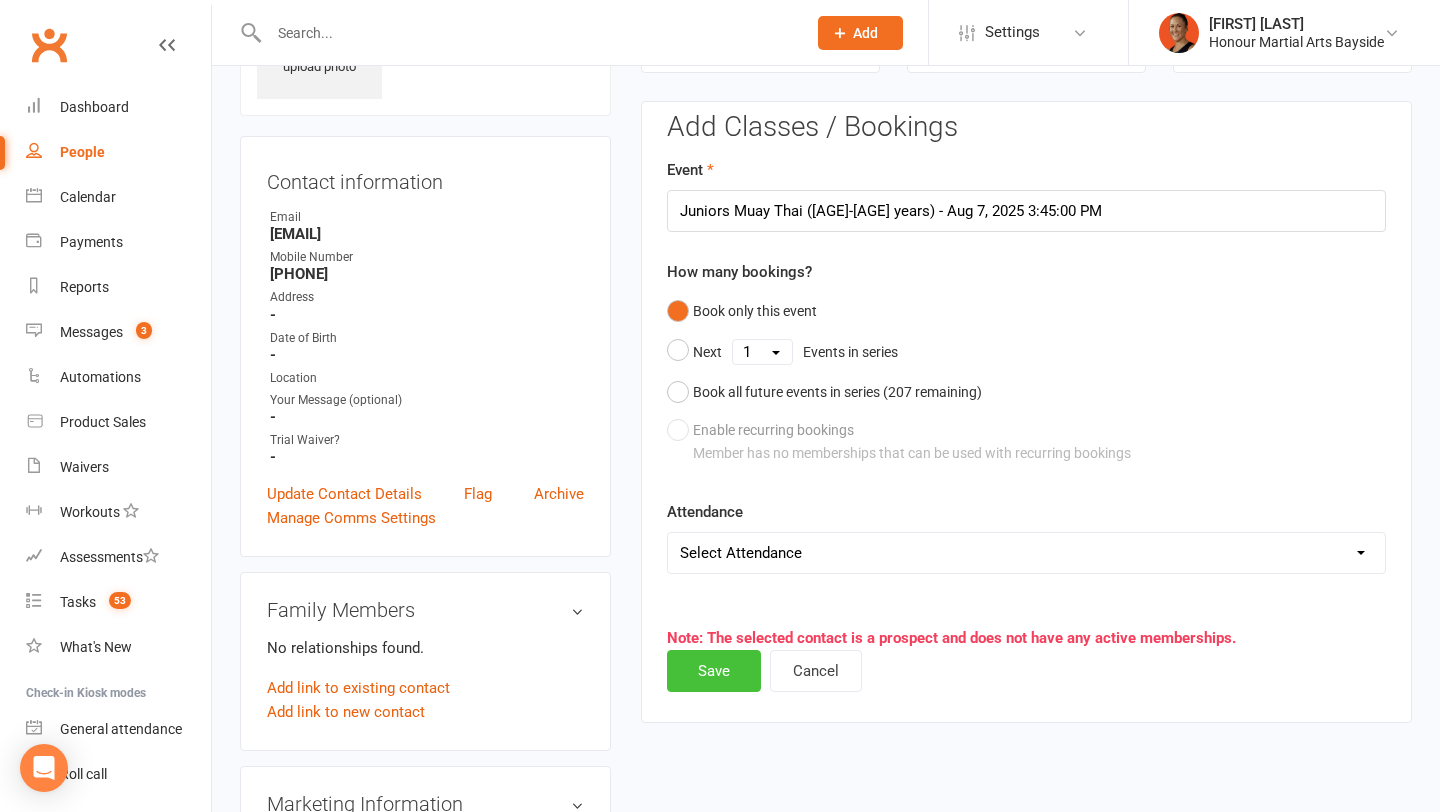 click on "Save" at bounding box center (714, 671) 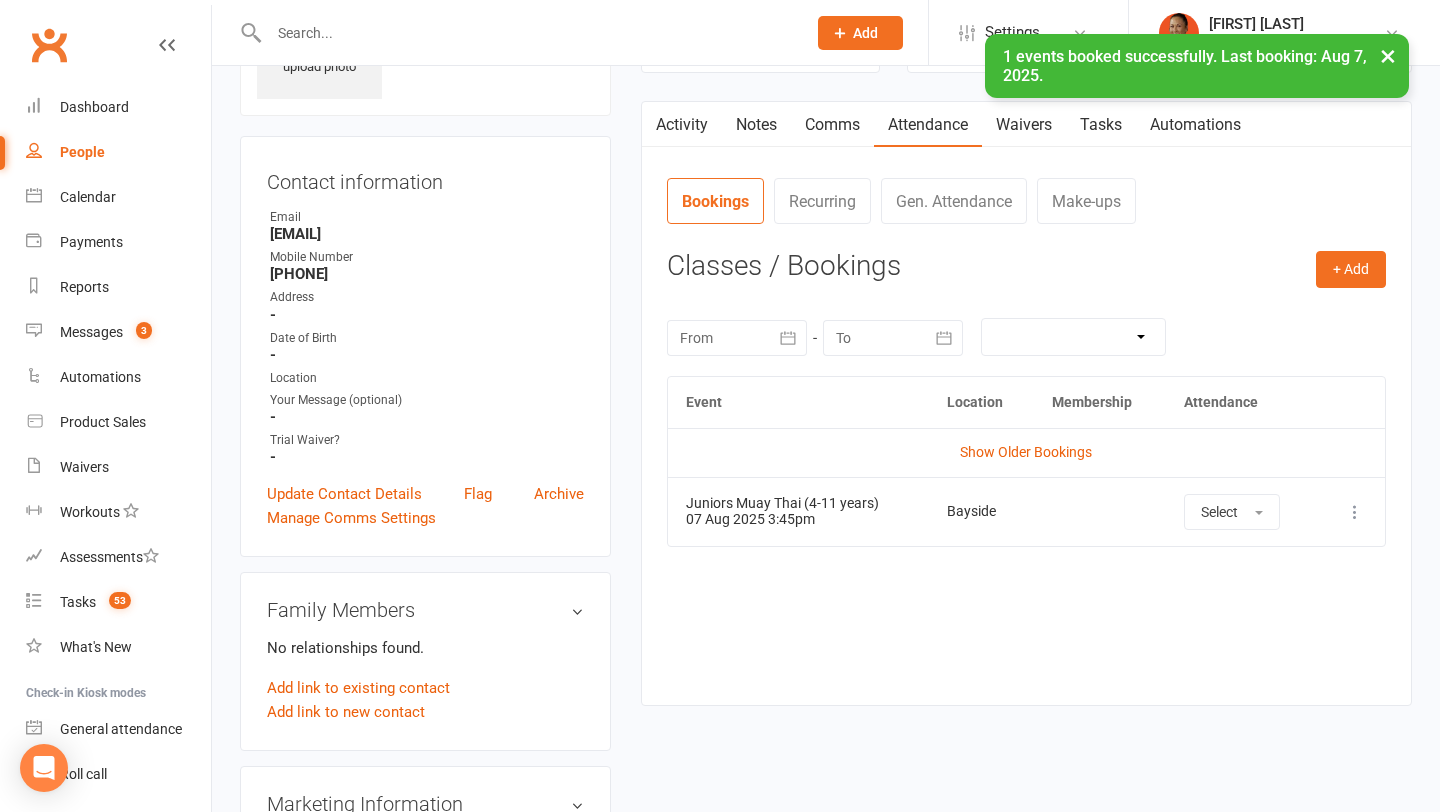 click on "Activity" at bounding box center (682, 125) 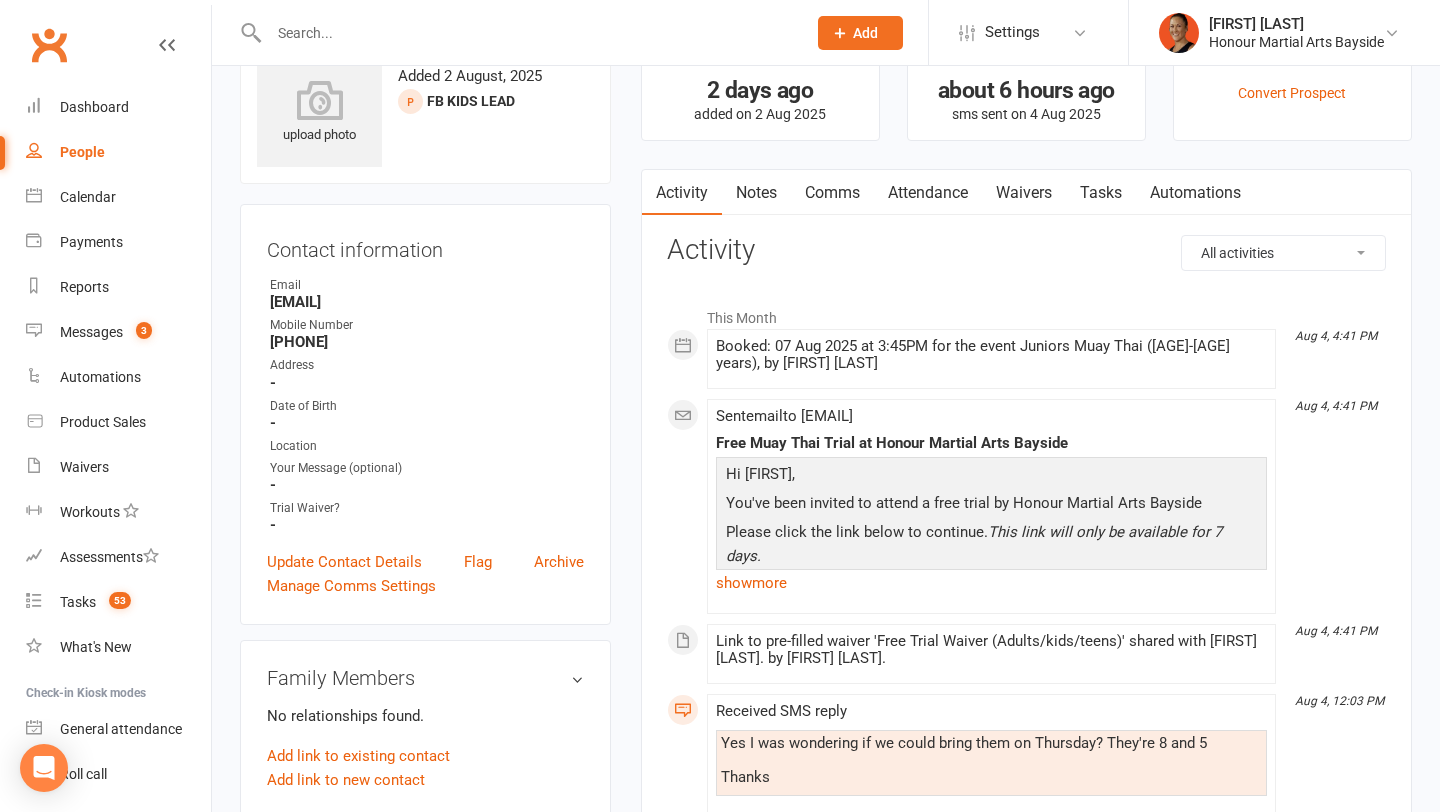 scroll, scrollTop: 99, scrollLeft: 0, axis: vertical 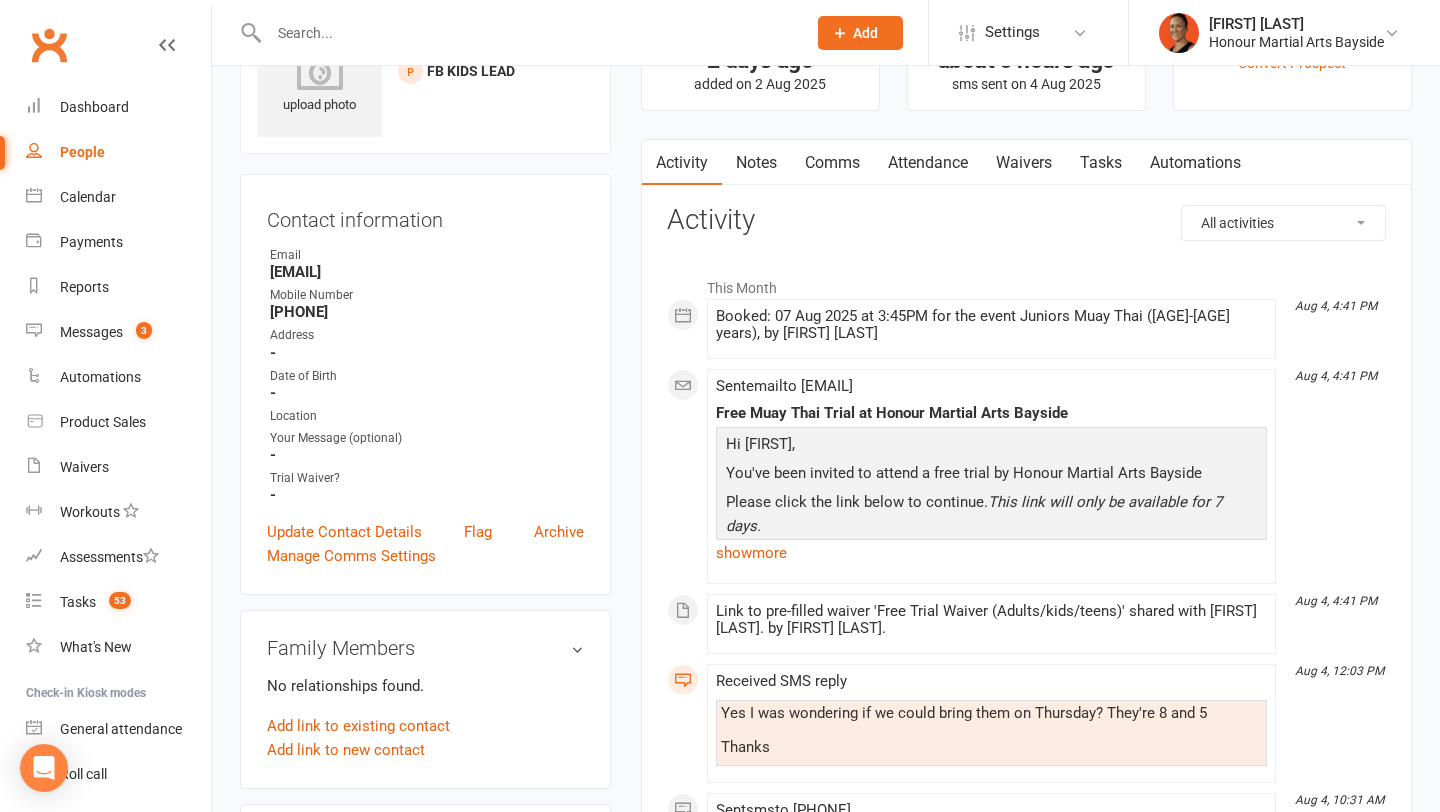 click on "Comms" at bounding box center (832, 163) 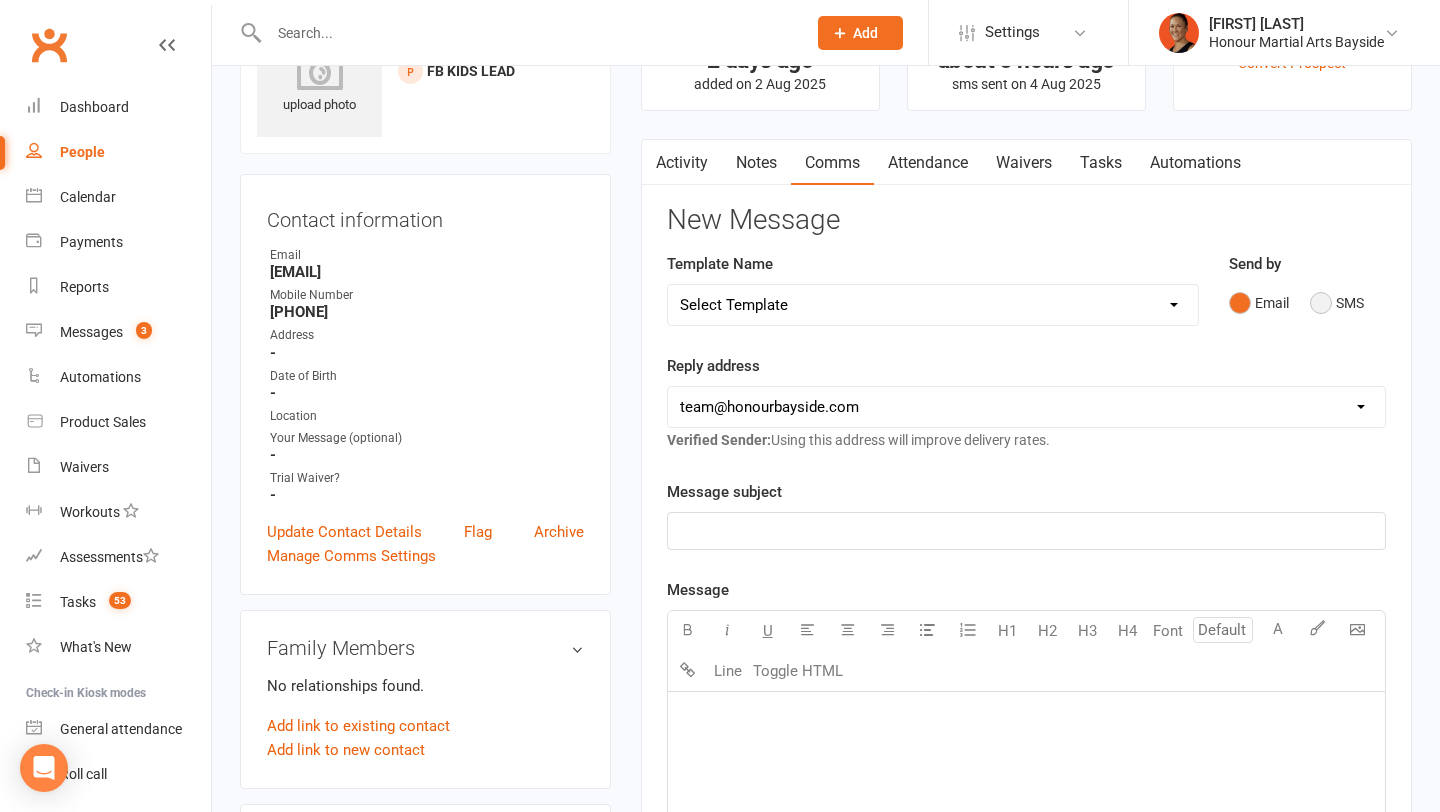 click on "SMS" at bounding box center (1337, 303) 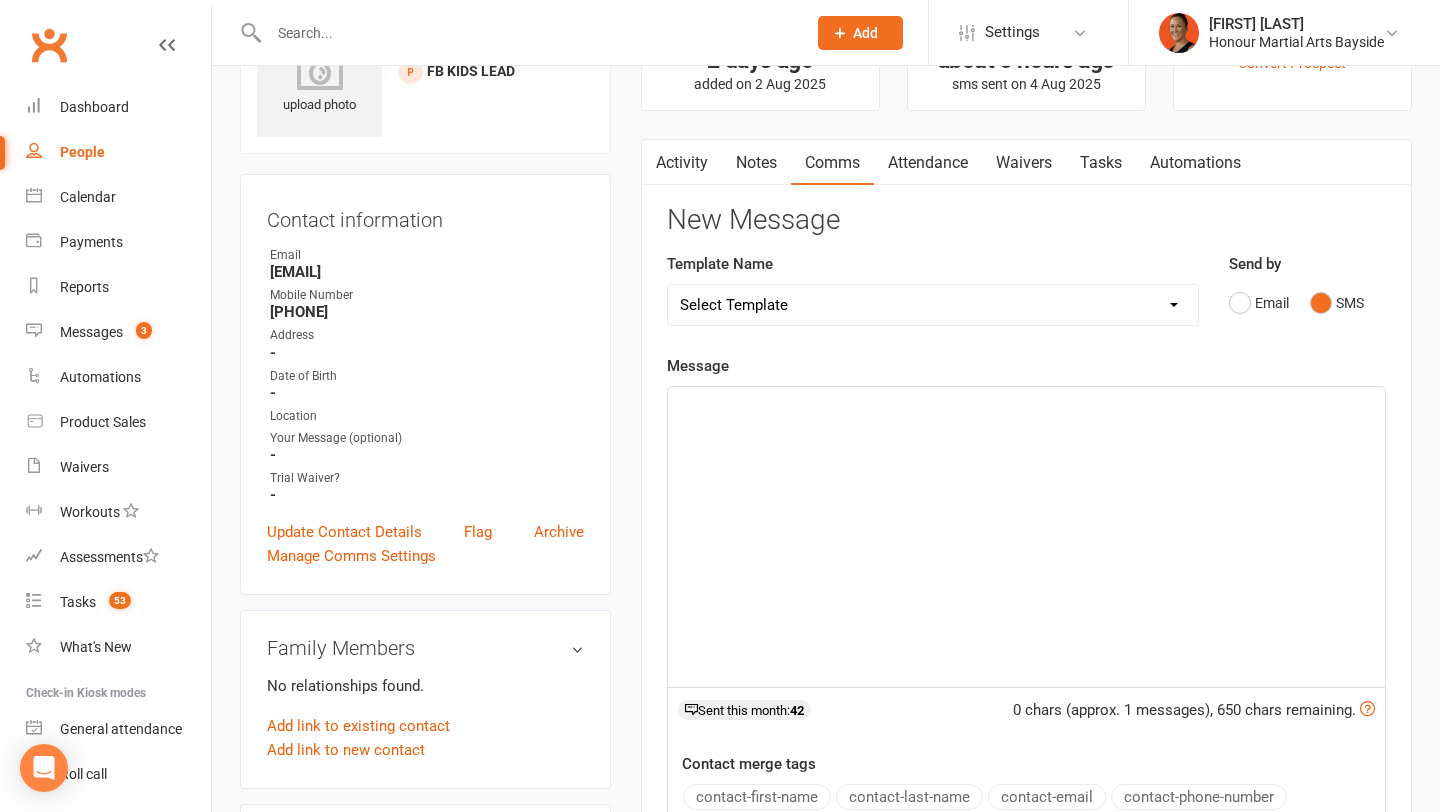 drag, startPoint x: 1062, startPoint y: 506, endPoint x: 1109, endPoint y: 443, distance: 78.60026 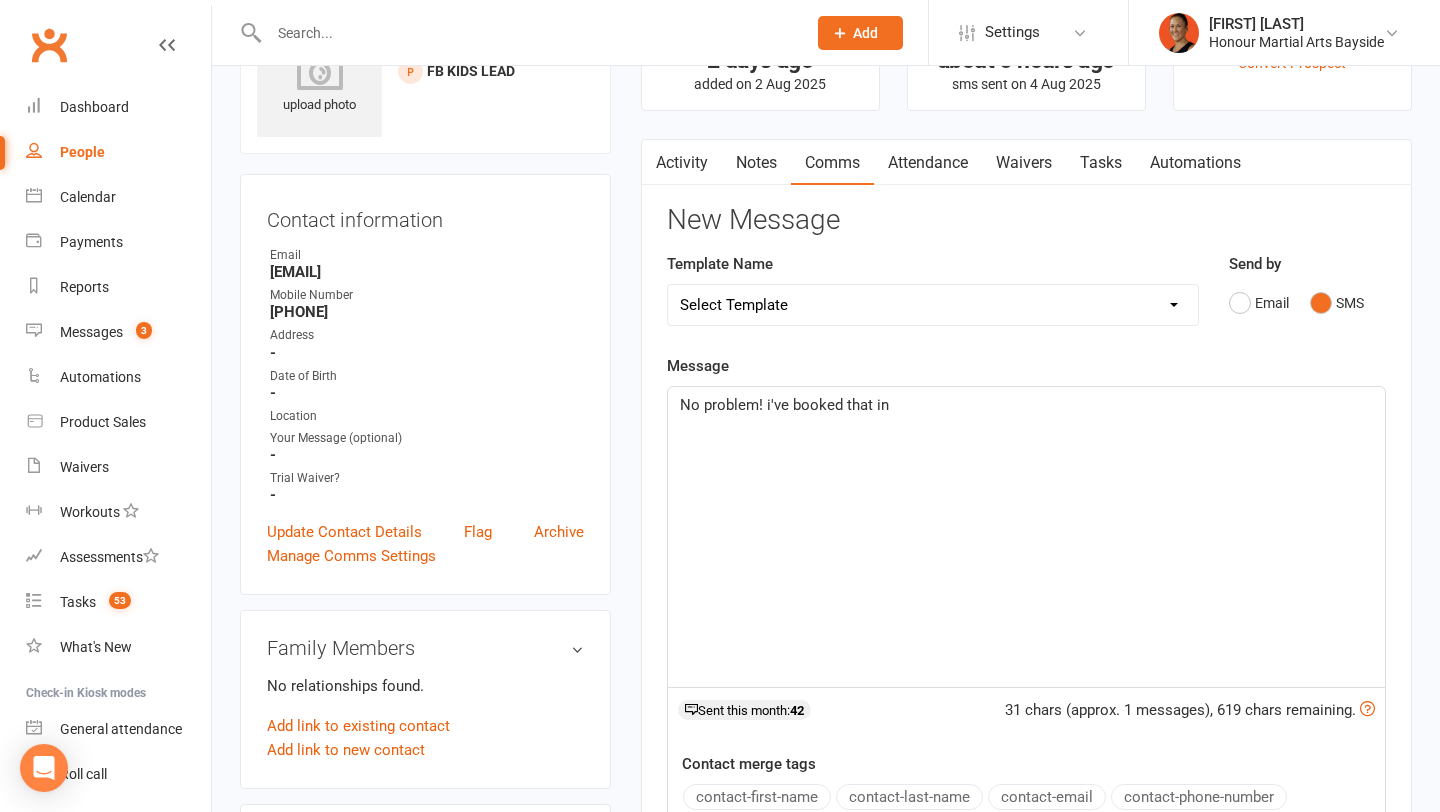 click on "No problem! i've booked that in" 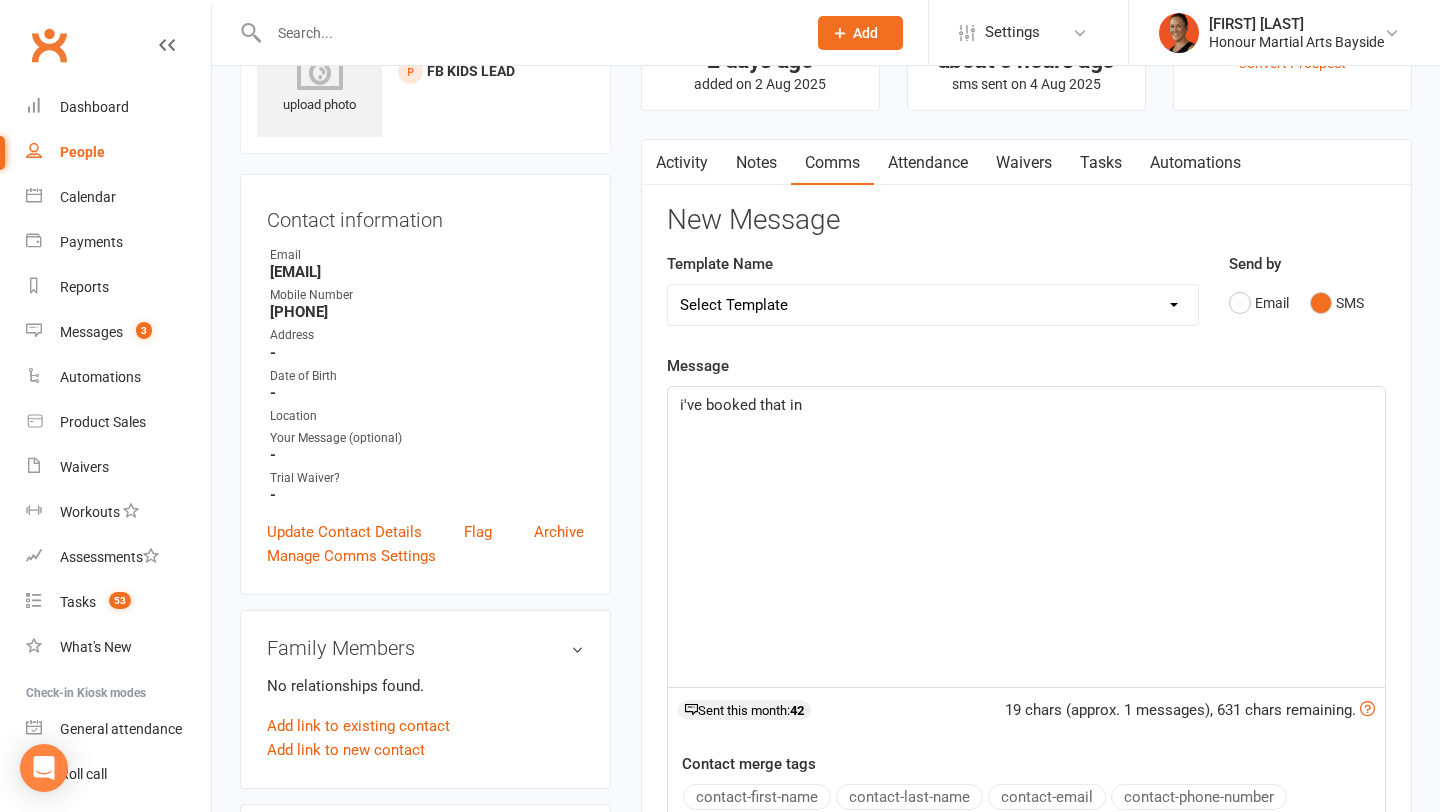 click on "i've booked that in" 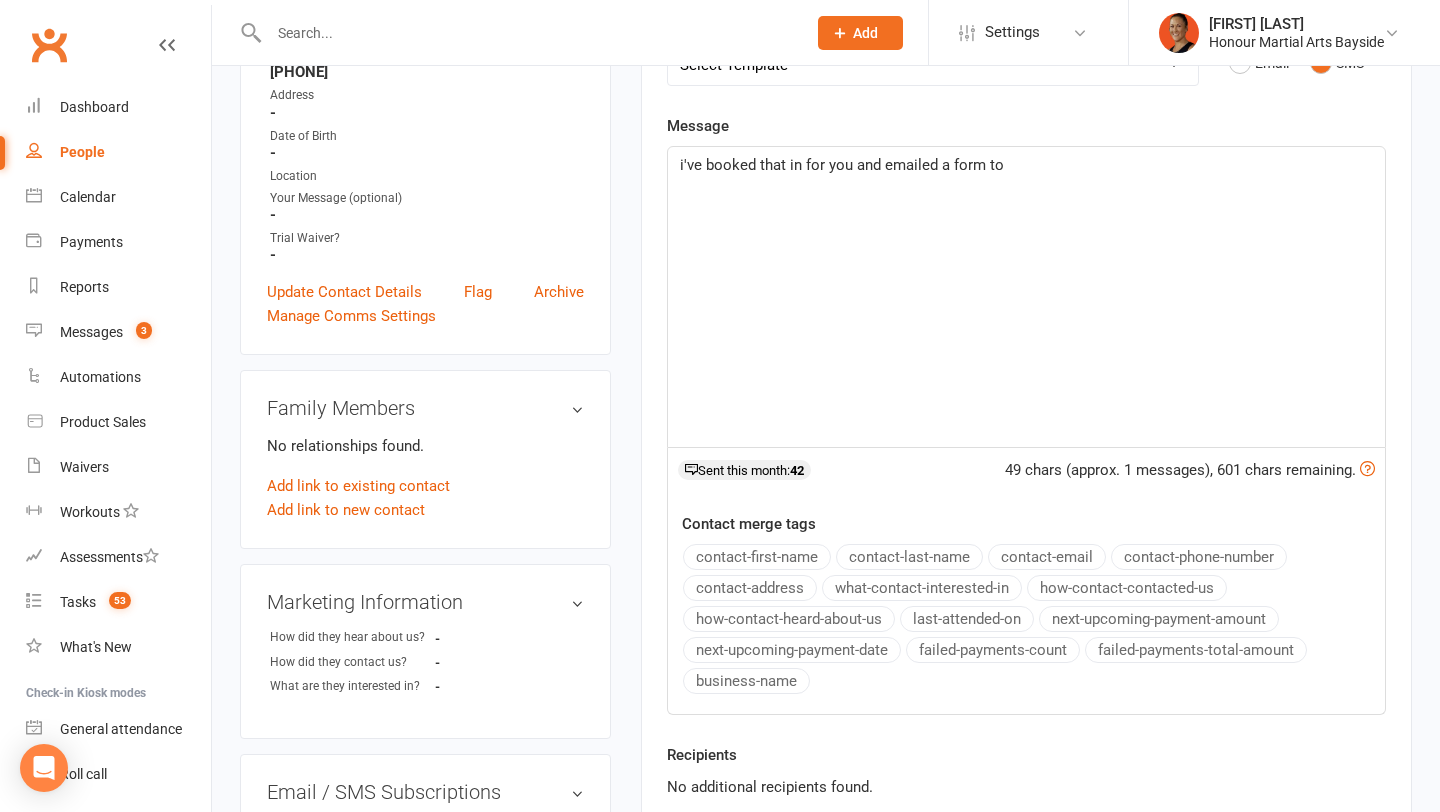 scroll, scrollTop: 343, scrollLeft: 0, axis: vertical 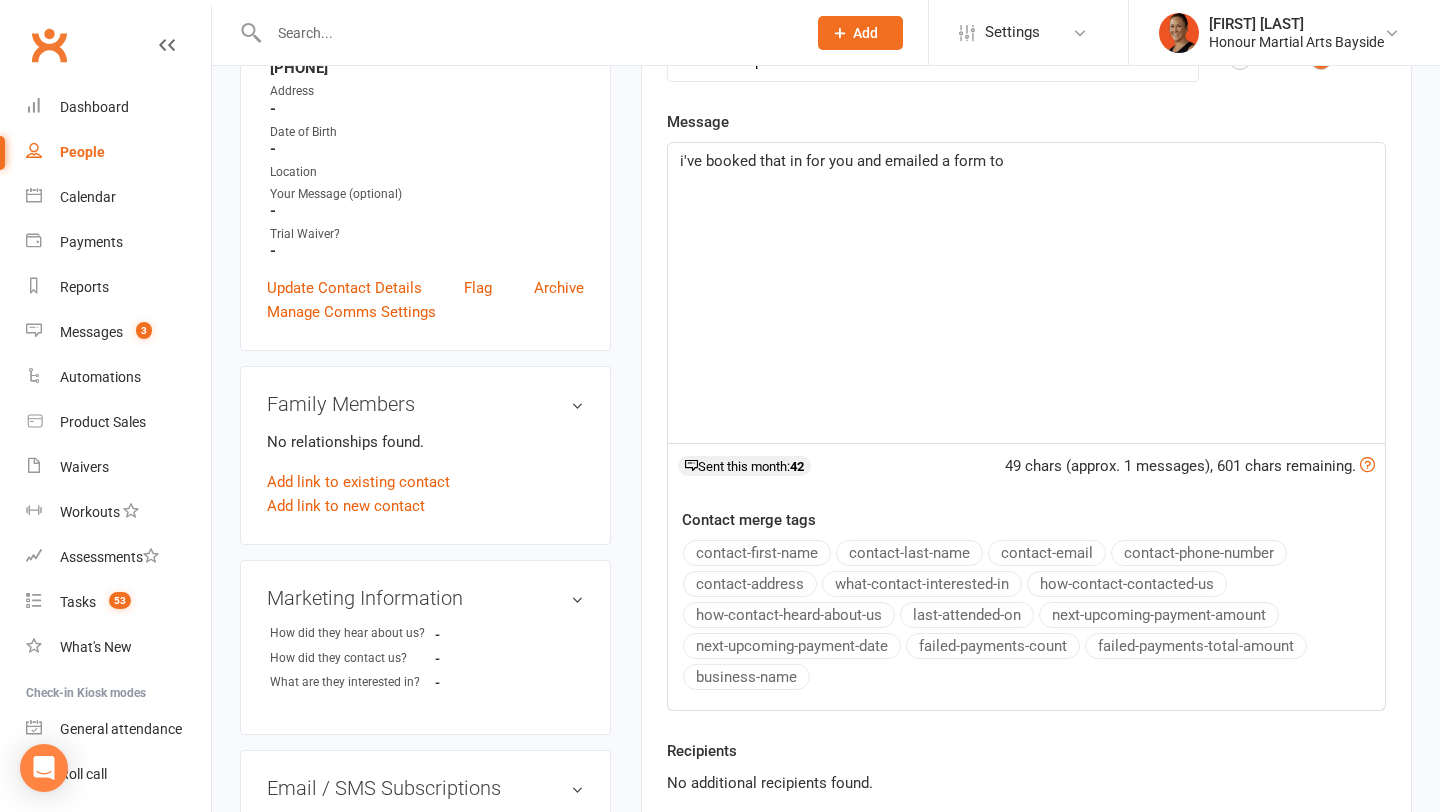 click on "contact-email" 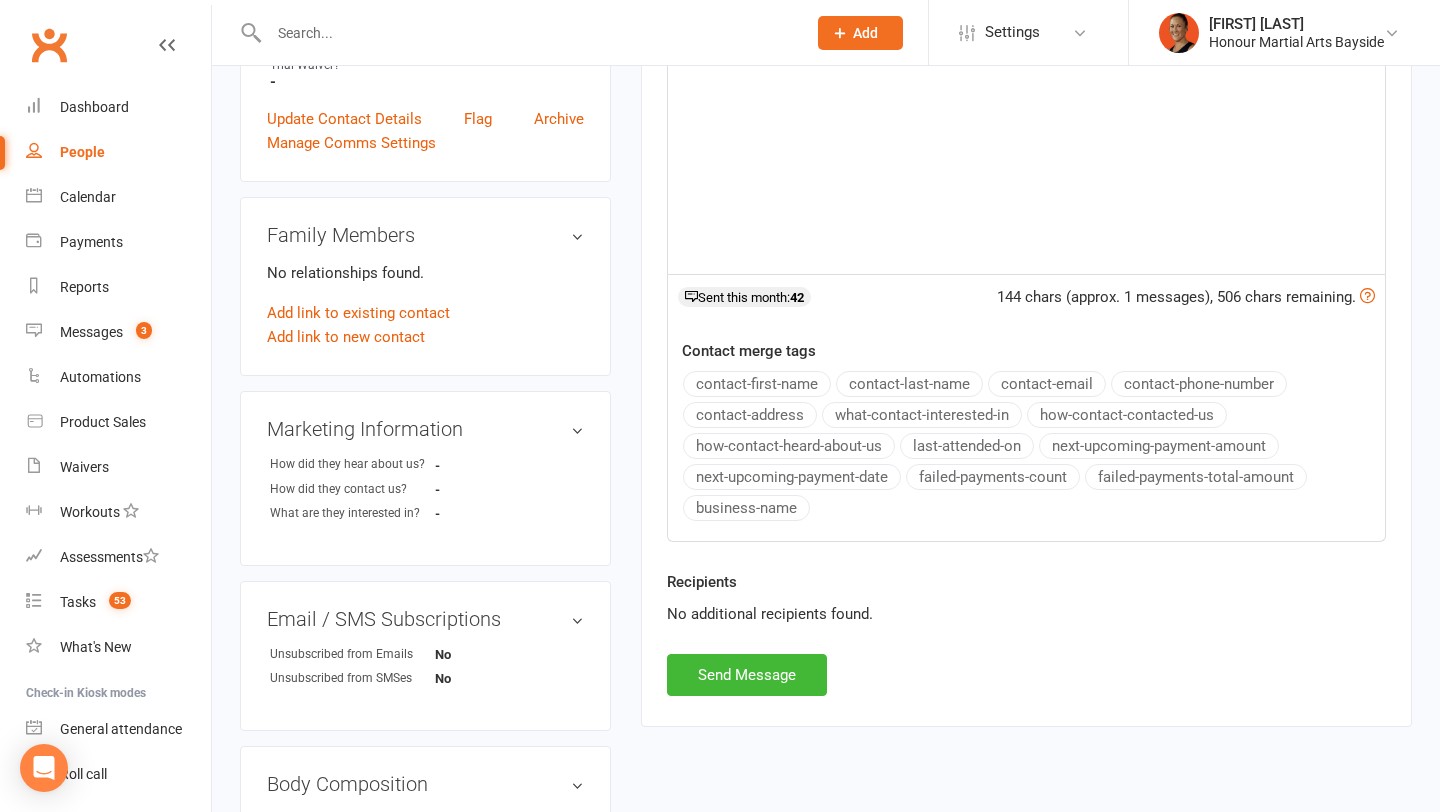scroll, scrollTop: 519, scrollLeft: 0, axis: vertical 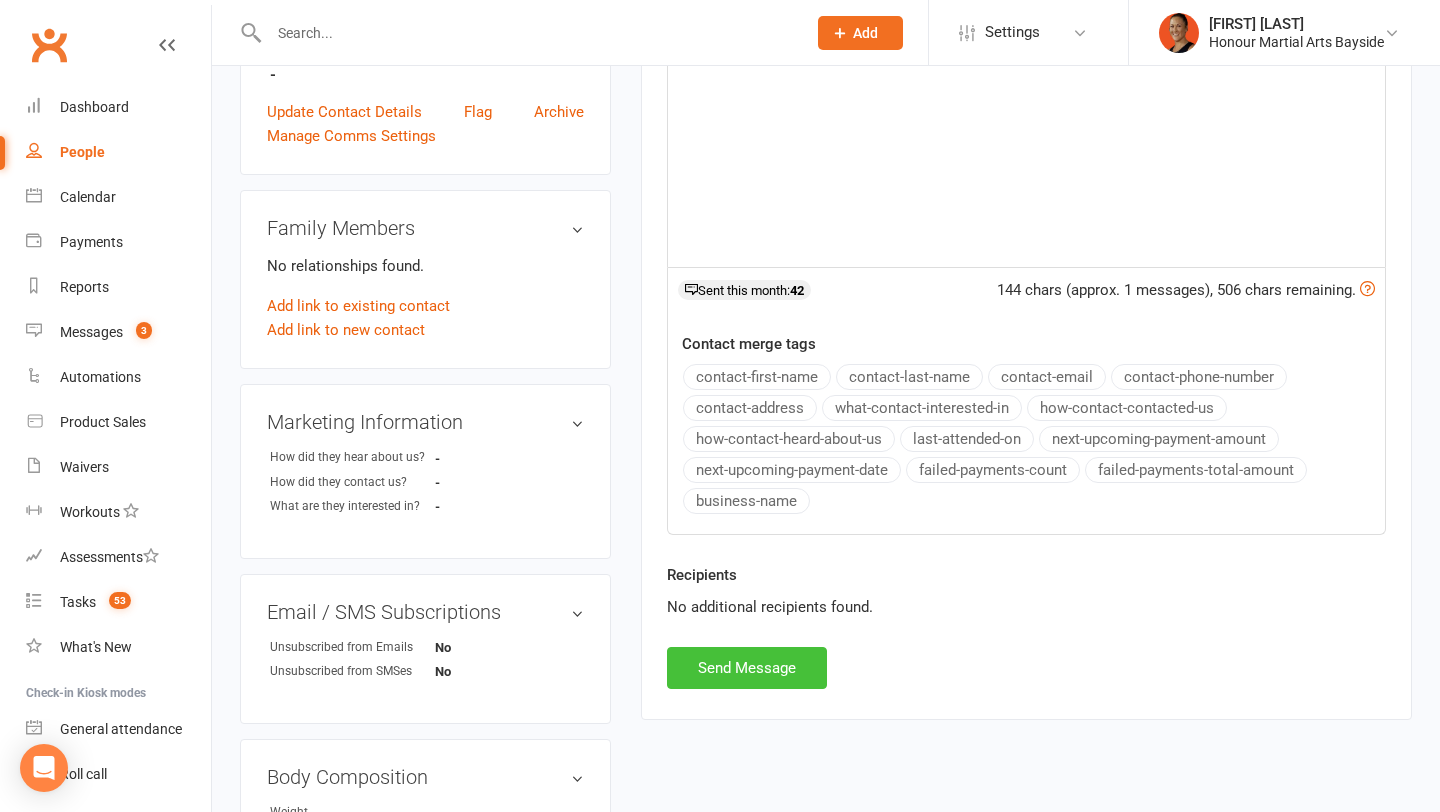 click on "Send Message" at bounding box center (747, 668) 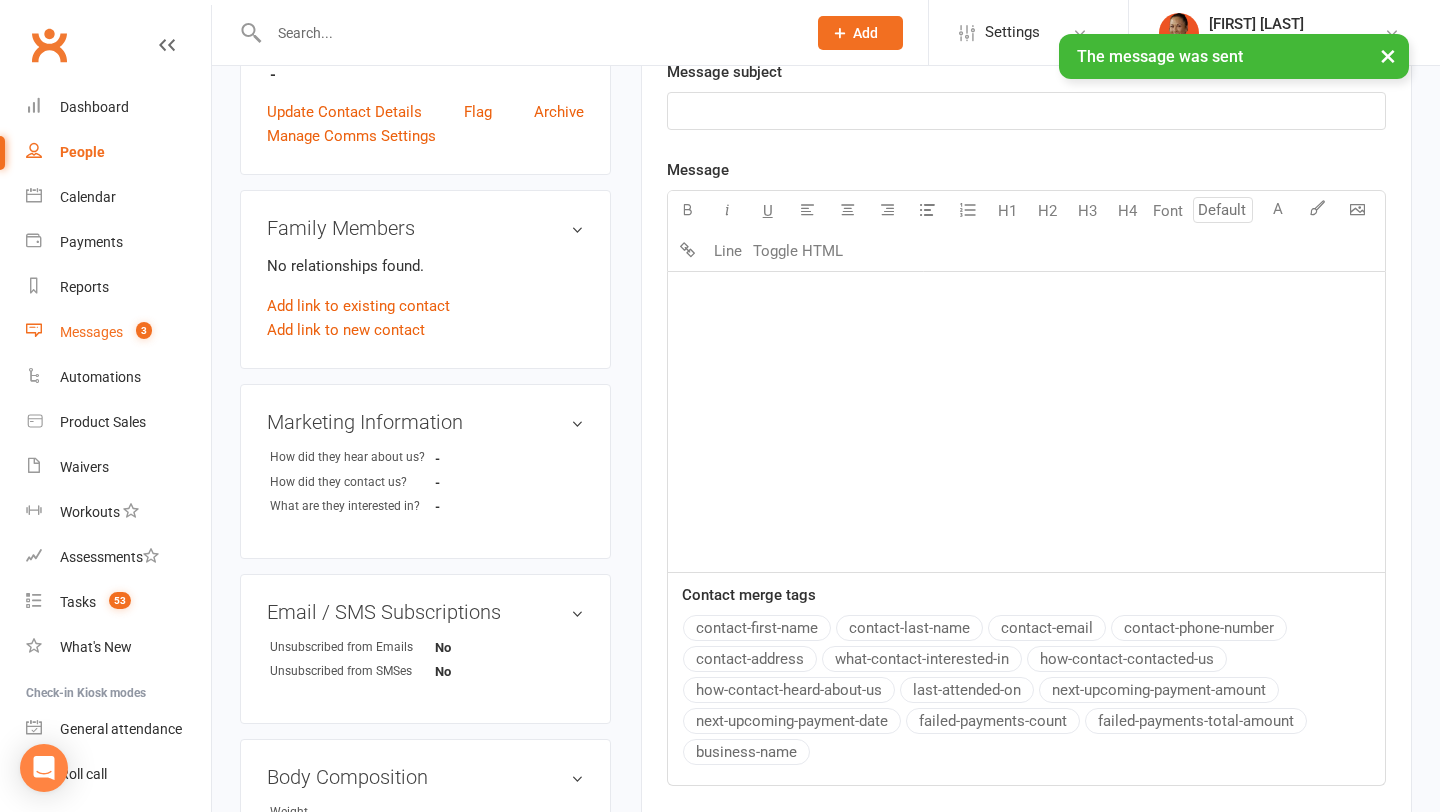 click on "3" at bounding box center [139, 332] 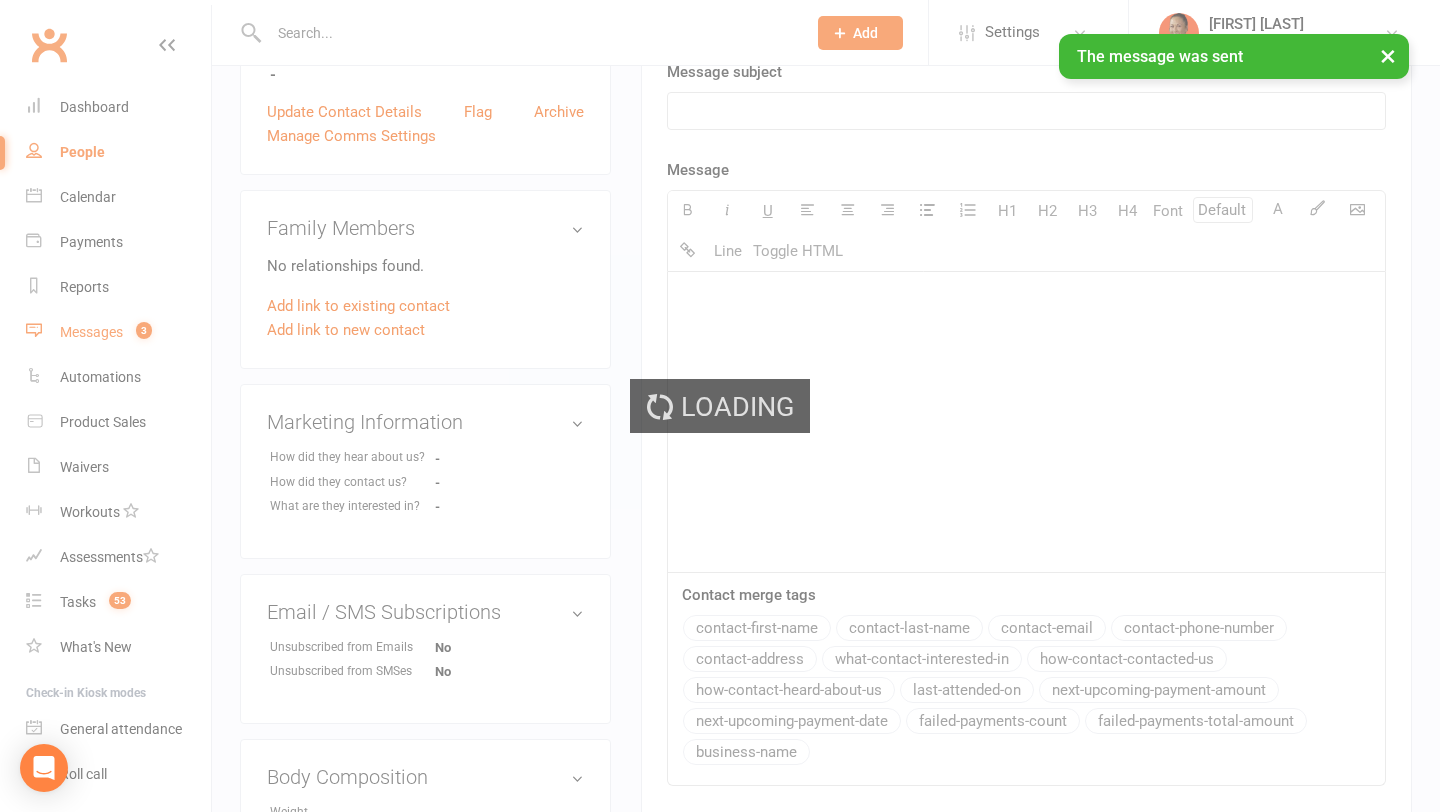 scroll, scrollTop: 0, scrollLeft: 0, axis: both 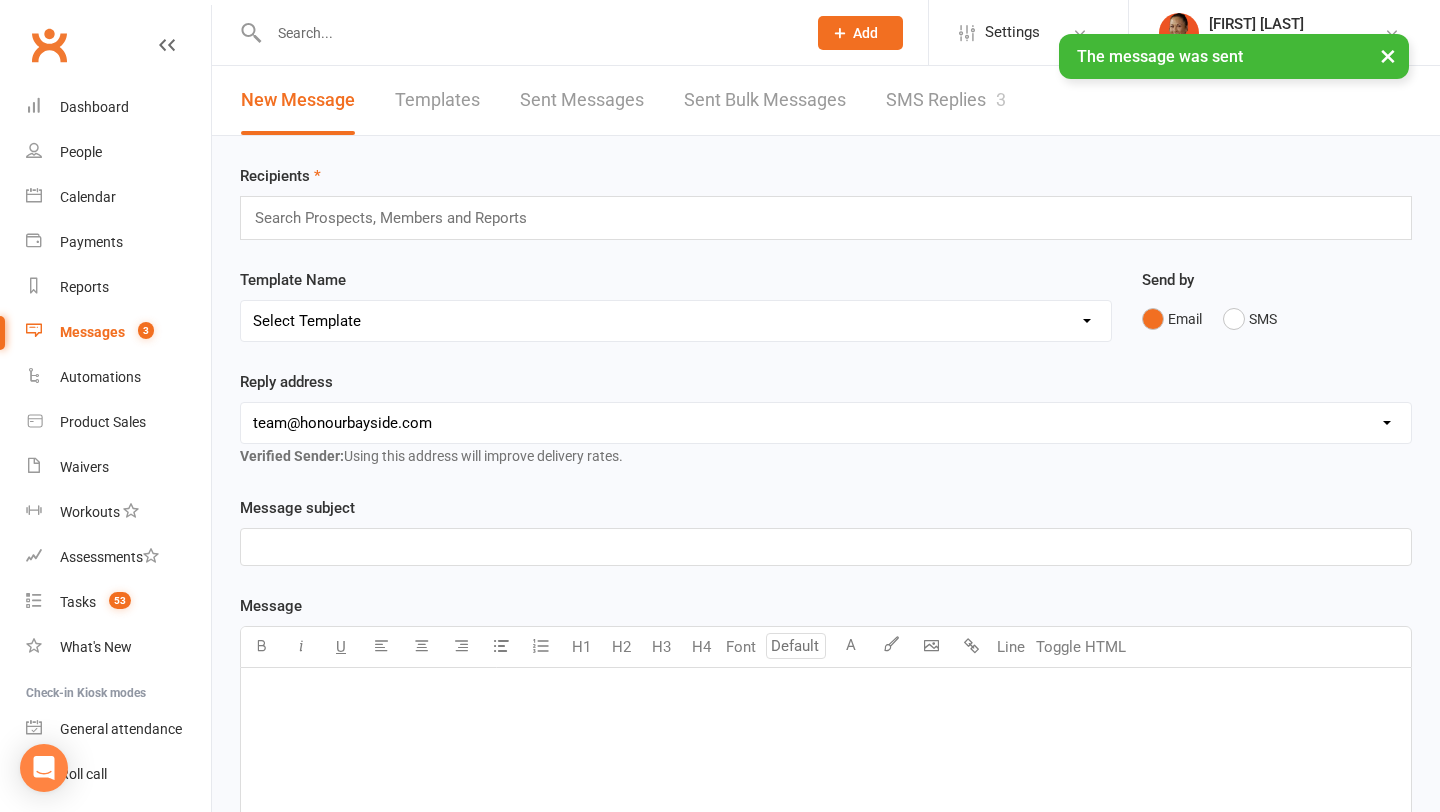 click on "SMS Replies  3" at bounding box center (946, 100) 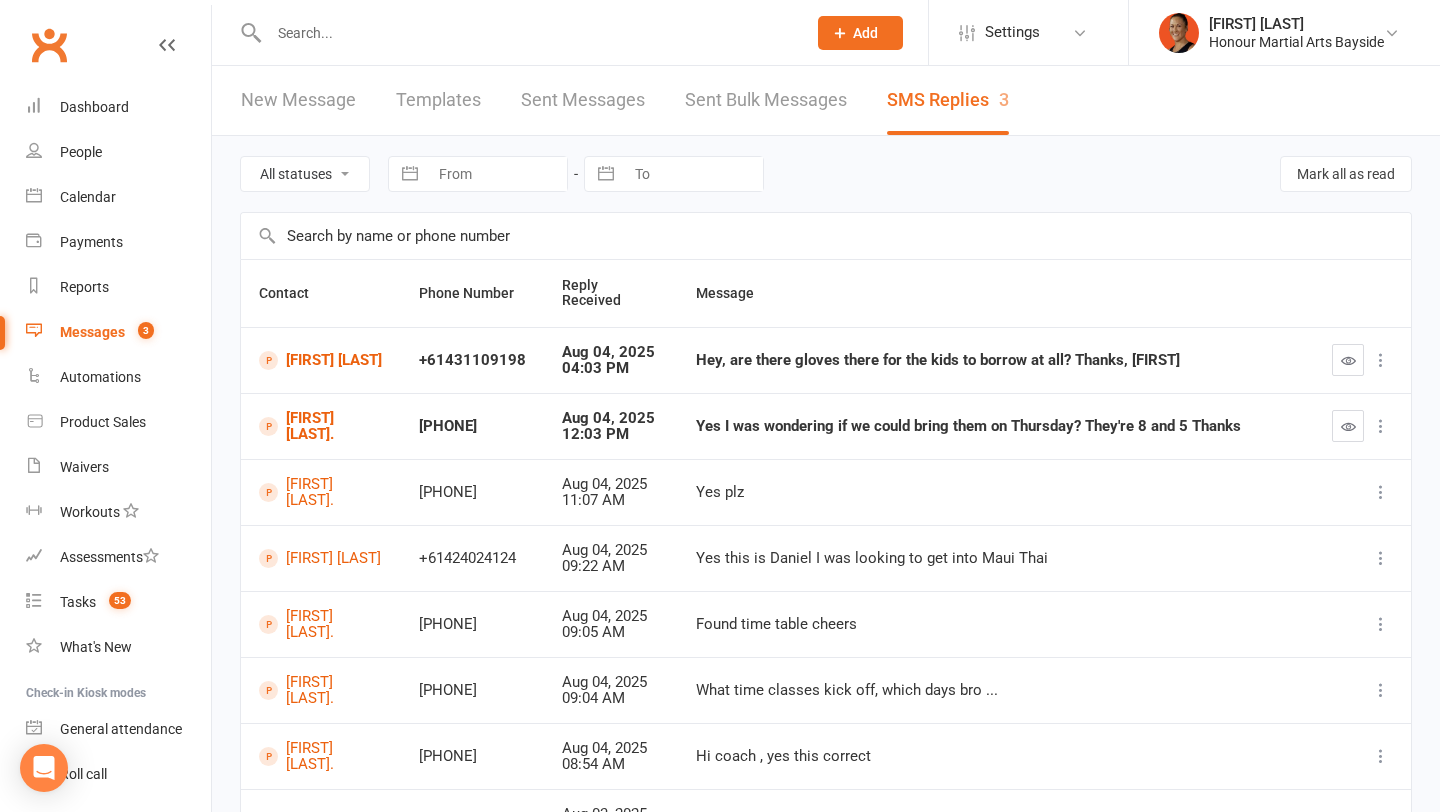 click at bounding box center [1348, 426] 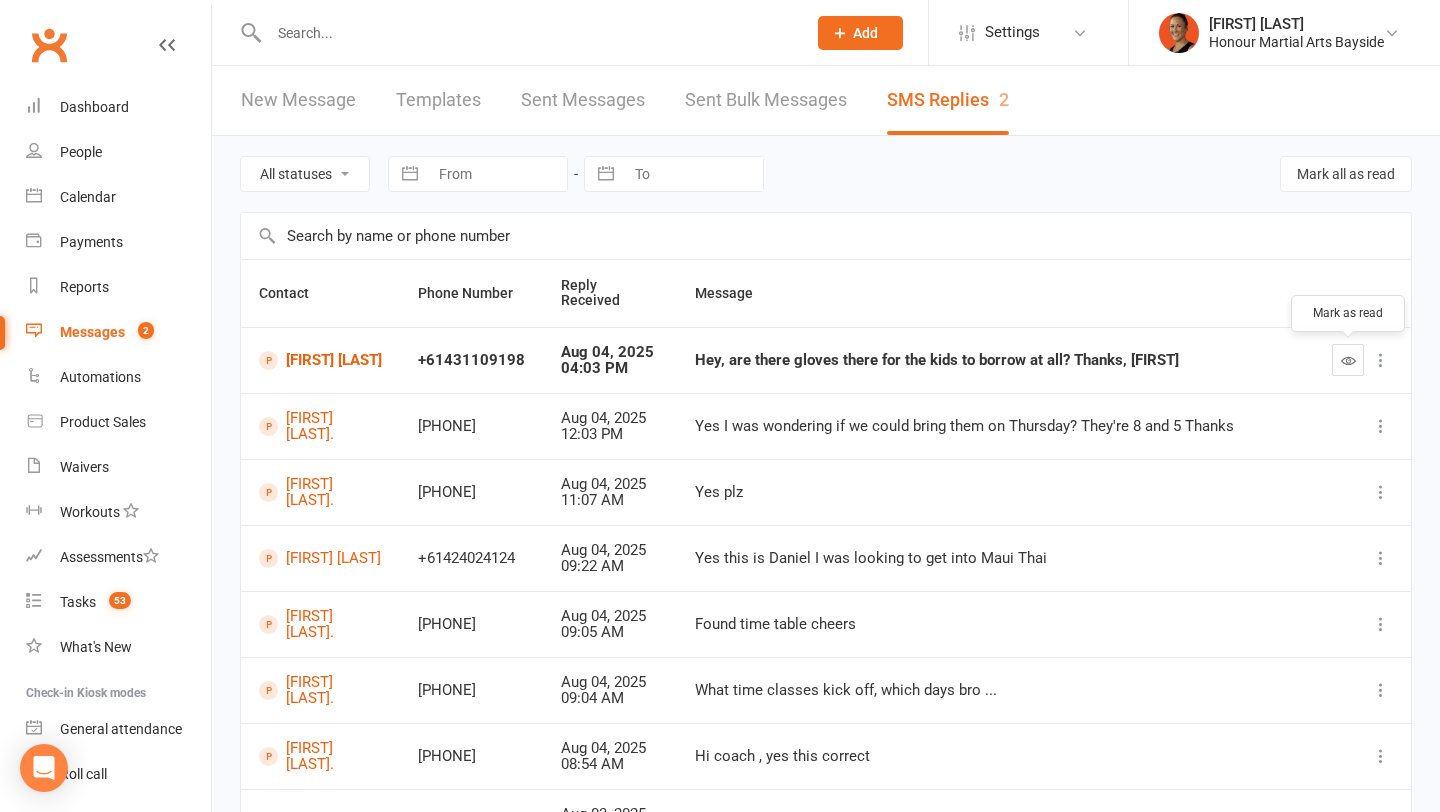 click at bounding box center [1348, 360] 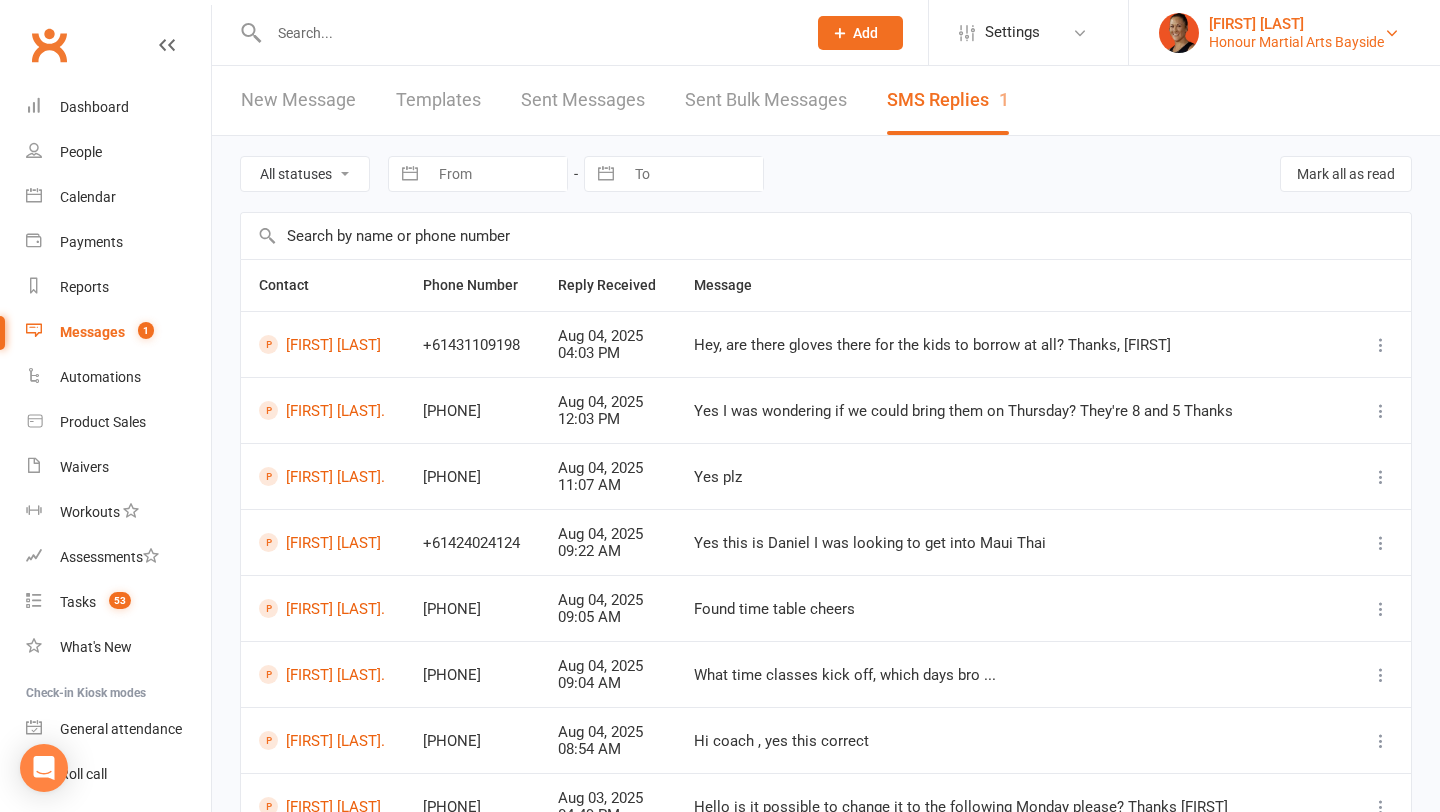 click on "Honour Martial Arts Bayside" at bounding box center (1296, 42) 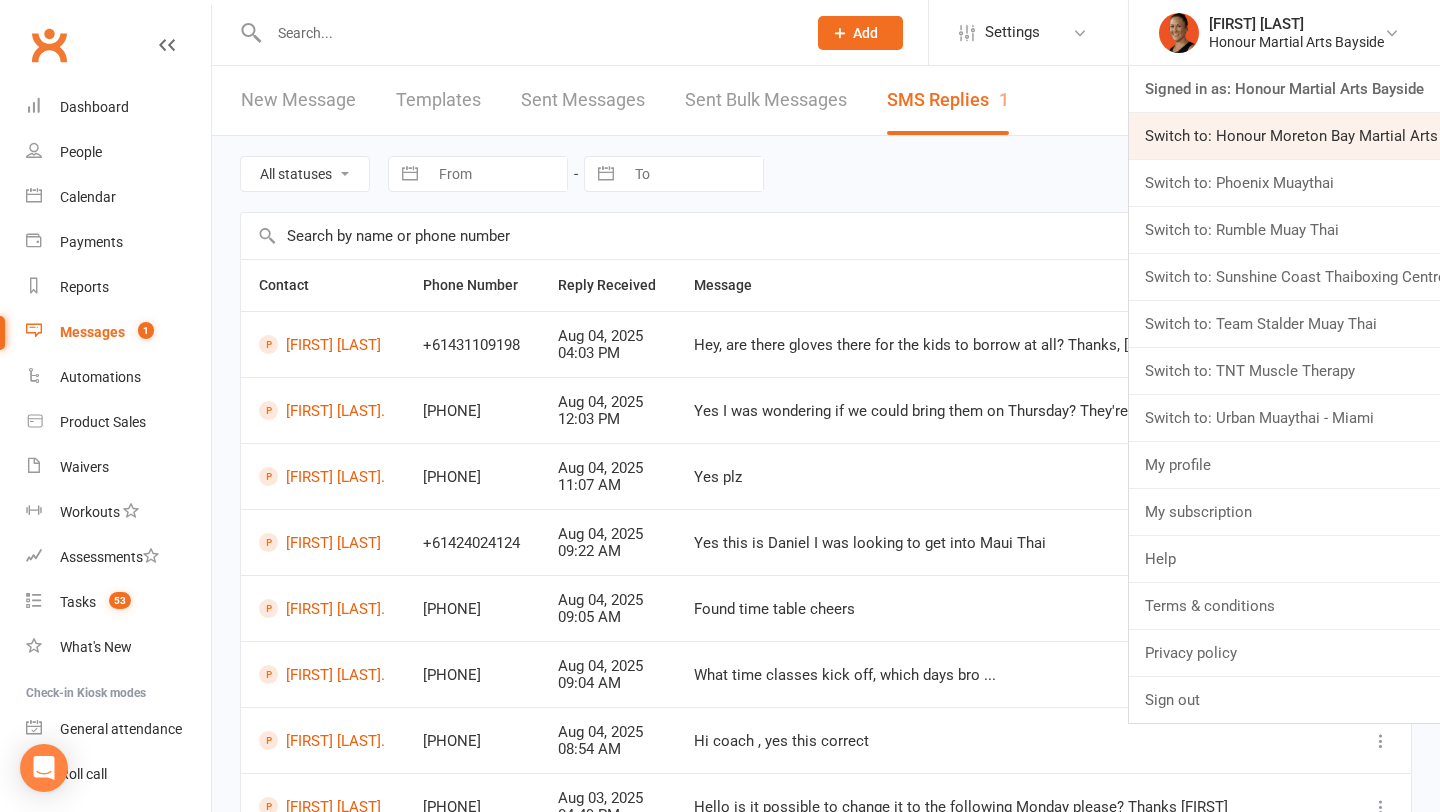 click on "Switch to: Honour Moreton Bay Martial Arts Academy" at bounding box center [1284, 136] 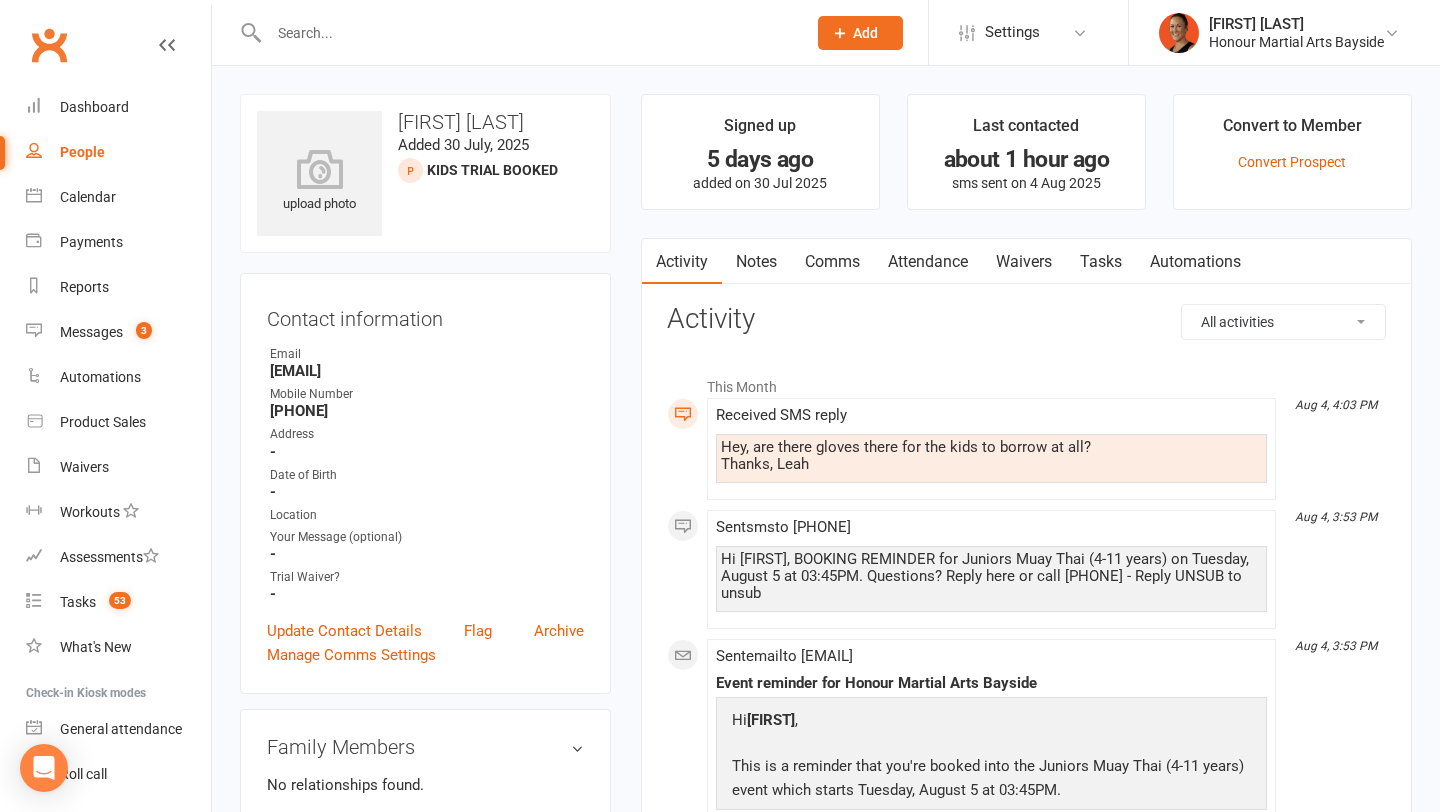 scroll, scrollTop: 0, scrollLeft: 0, axis: both 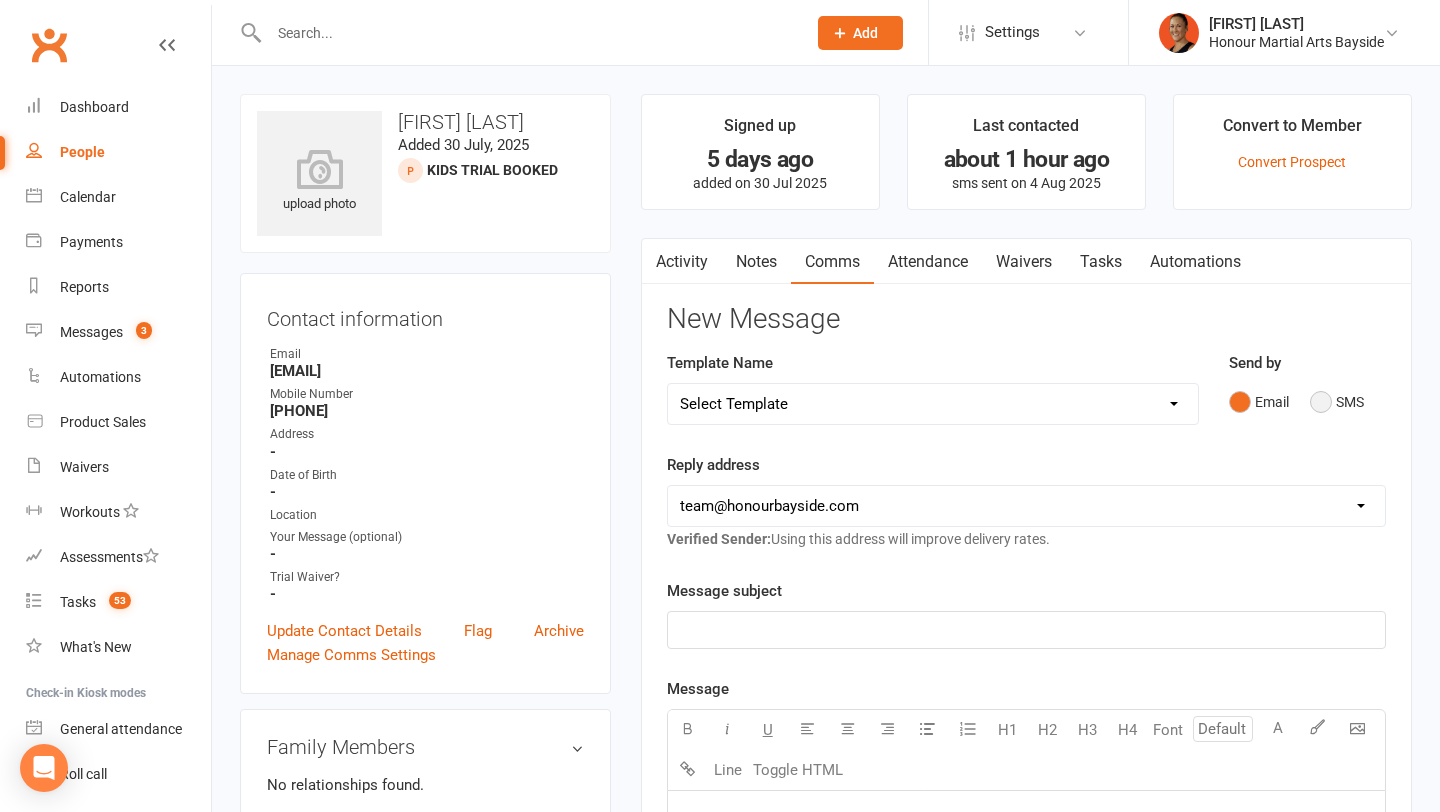 click on "SMS" at bounding box center [1337, 402] 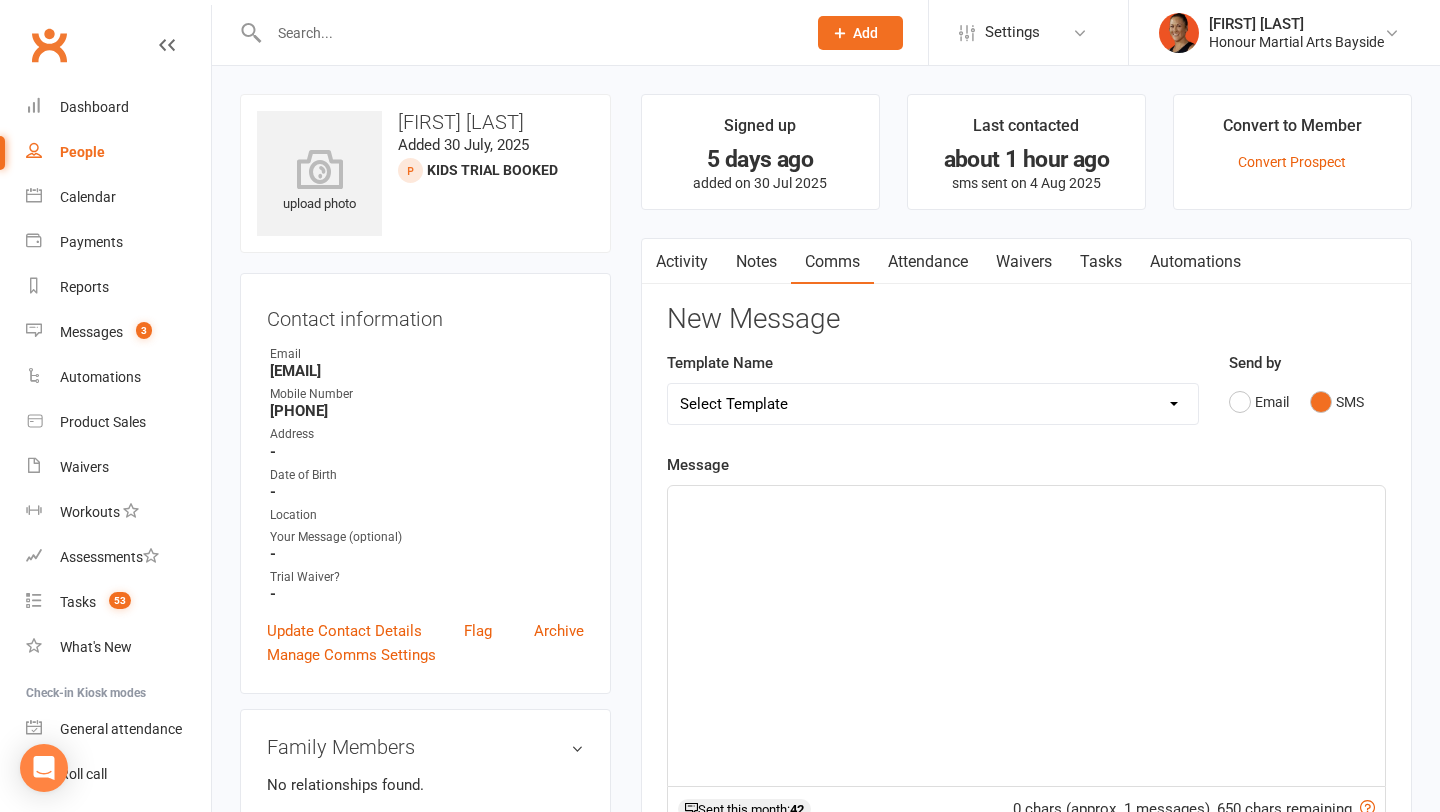click on "﻿" 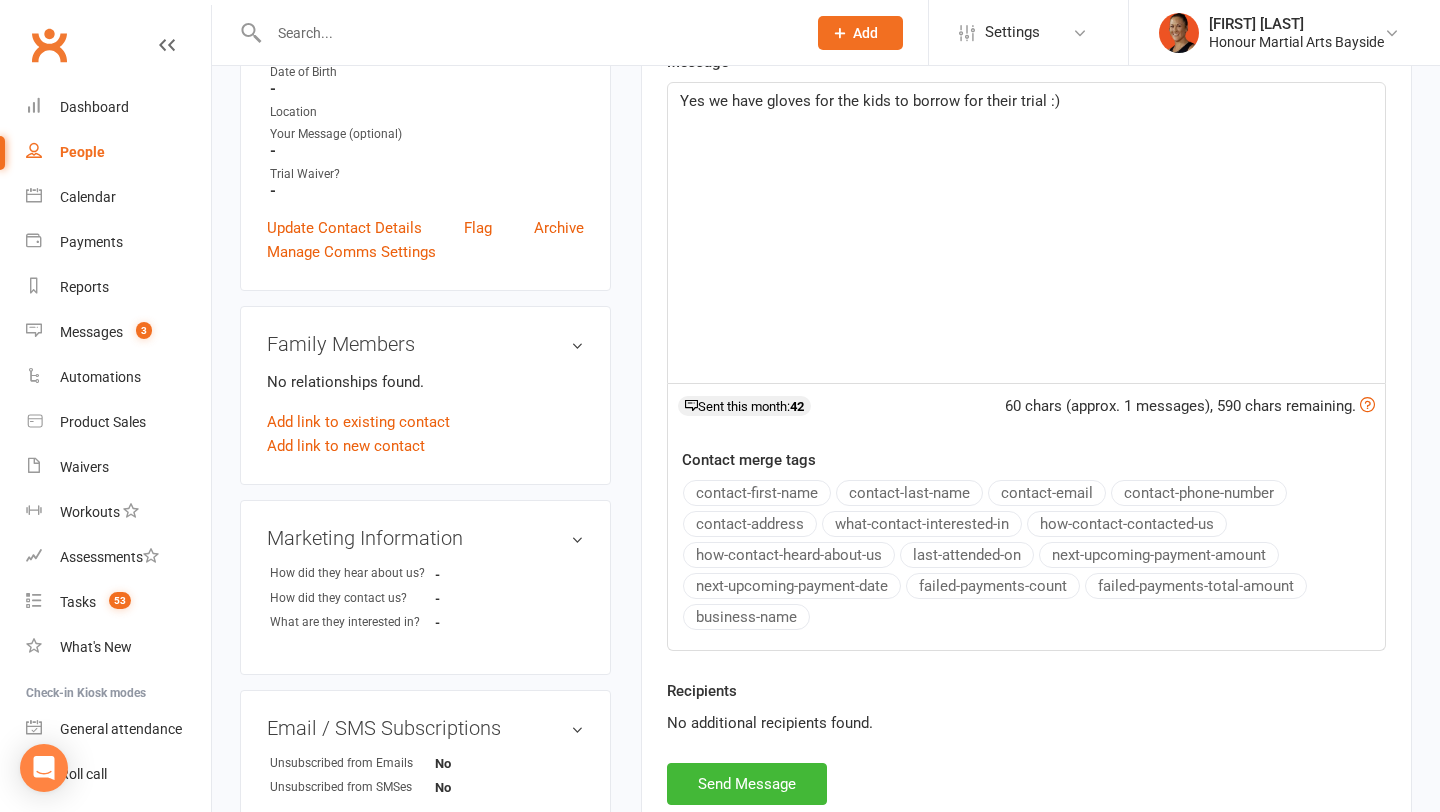 scroll, scrollTop: 407, scrollLeft: 0, axis: vertical 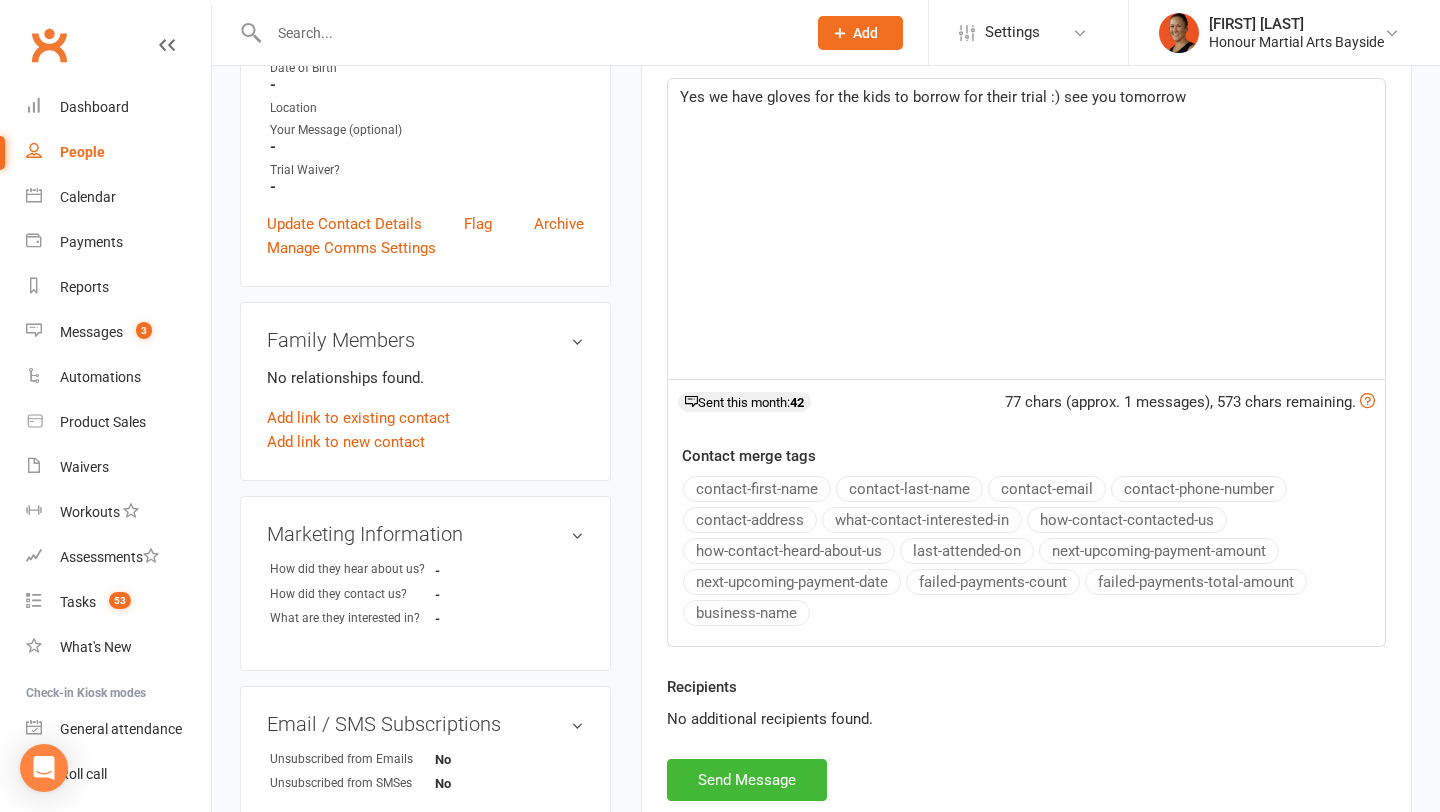 click on "Yes we have gloves for the kids to borrow for their trial :) see you tomorrow" 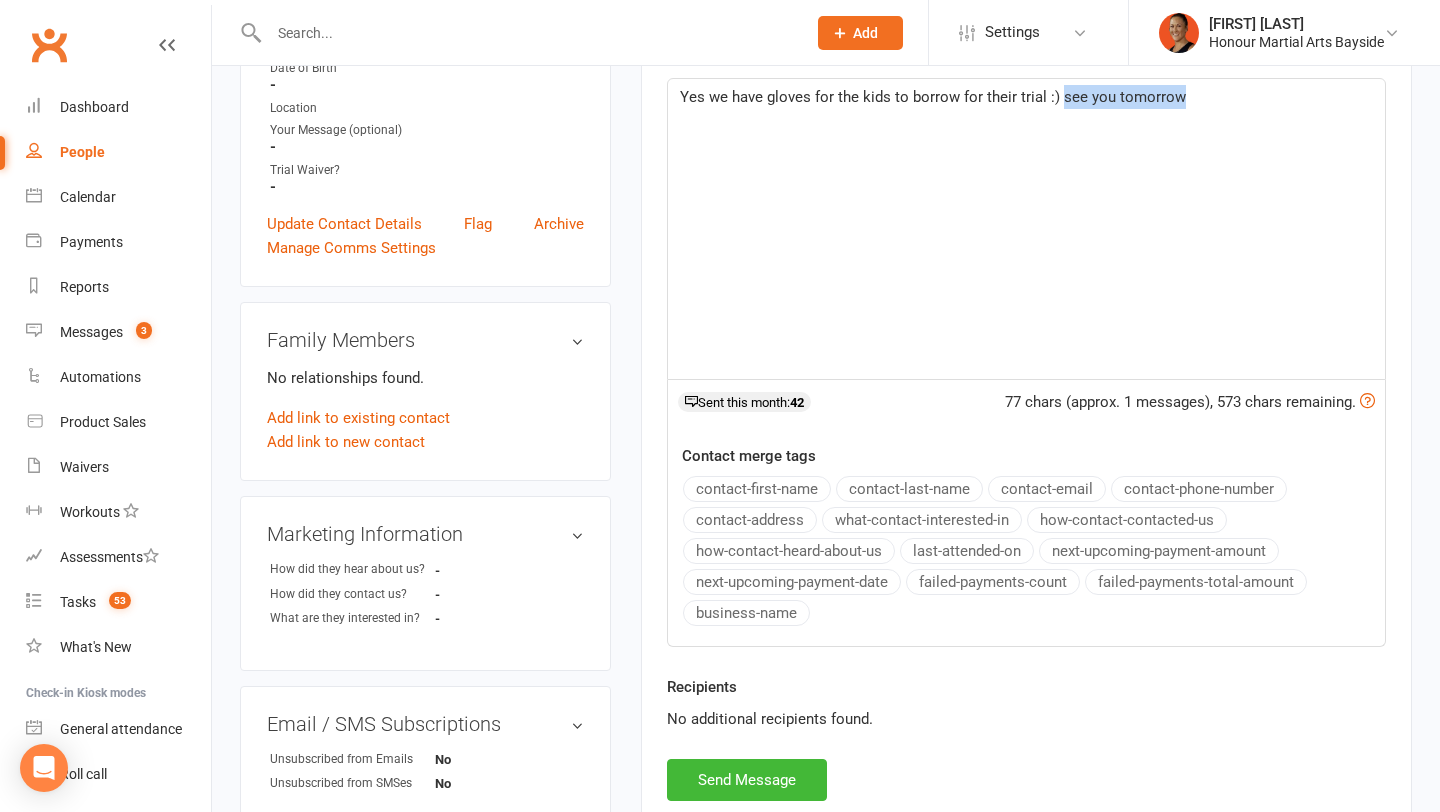 drag, startPoint x: 1058, startPoint y: 98, endPoint x: 1297, endPoint y: 99, distance: 239.00209 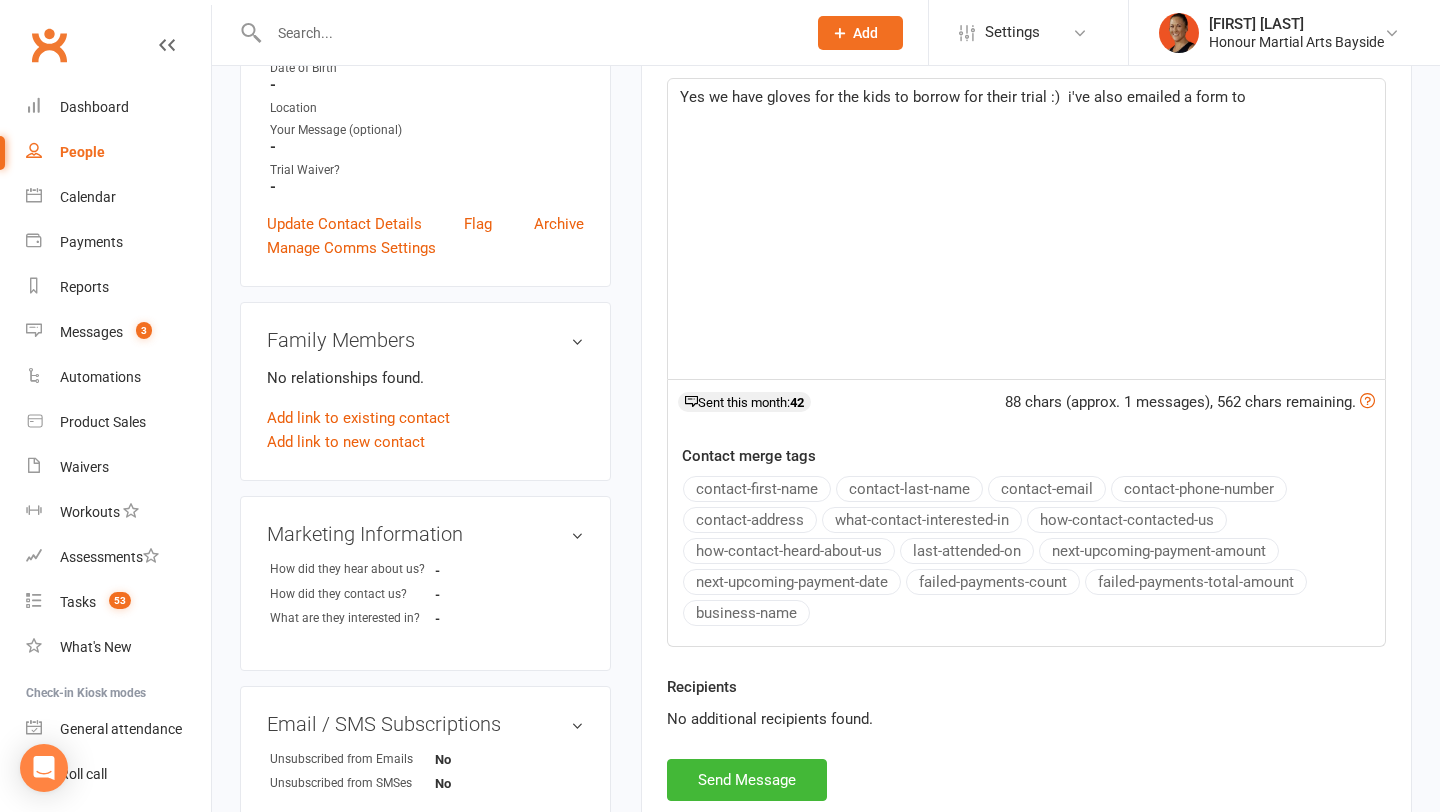 click on "contact-email" 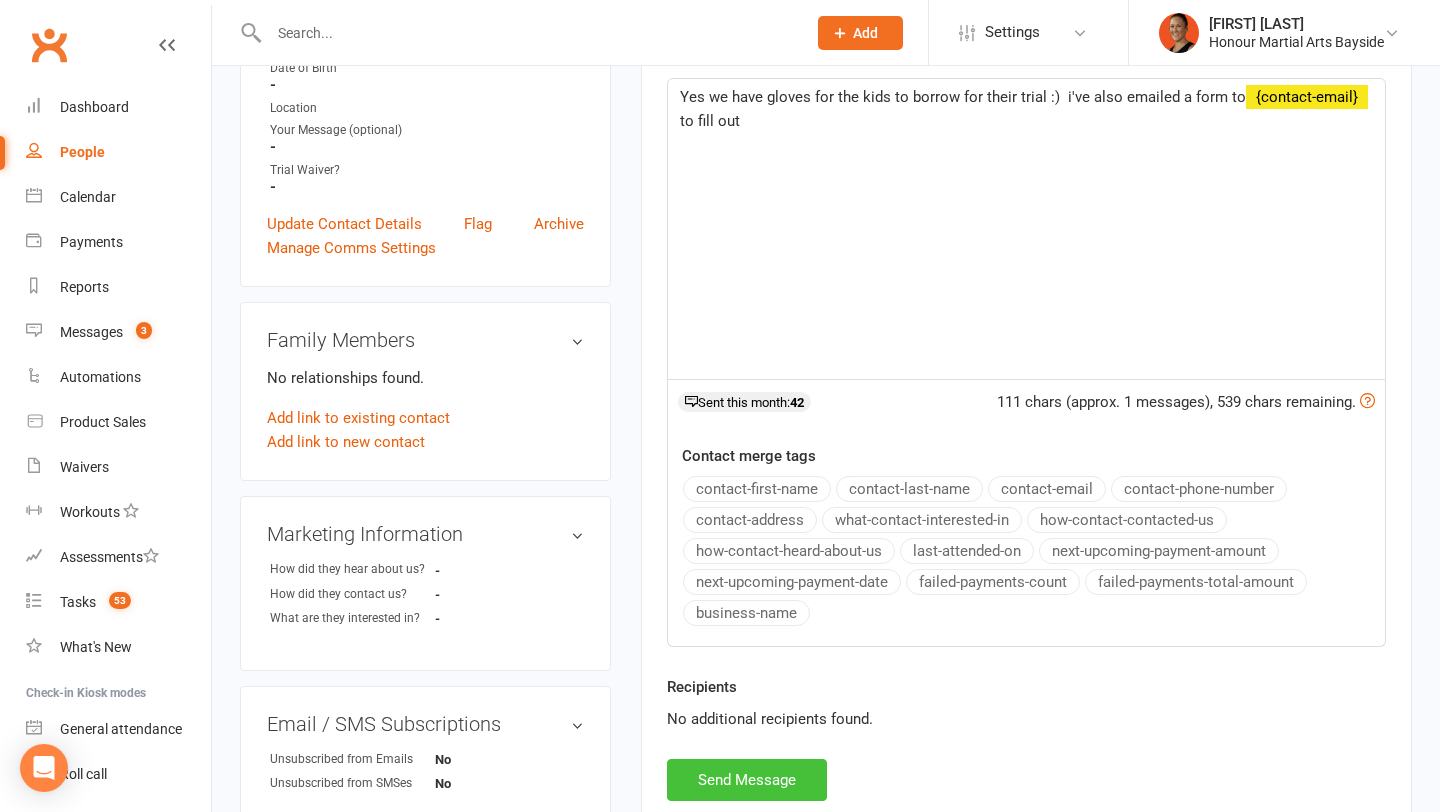 click on "Send Message" at bounding box center [747, 780] 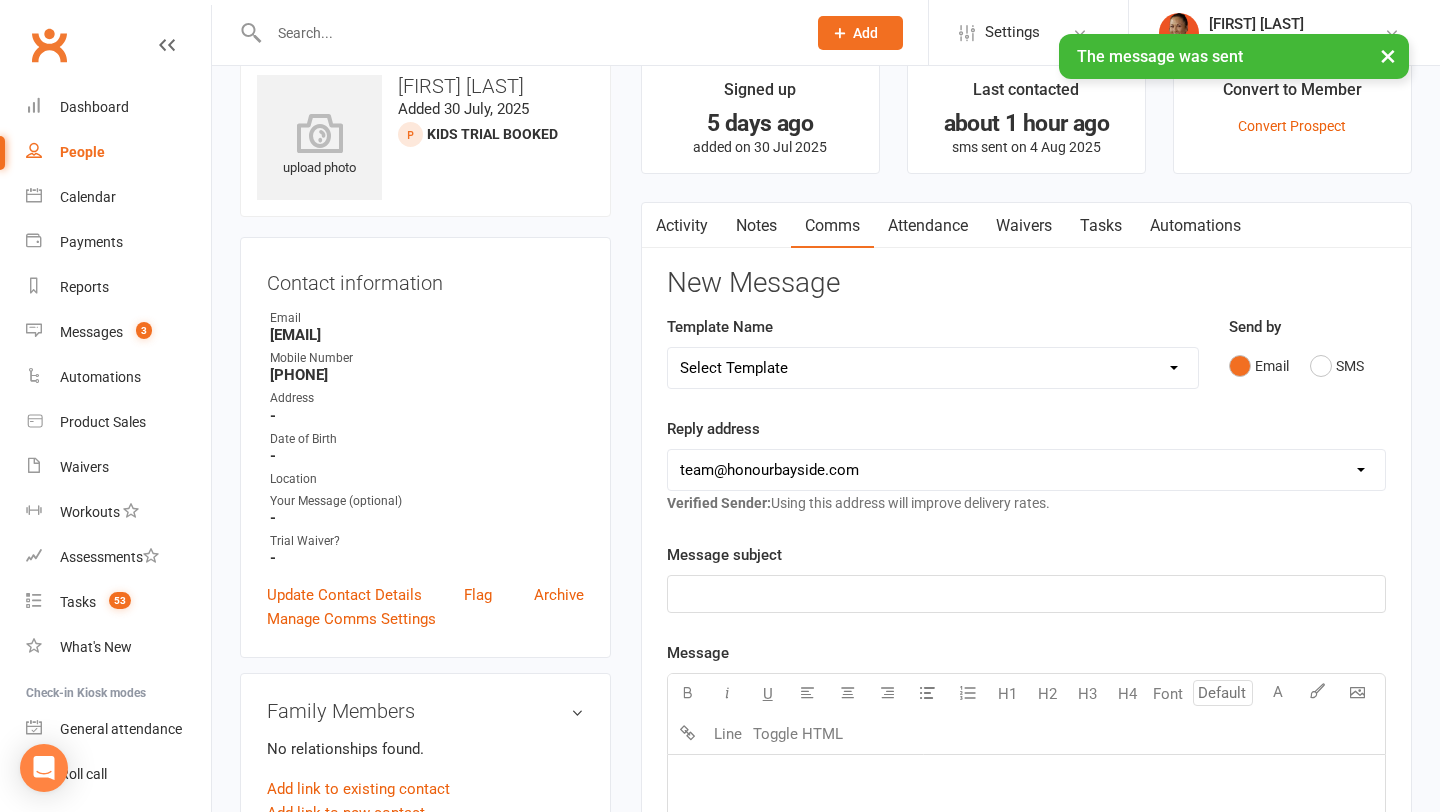 scroll, scrollTop: 21, scrollLeft: 0, axis: vertical 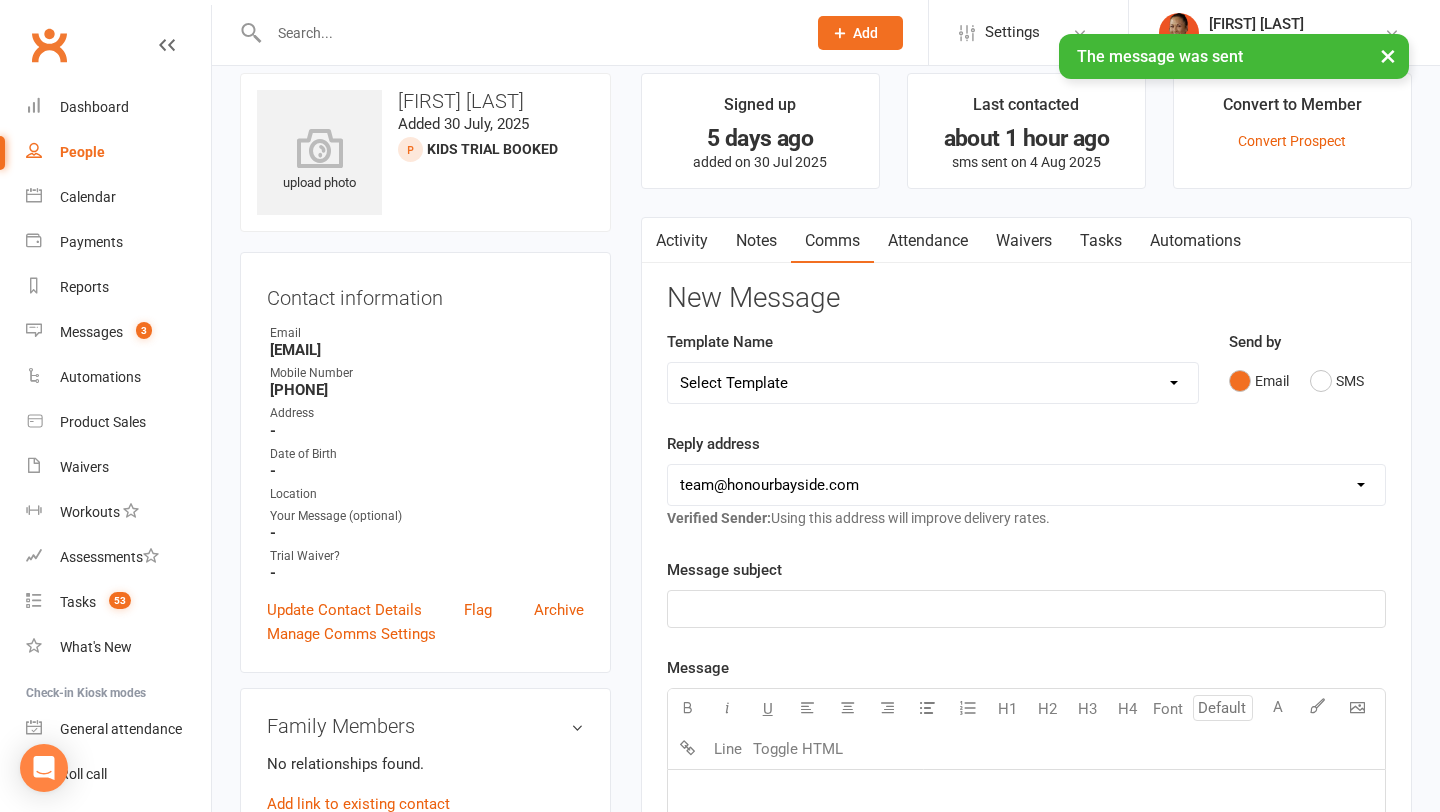 click on "Waivers" at bounding box center (1024, 241) 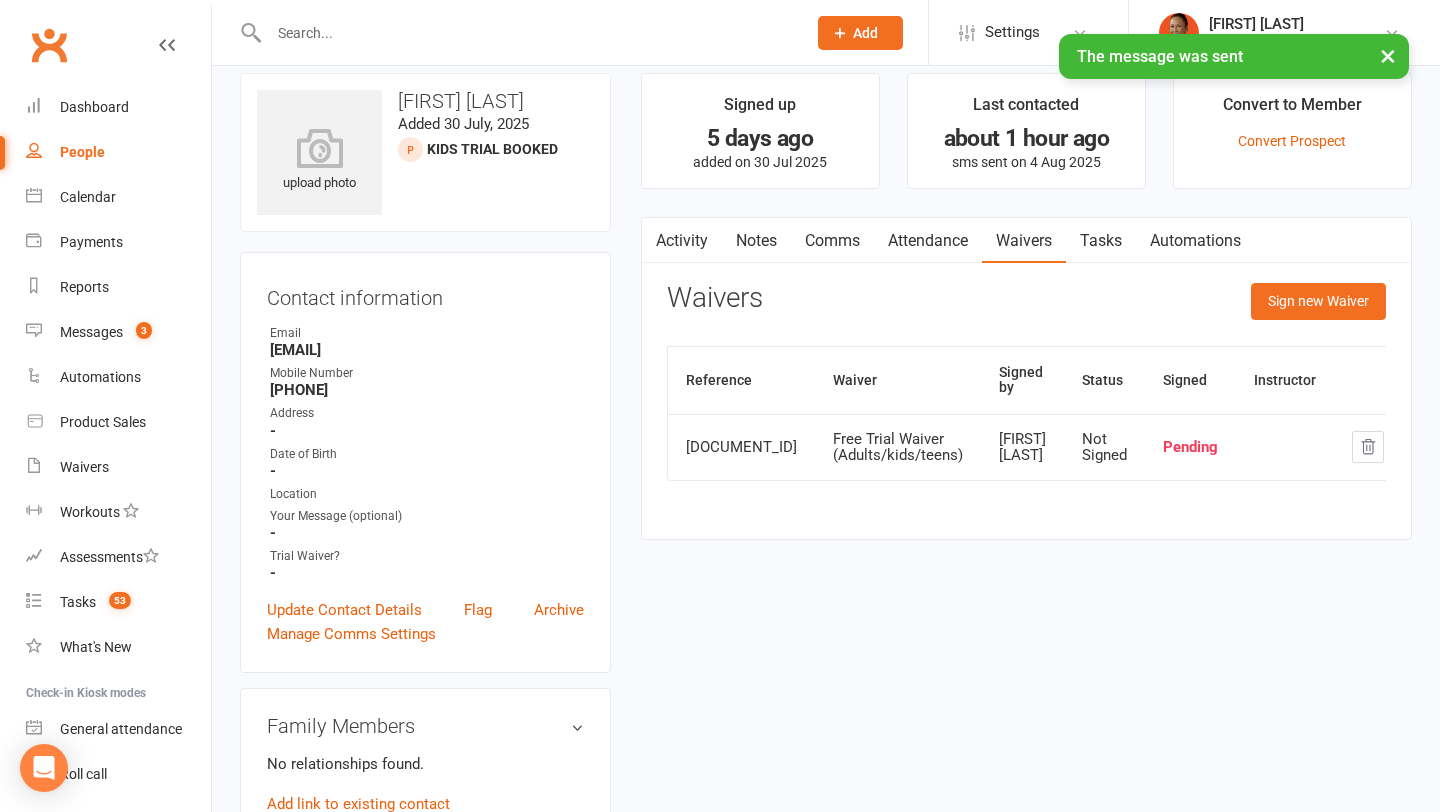 click on "Activity" at bounding box center (682, 241) 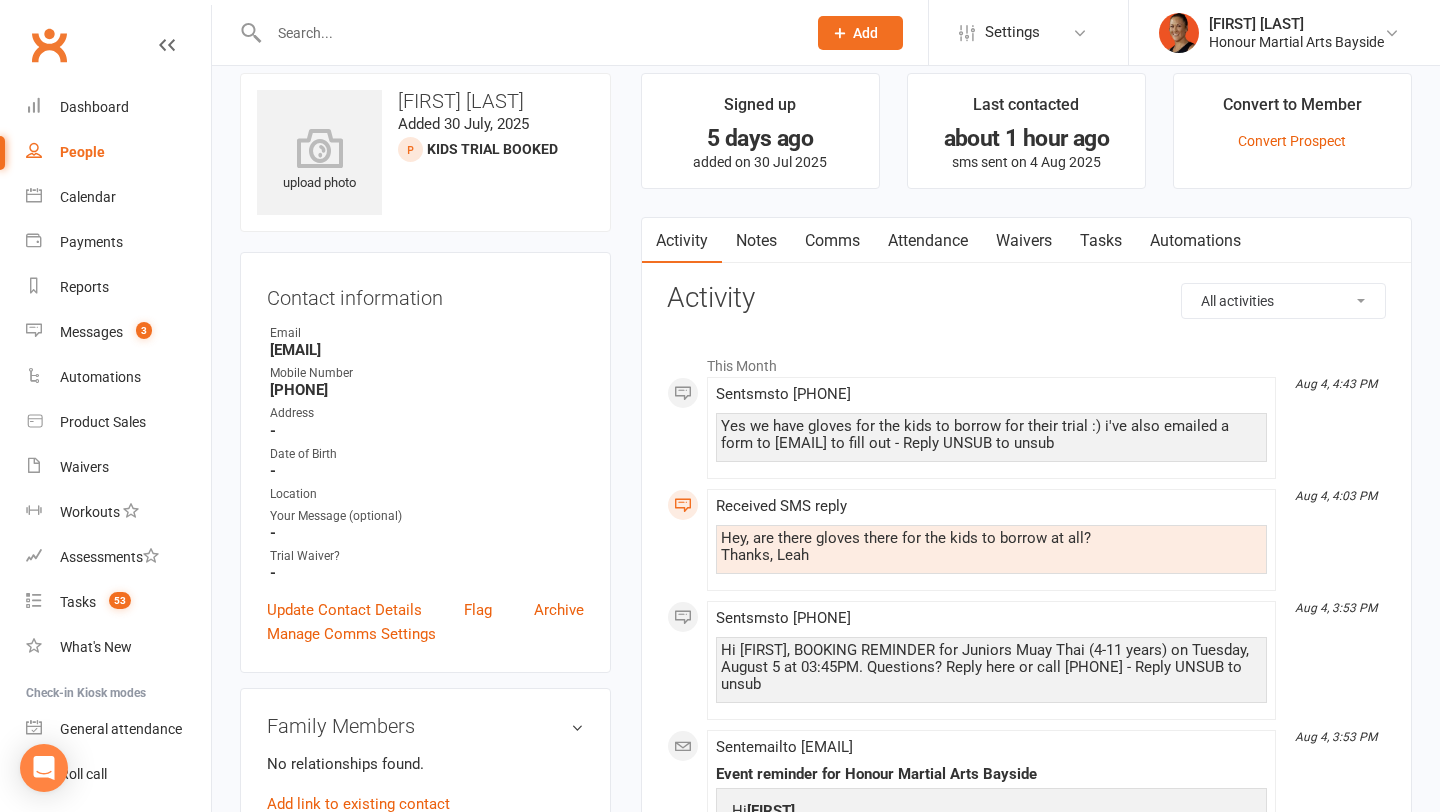 click on "Waivers" at bounding box center [1024, 241] 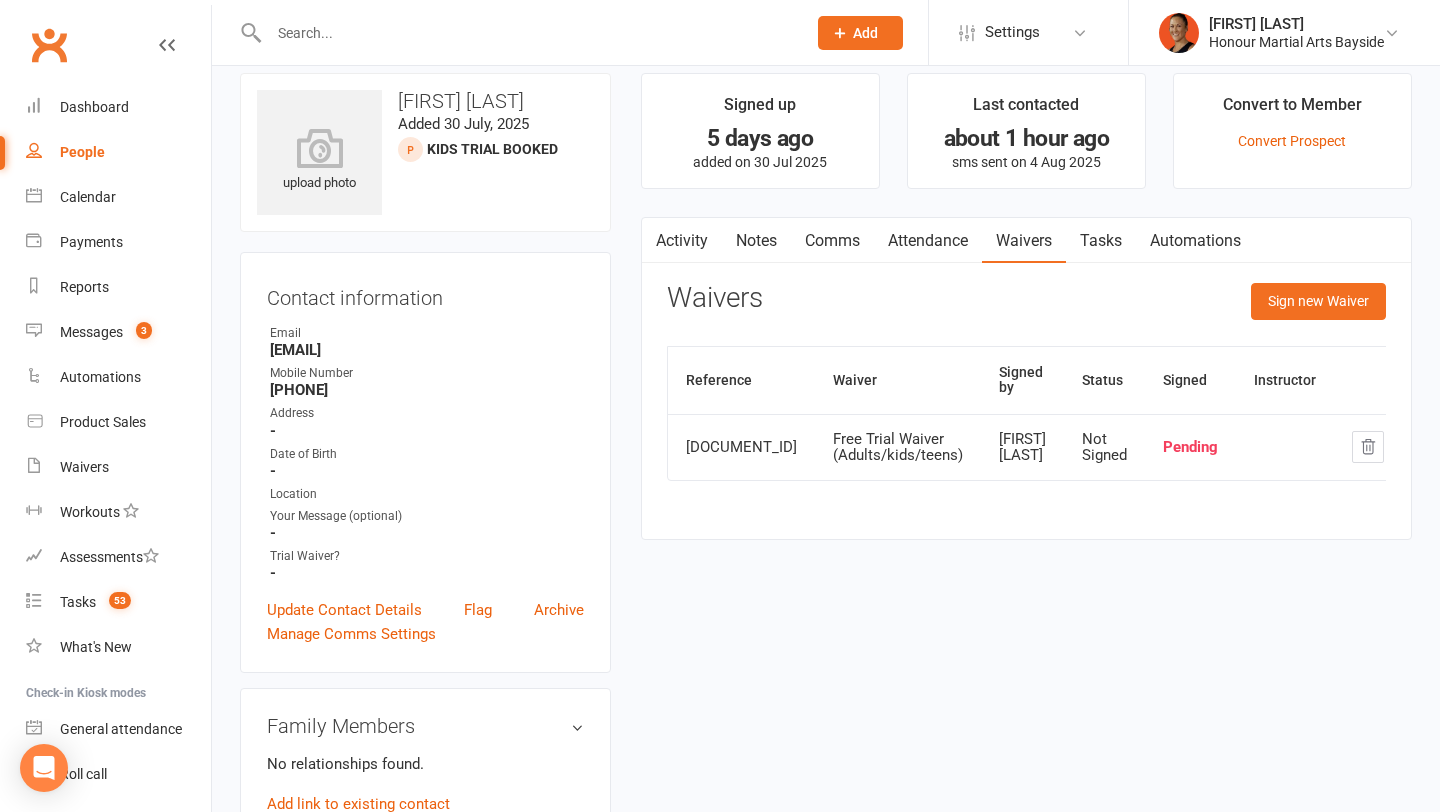 click on "Activity" at bounding box center (682, 241) 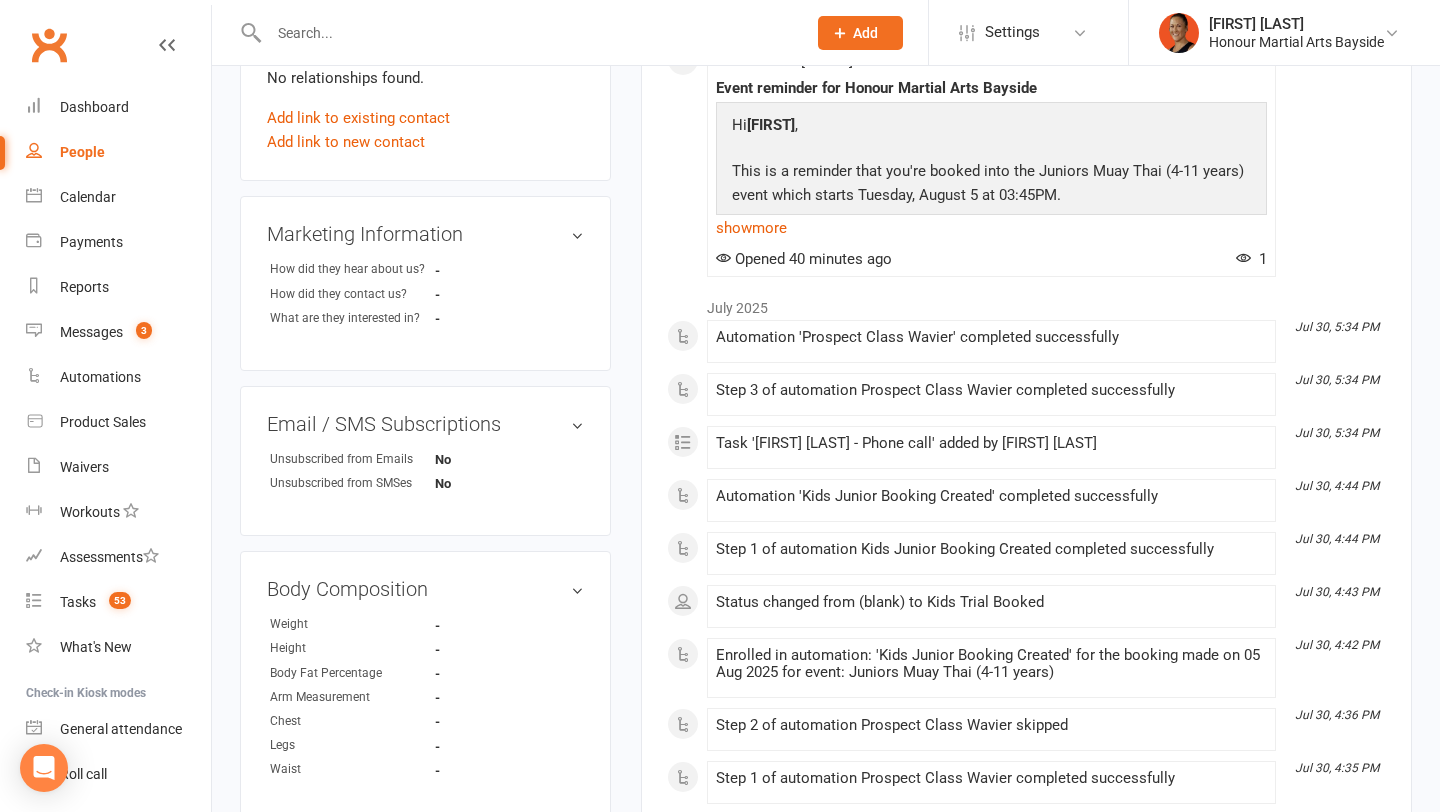 scroll, scrollTop: 0, scrollLeft: 0, axis: both 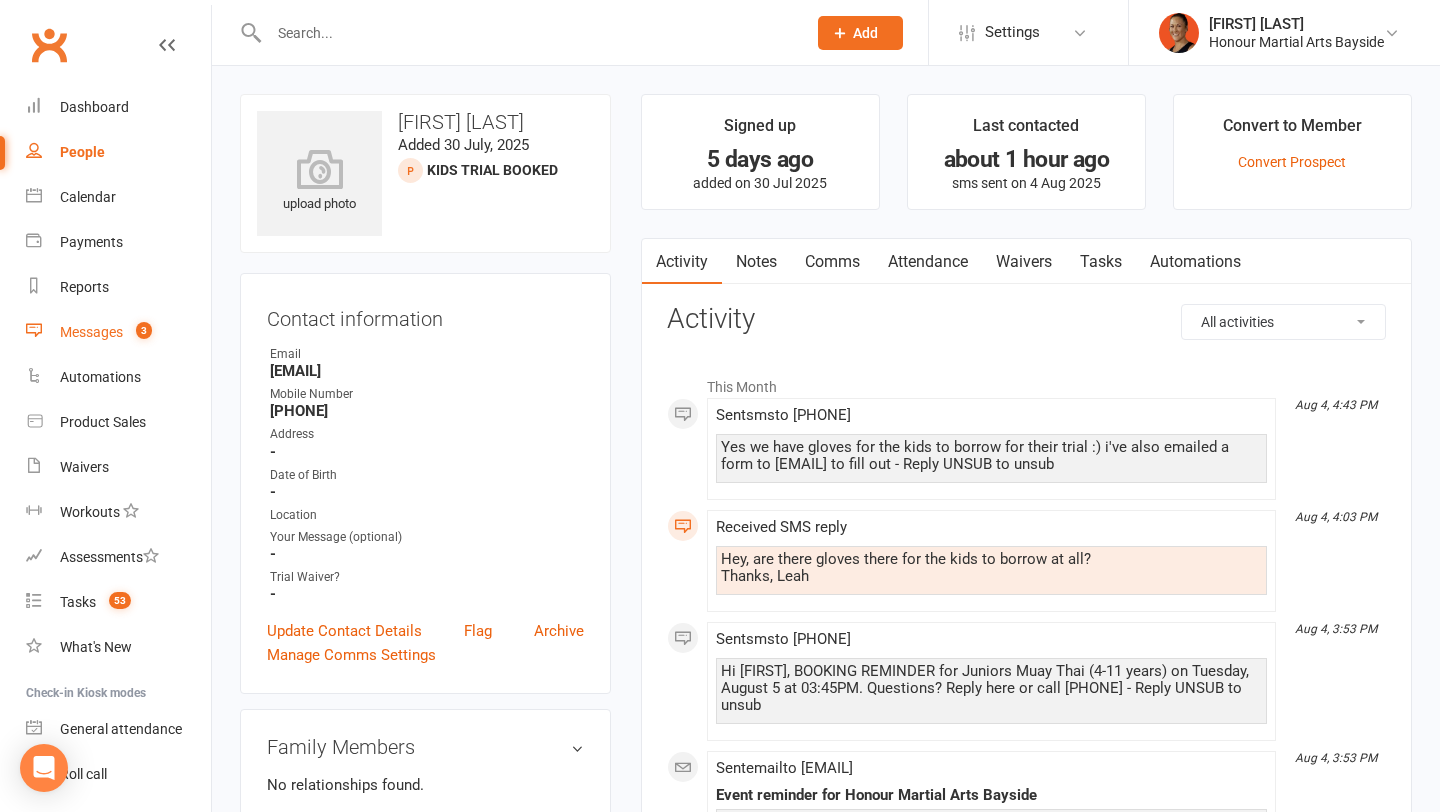 click on "Messages" at bounding box center (91, 332) 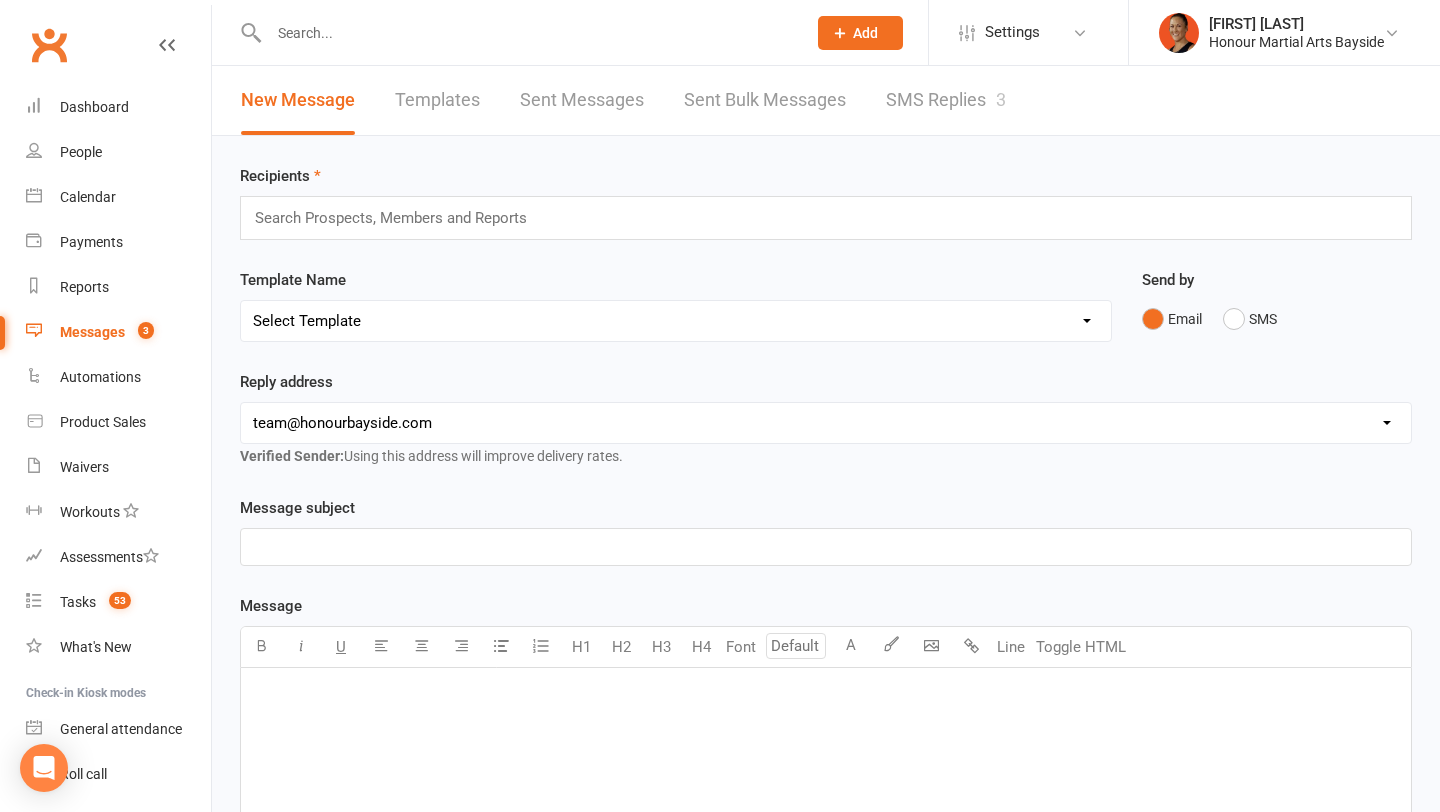 click on "SMS Replies  3" at bounding box center [946, 100] 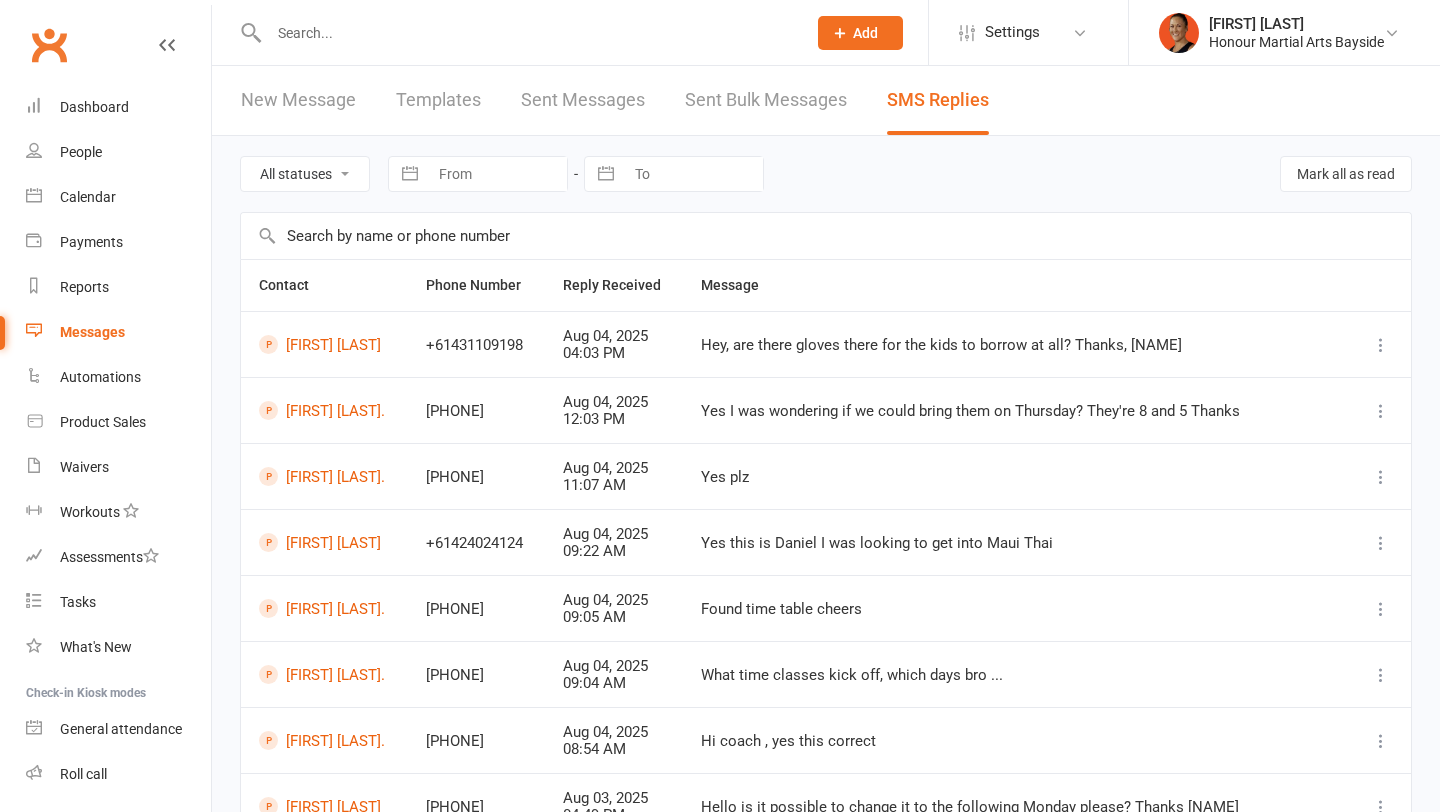 scroll, scrollTop: 0, scrollLeft: 0, axis: both 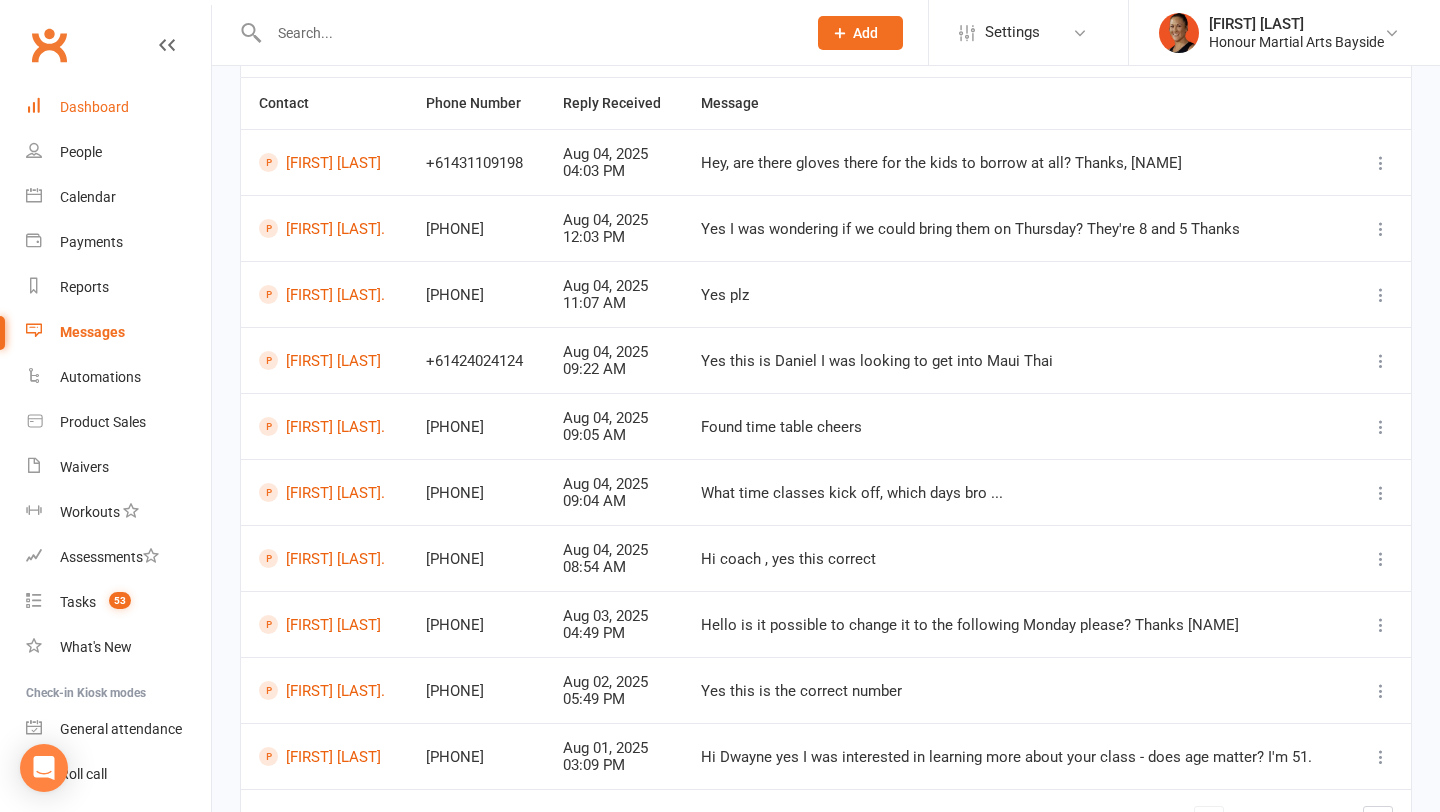 click on "Dashboard" at bounding box center [118, 107] 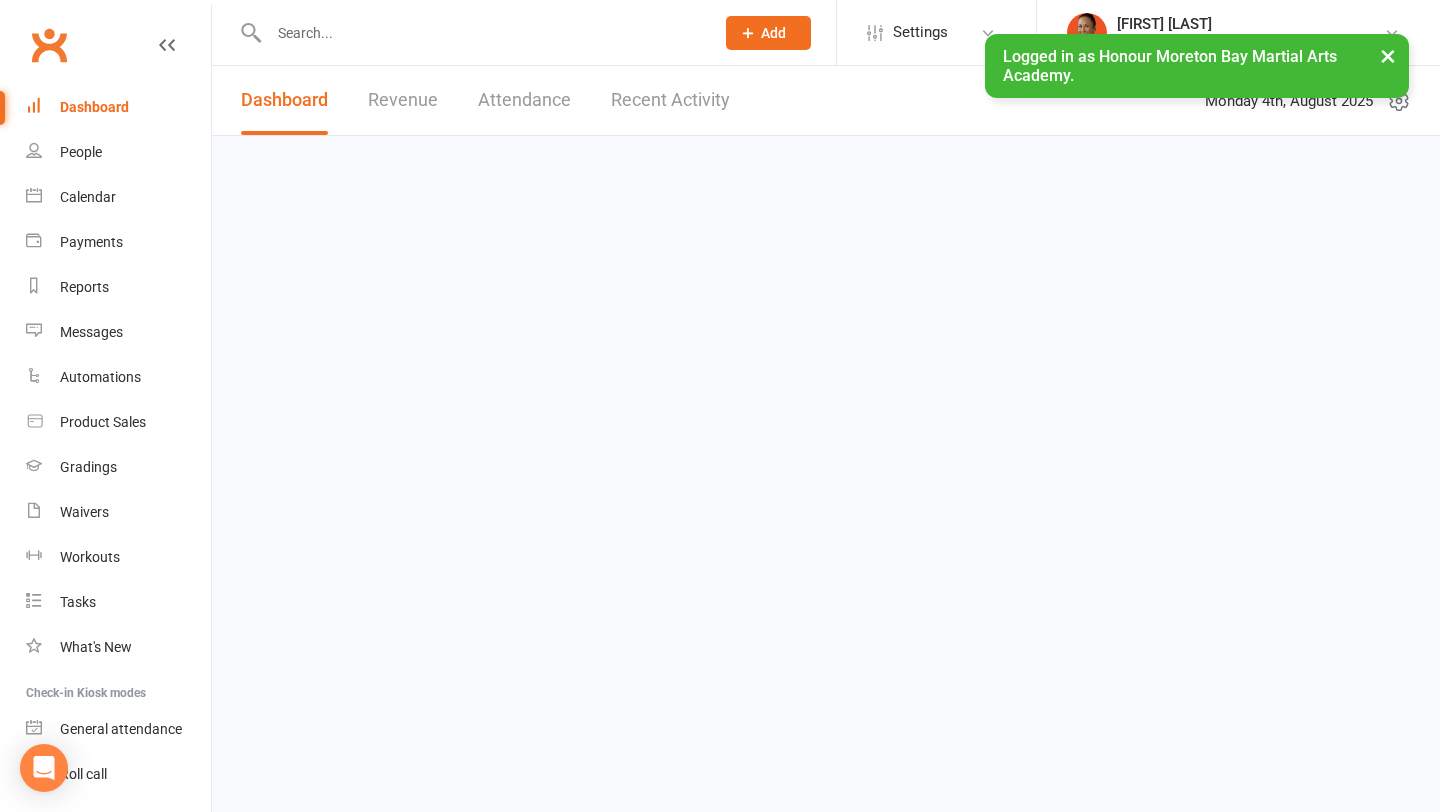 scroll, scrollTop: 0, scrollLeft: 0, axis: both 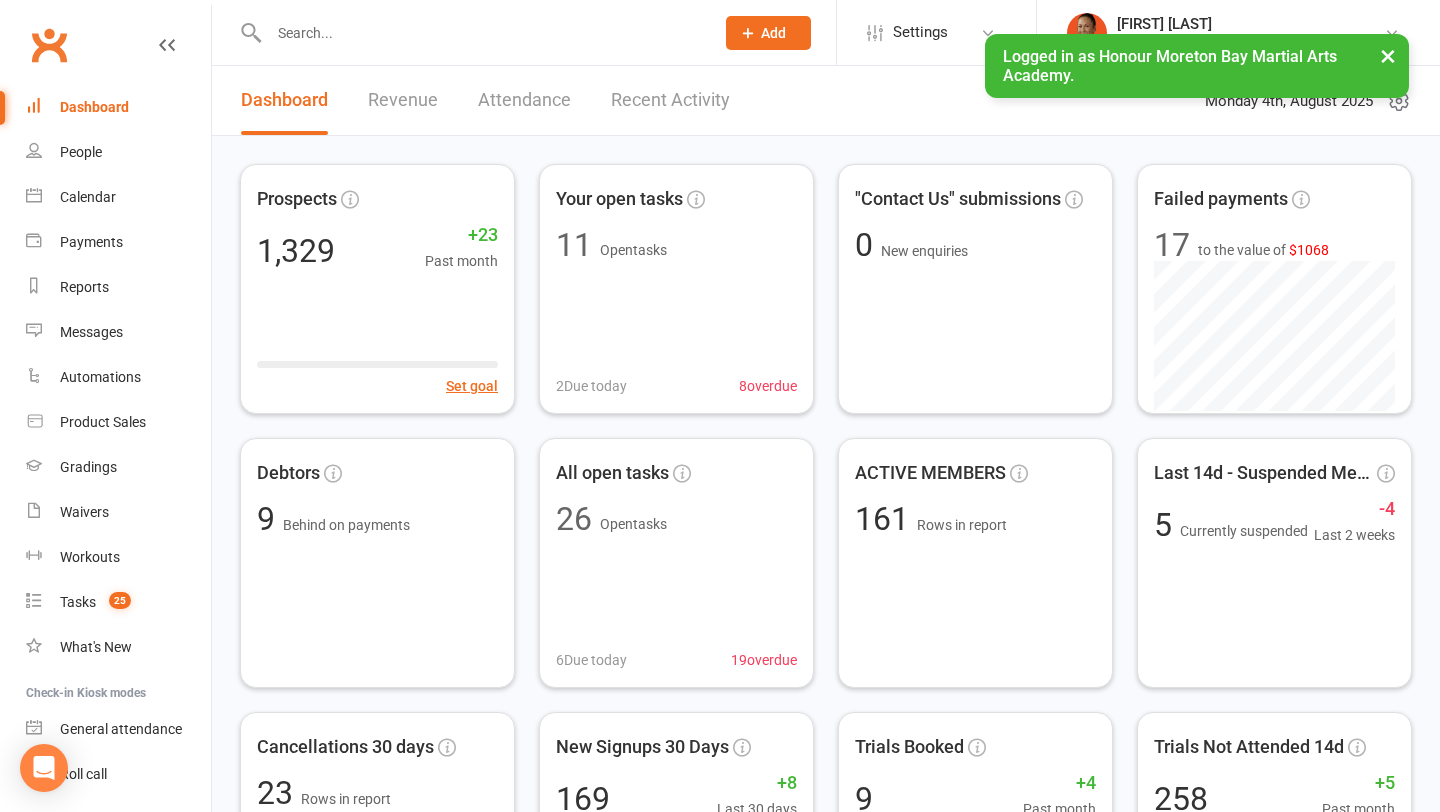 click on "×" at bounding box center [1388, 55] 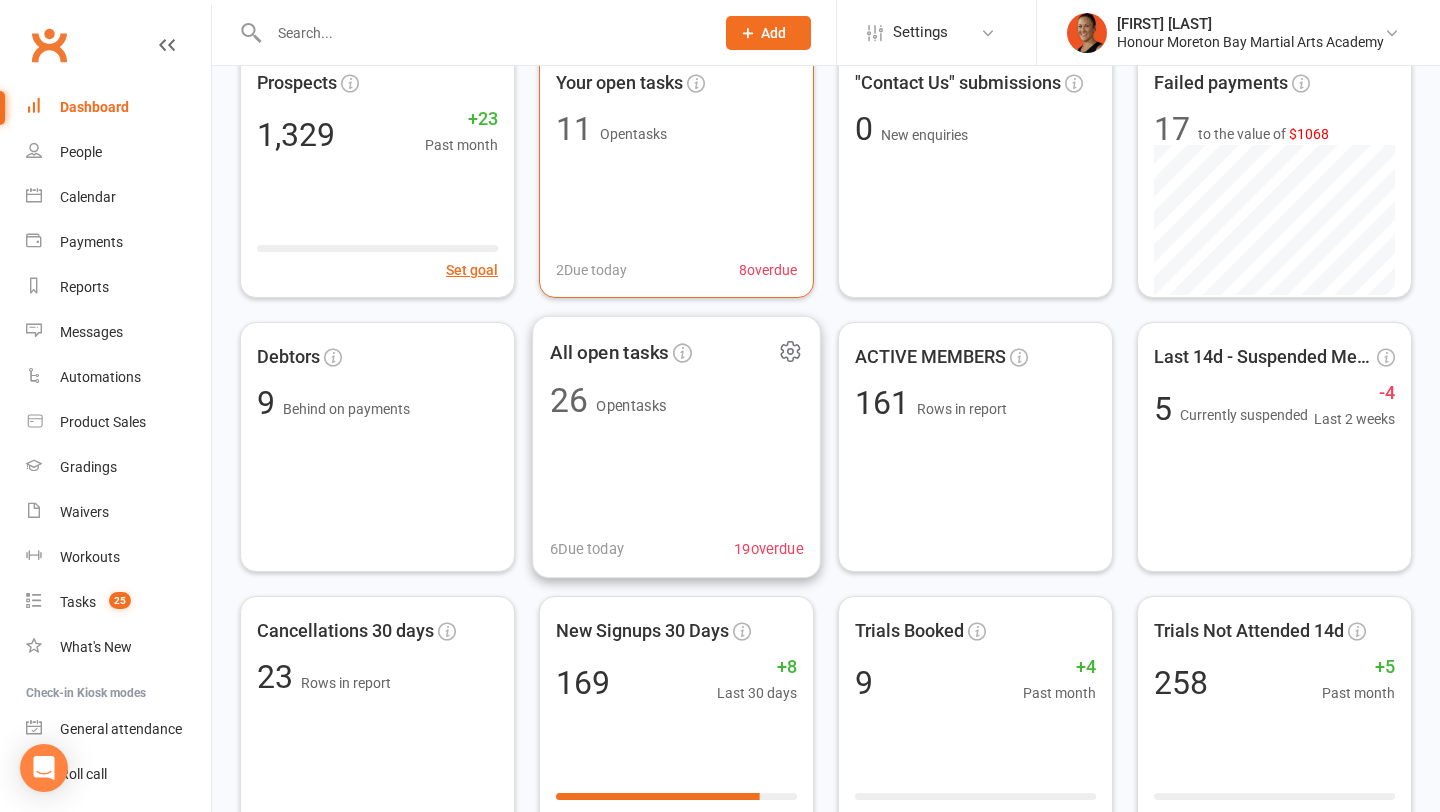 scroll, scrollTop: 0, scrollLeft: 0, axis: both 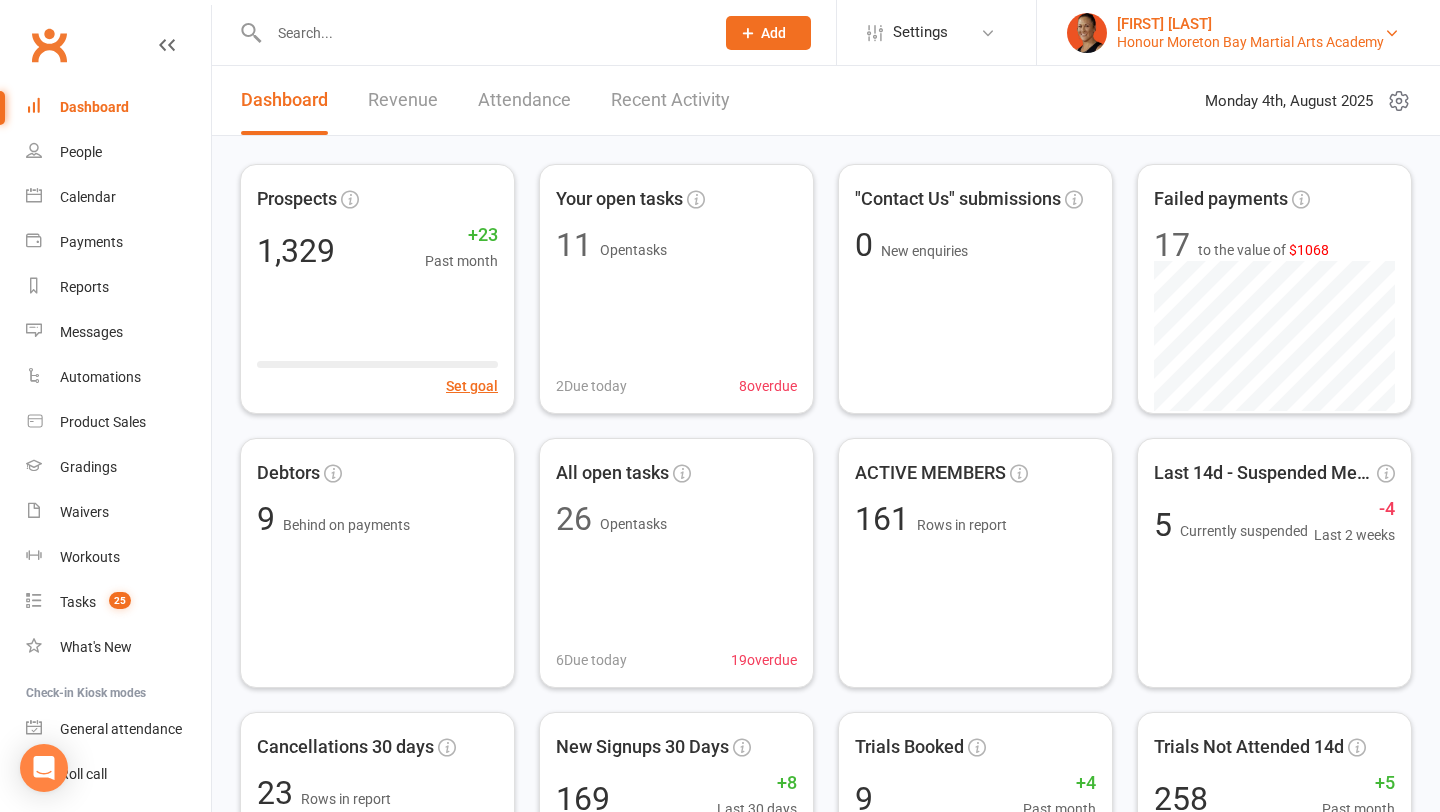 click on "[FIRST] [LAST]" at bounding box center (1250, 24) 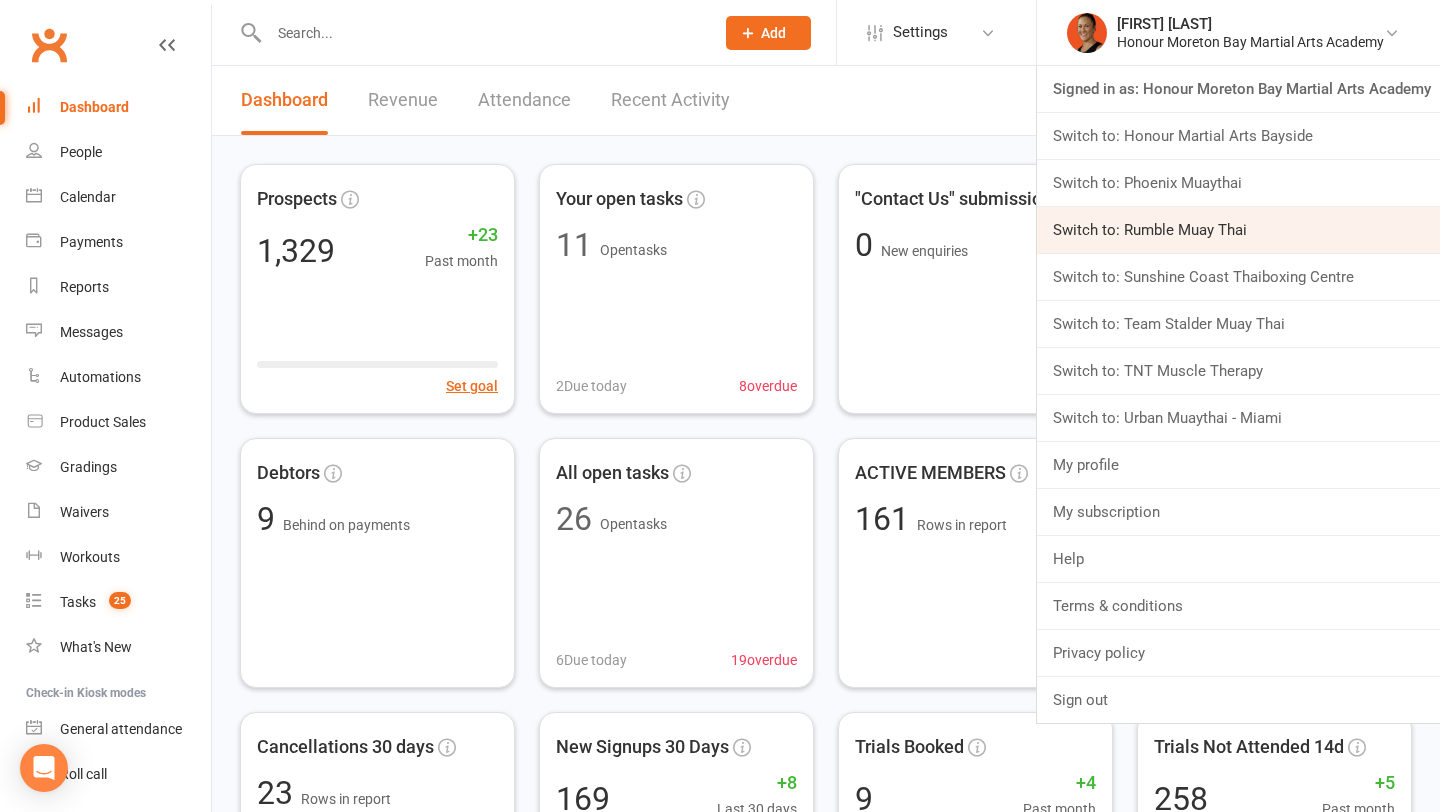 click on "Switch to: Rumble Muay Thai" at bounding box center (1238, 230) 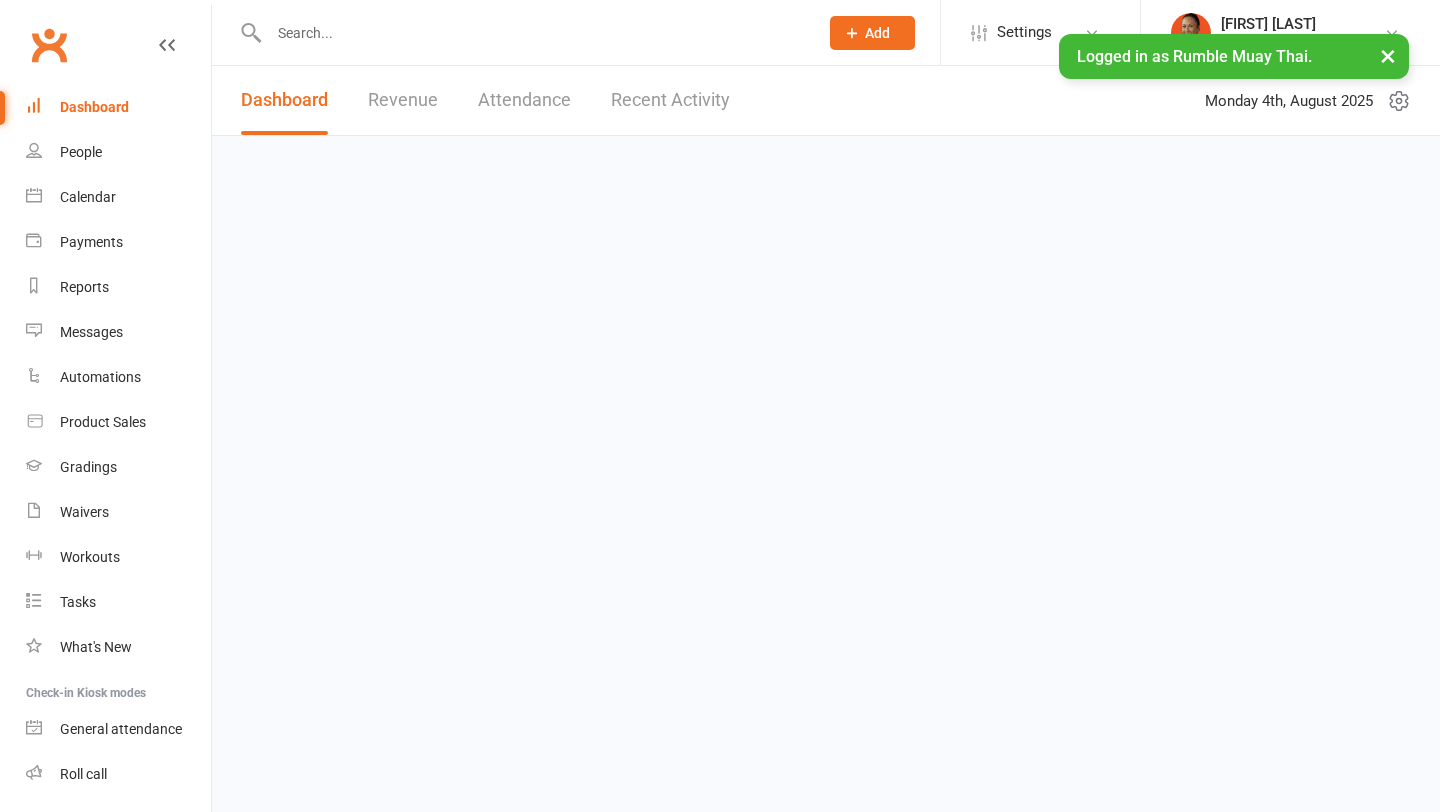 scroll, scrollTop: 0, scrollLeft: 0, axis: both 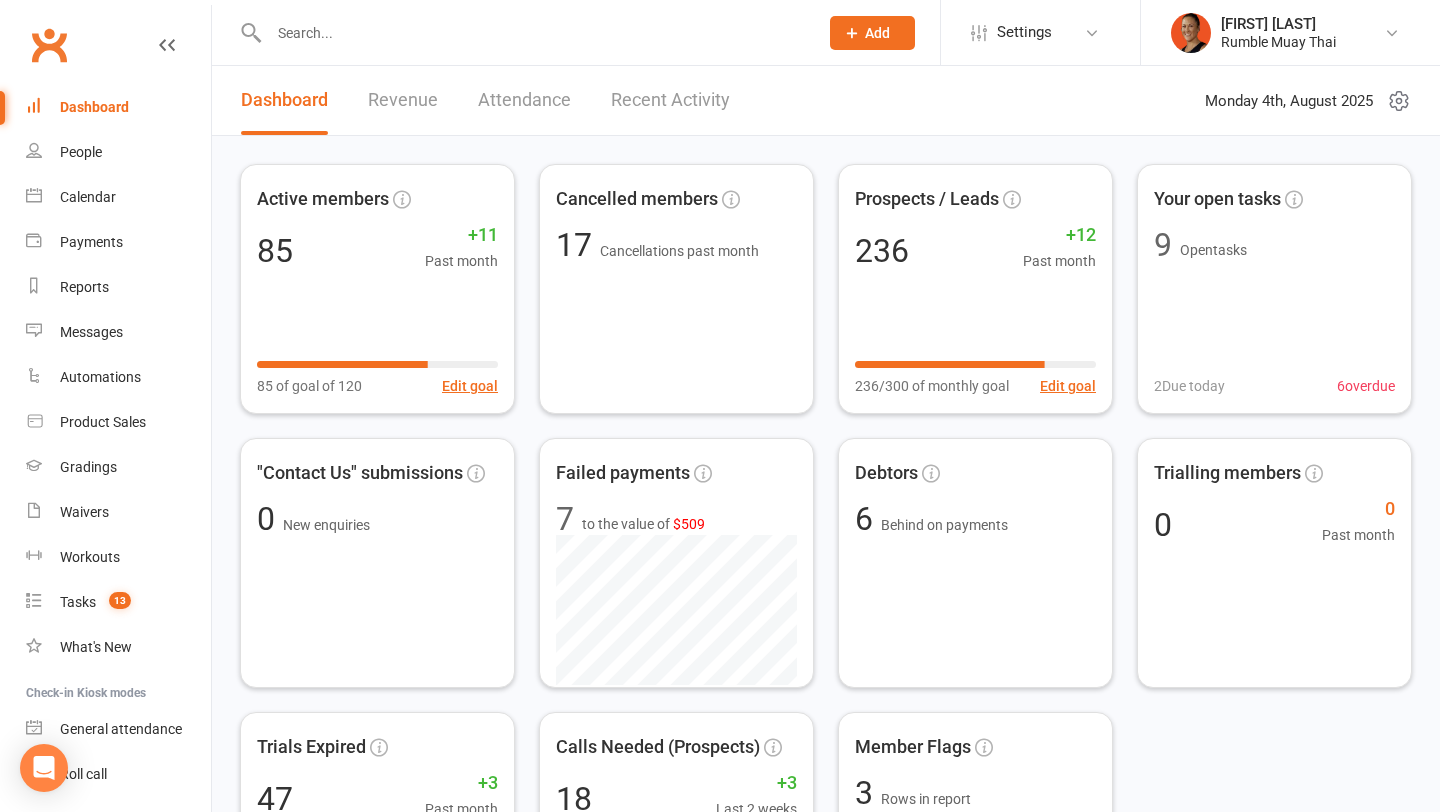 click at bounding box center (522, 32) 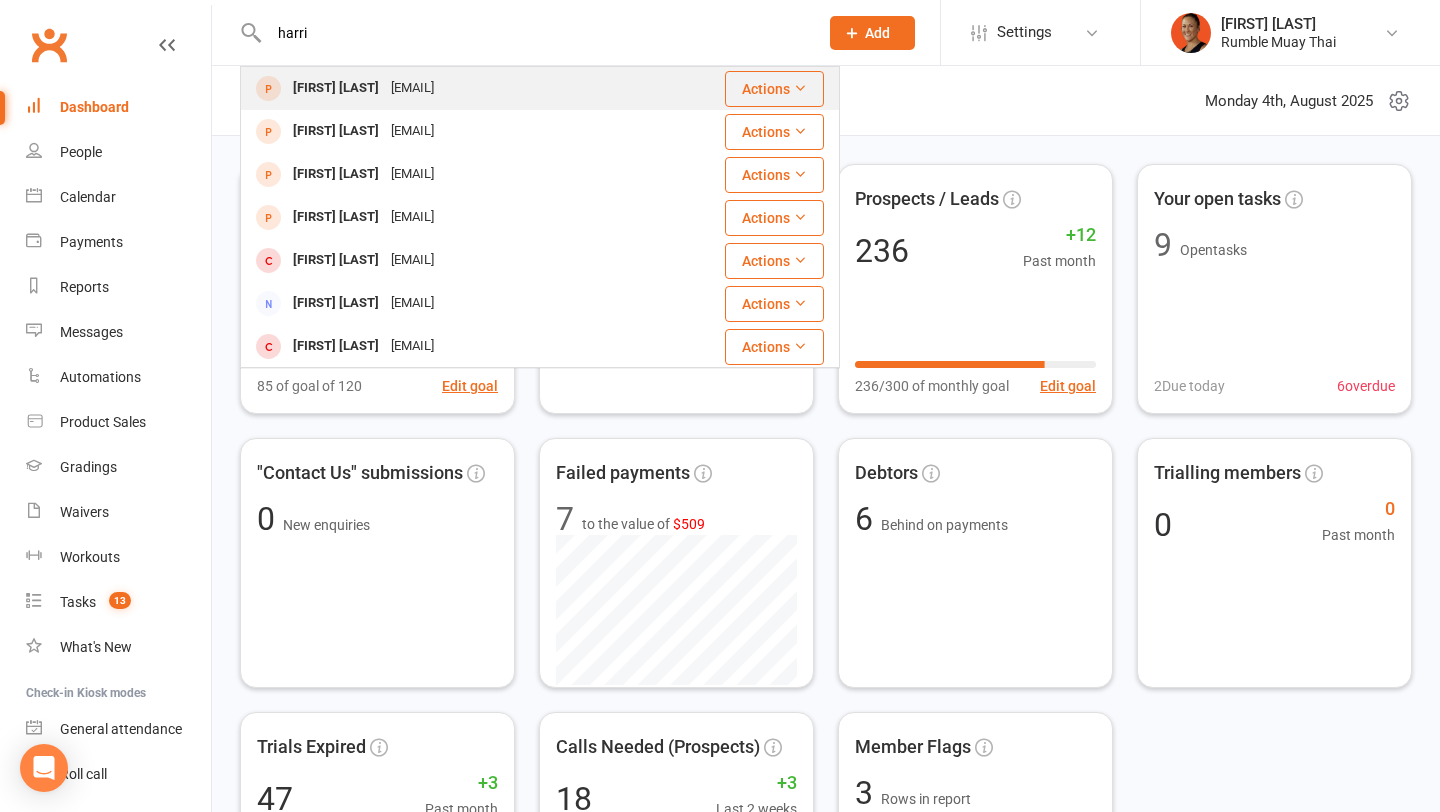 type on "harri" 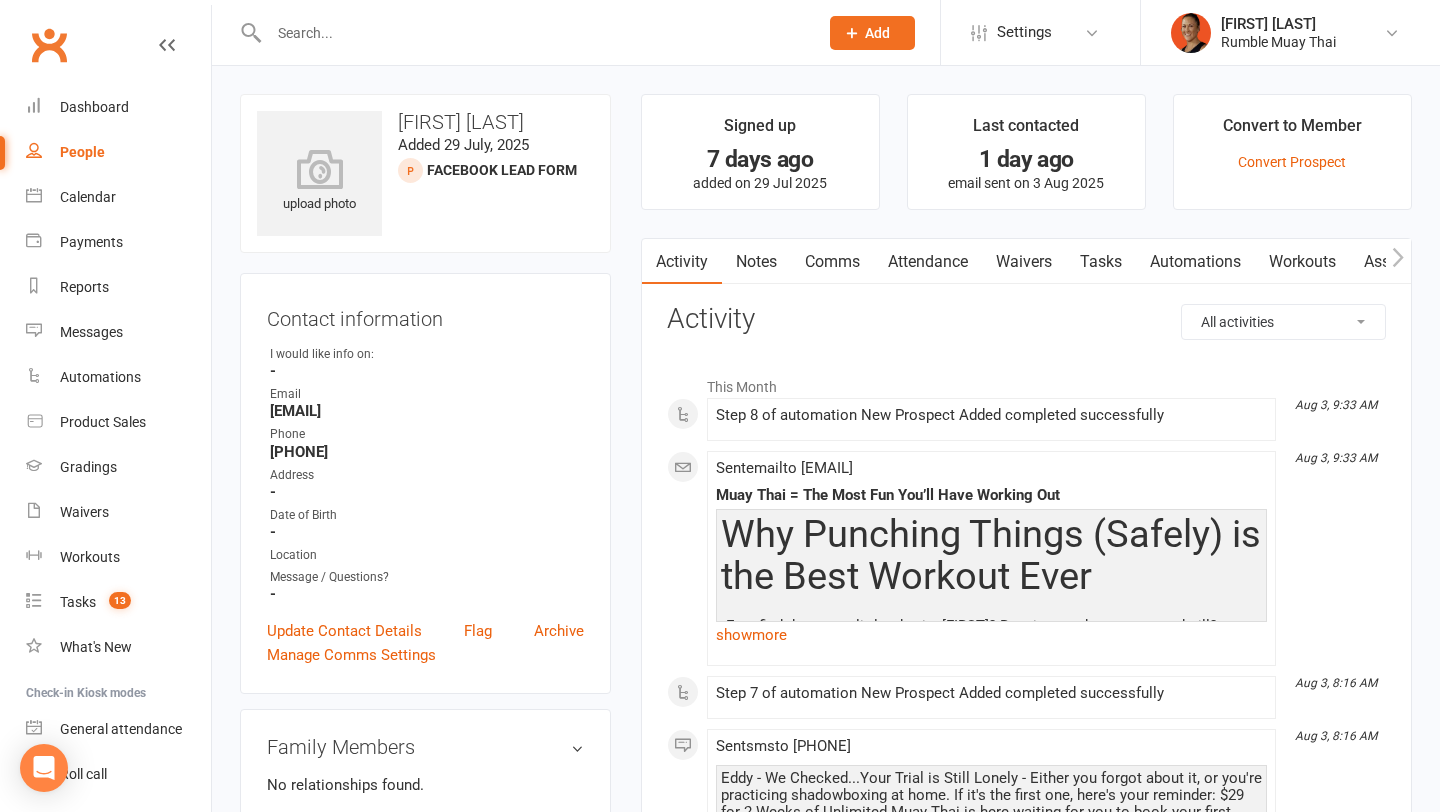 click at bounding box center (533, 33) 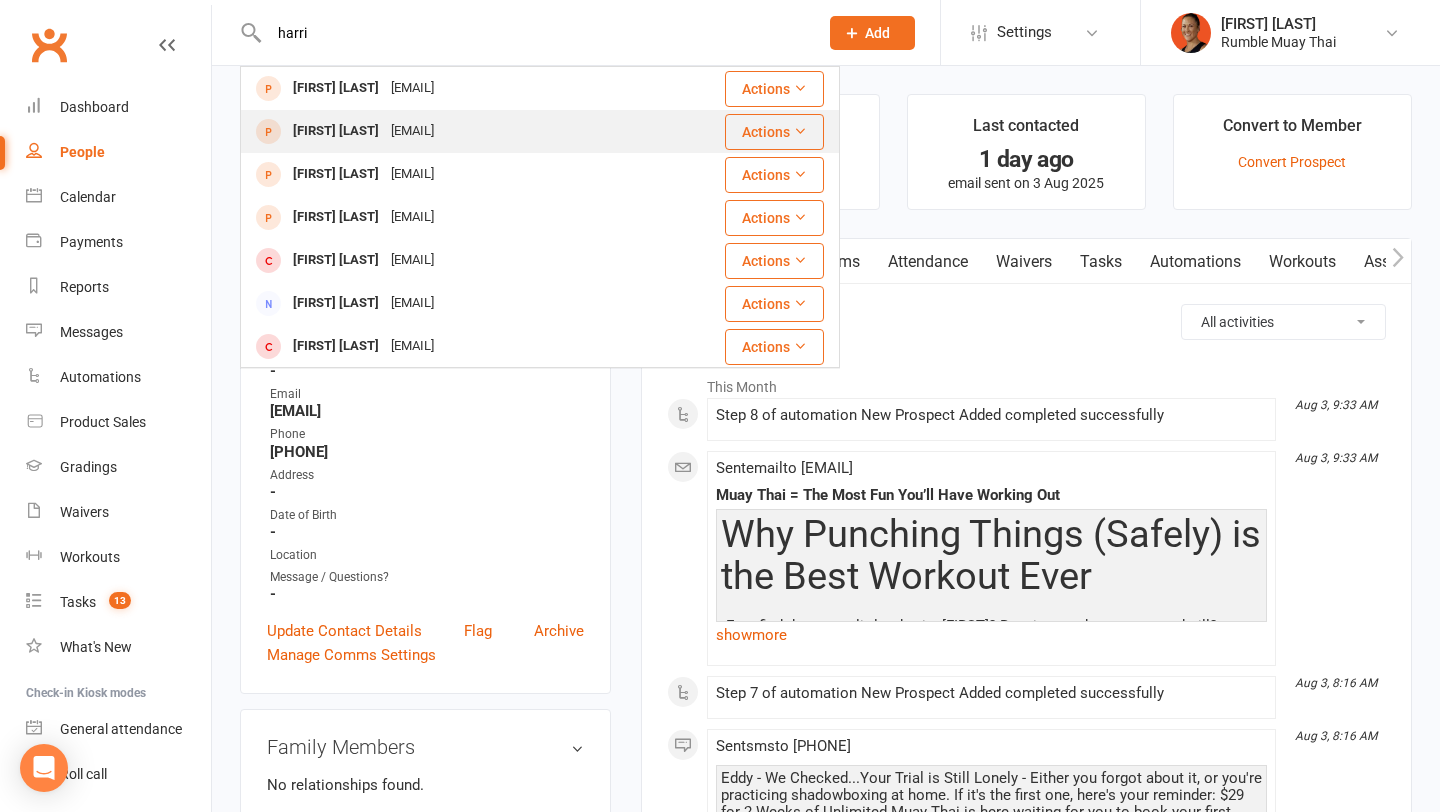 type on "harri" 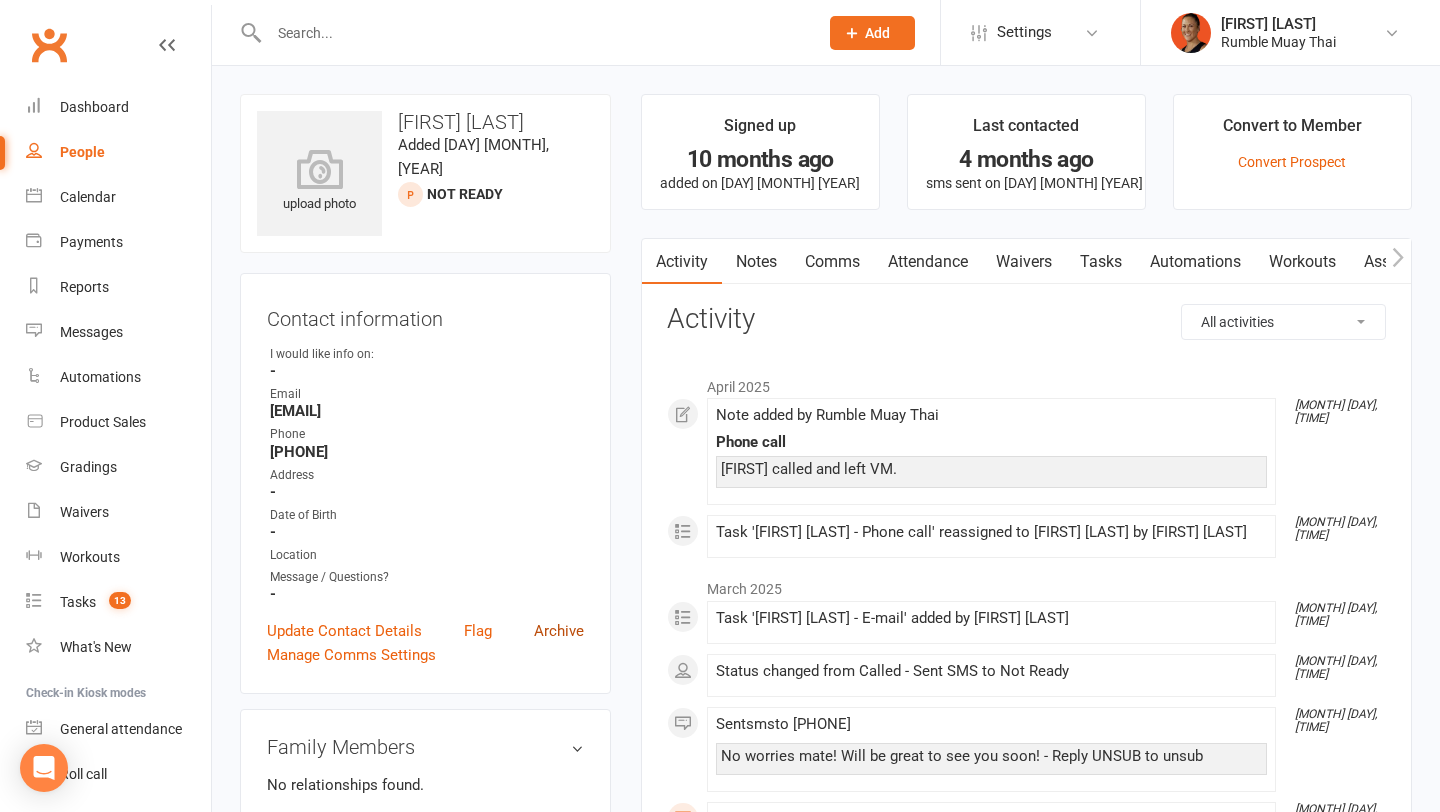 click on "Archive" at bounding box center [559, 631] 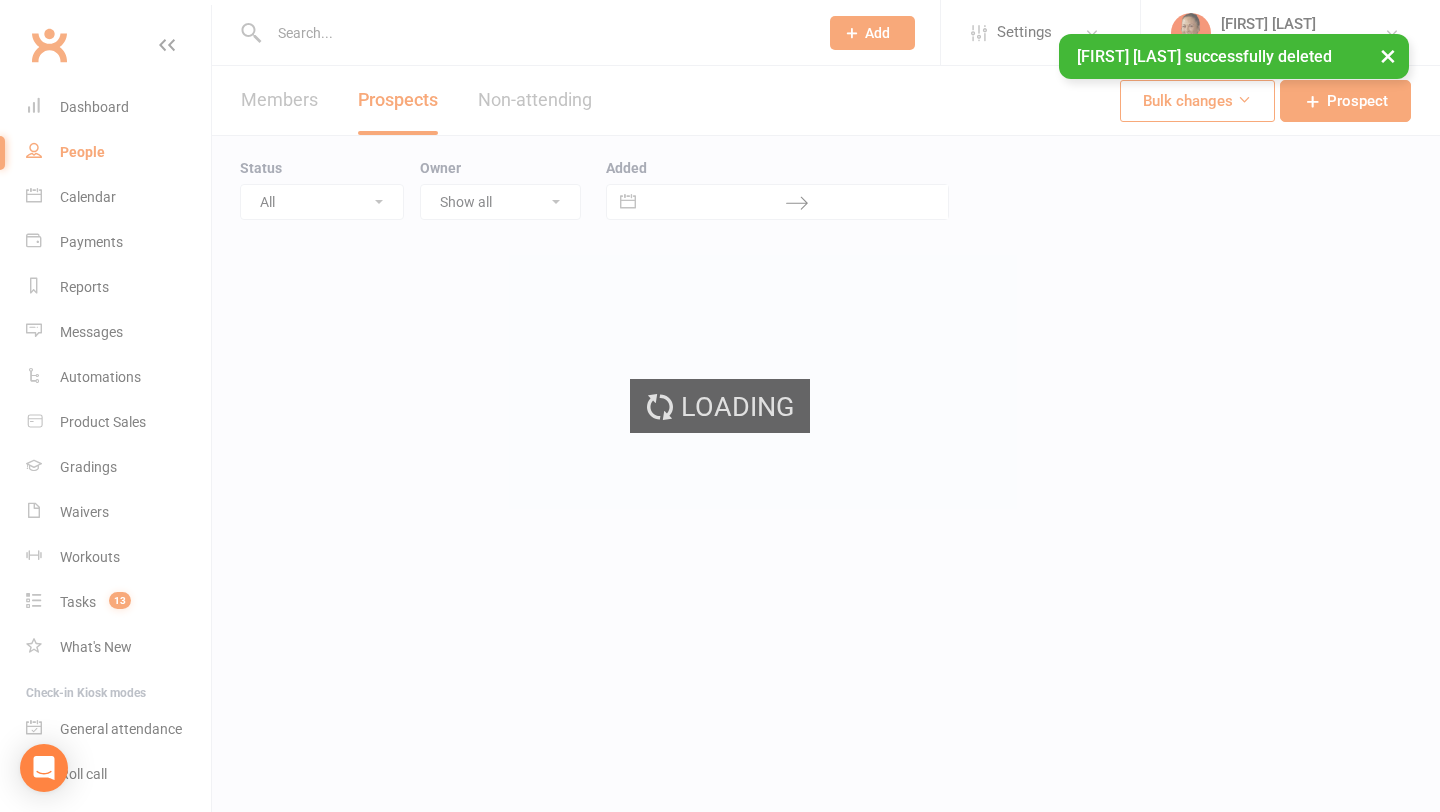 select on "100" 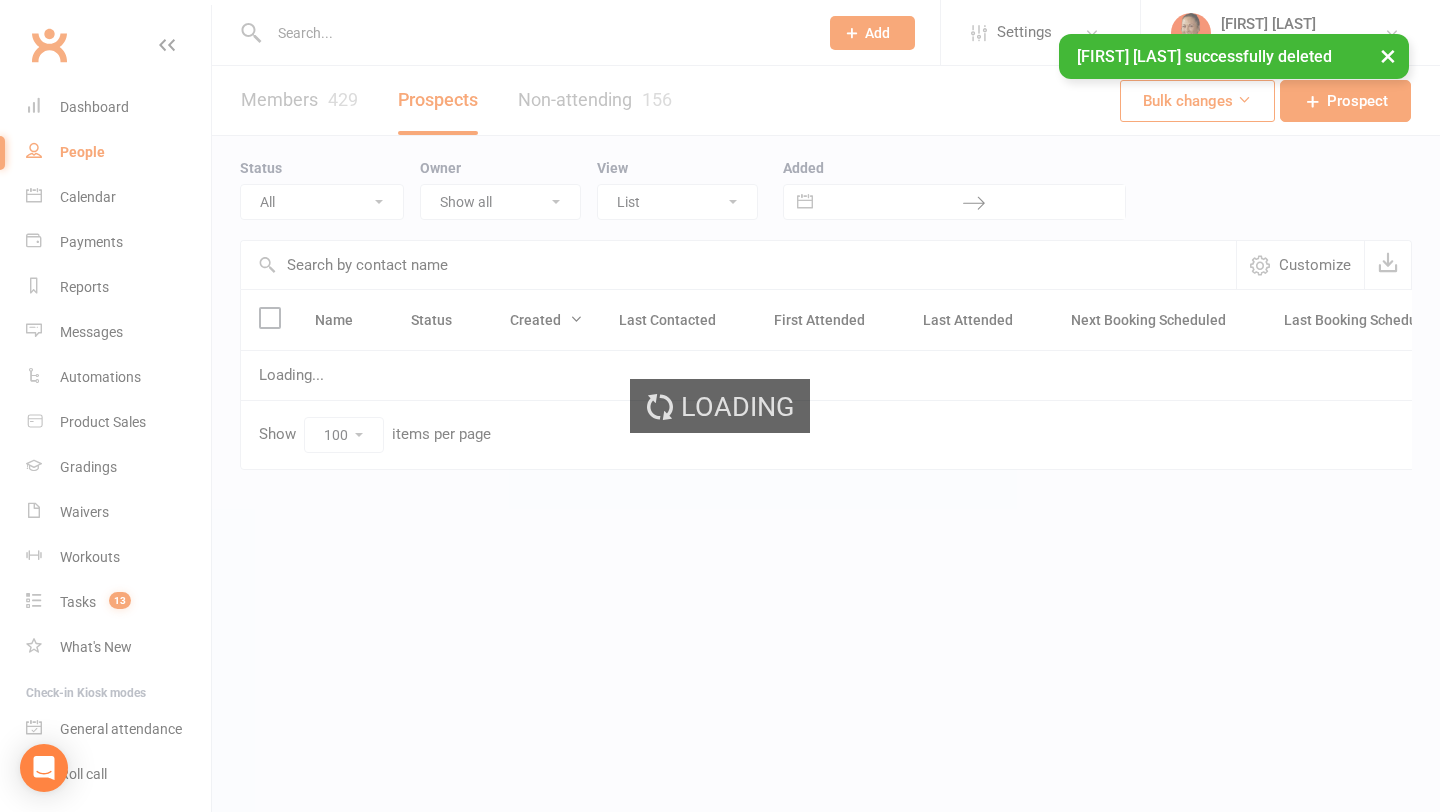 click at bounding box center [533, 33] 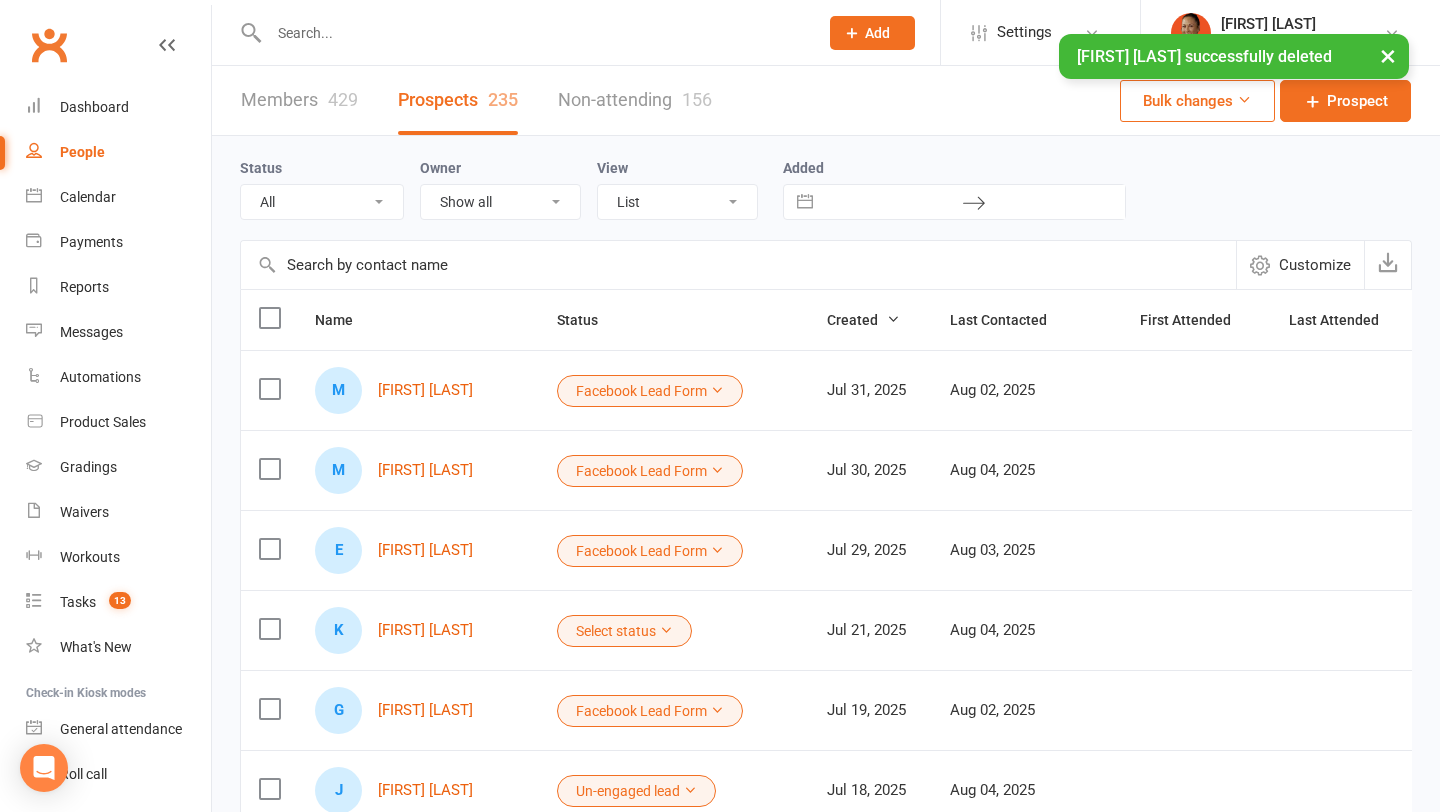 click at bounding box center [533, 33] 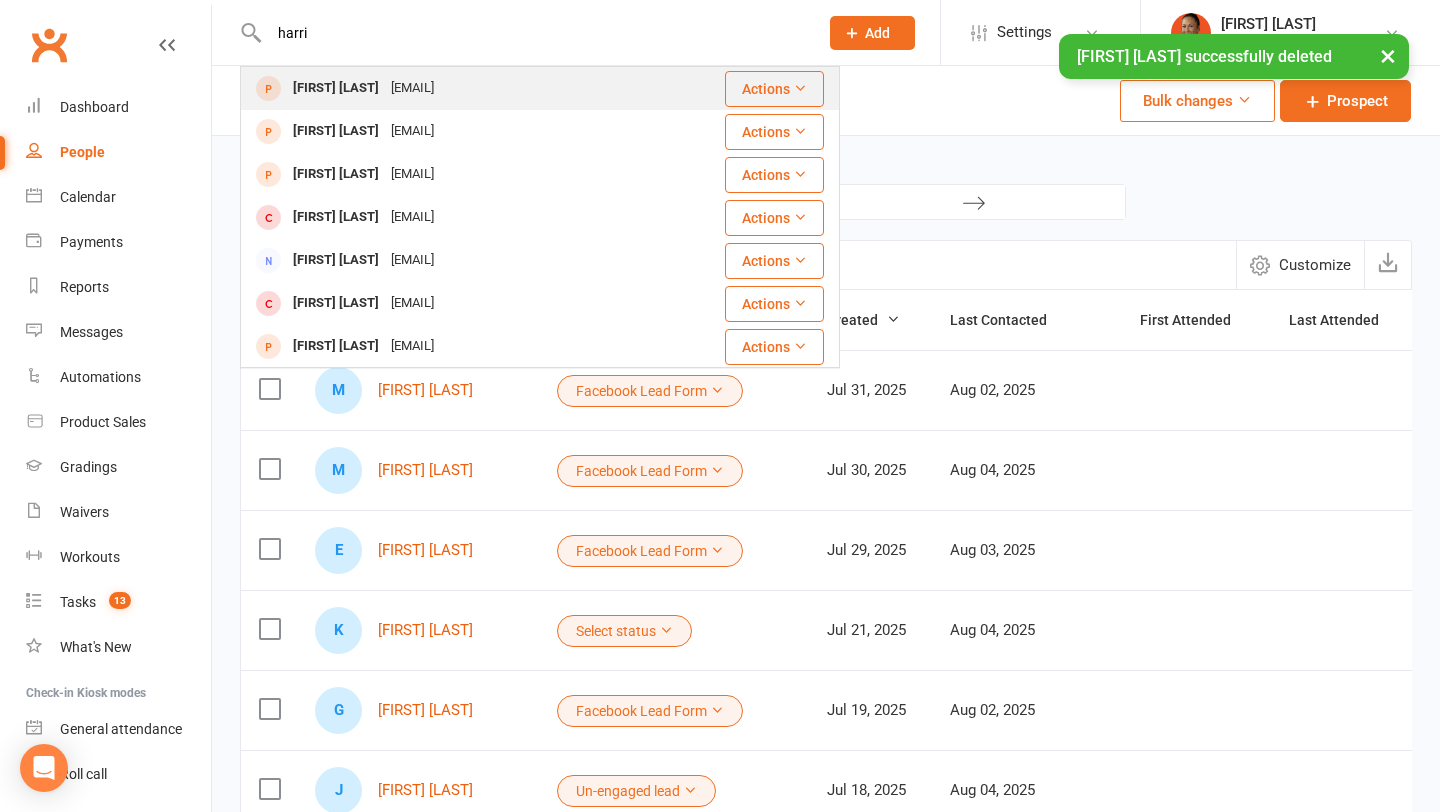 type on "harri" 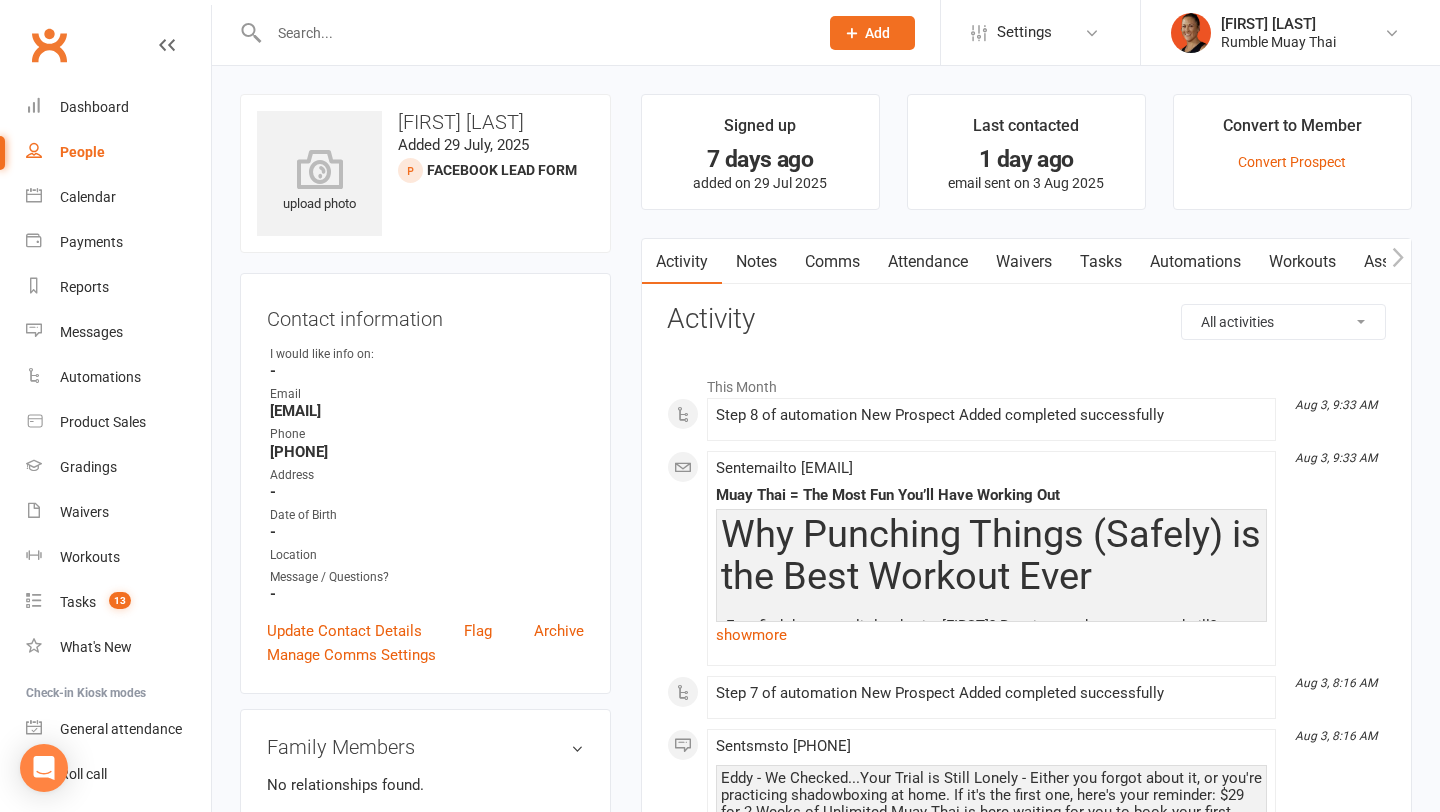 click on "Notes" at bounding box center (756, 262) 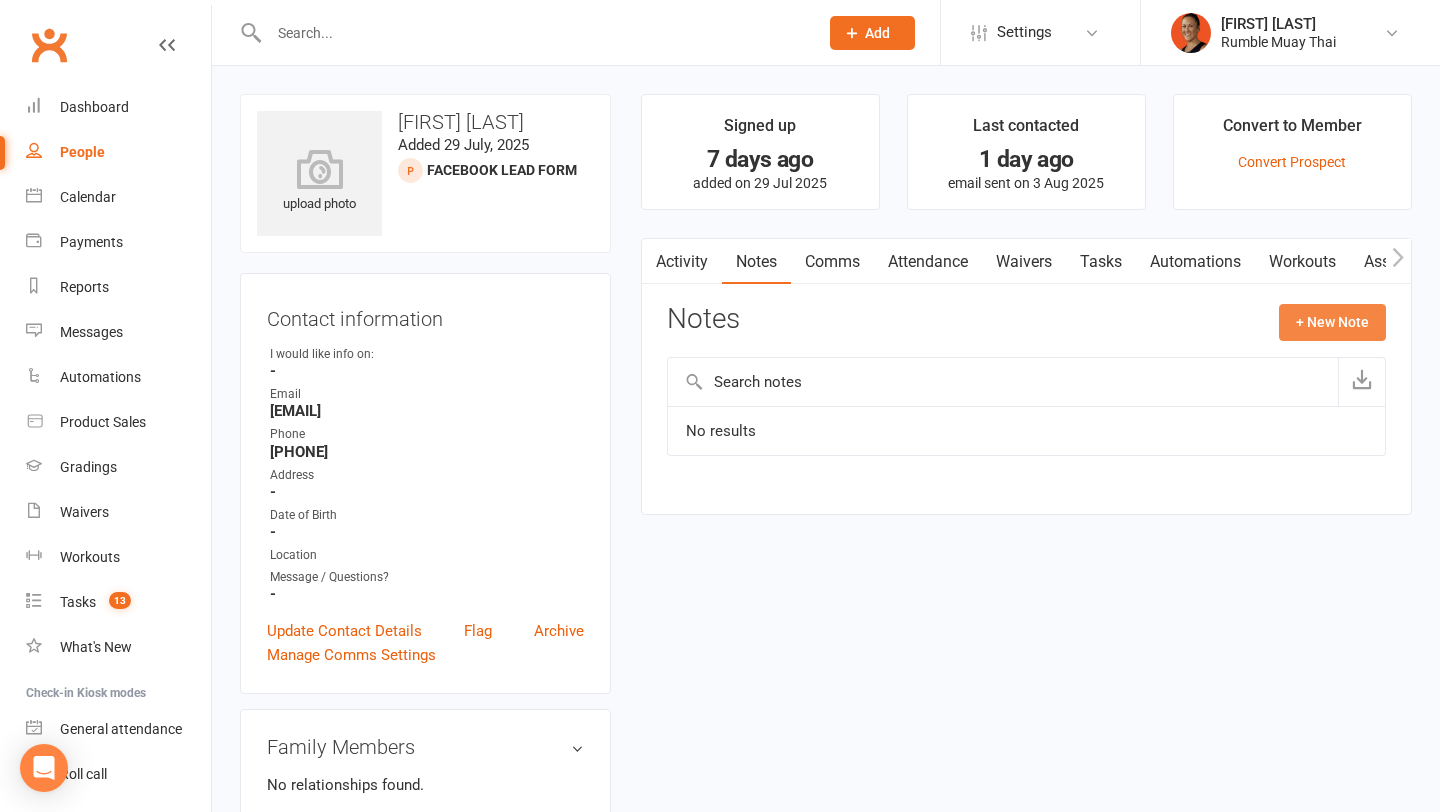 click on "+ New Note" at bounding box center [1332, 322] 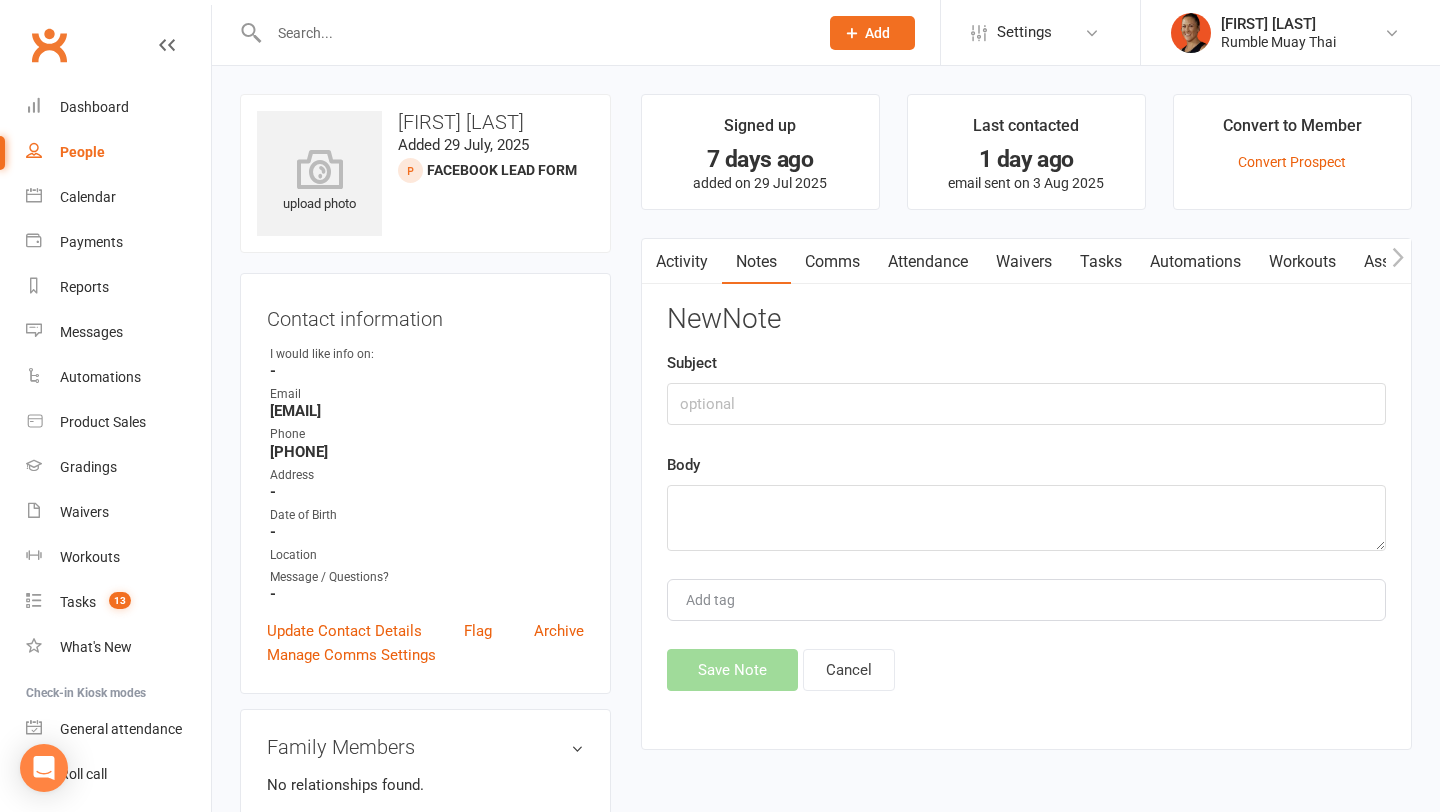 click on "New  Note Subject Body Add tag Save Note Cancel" at bounding box center (1026, 497) 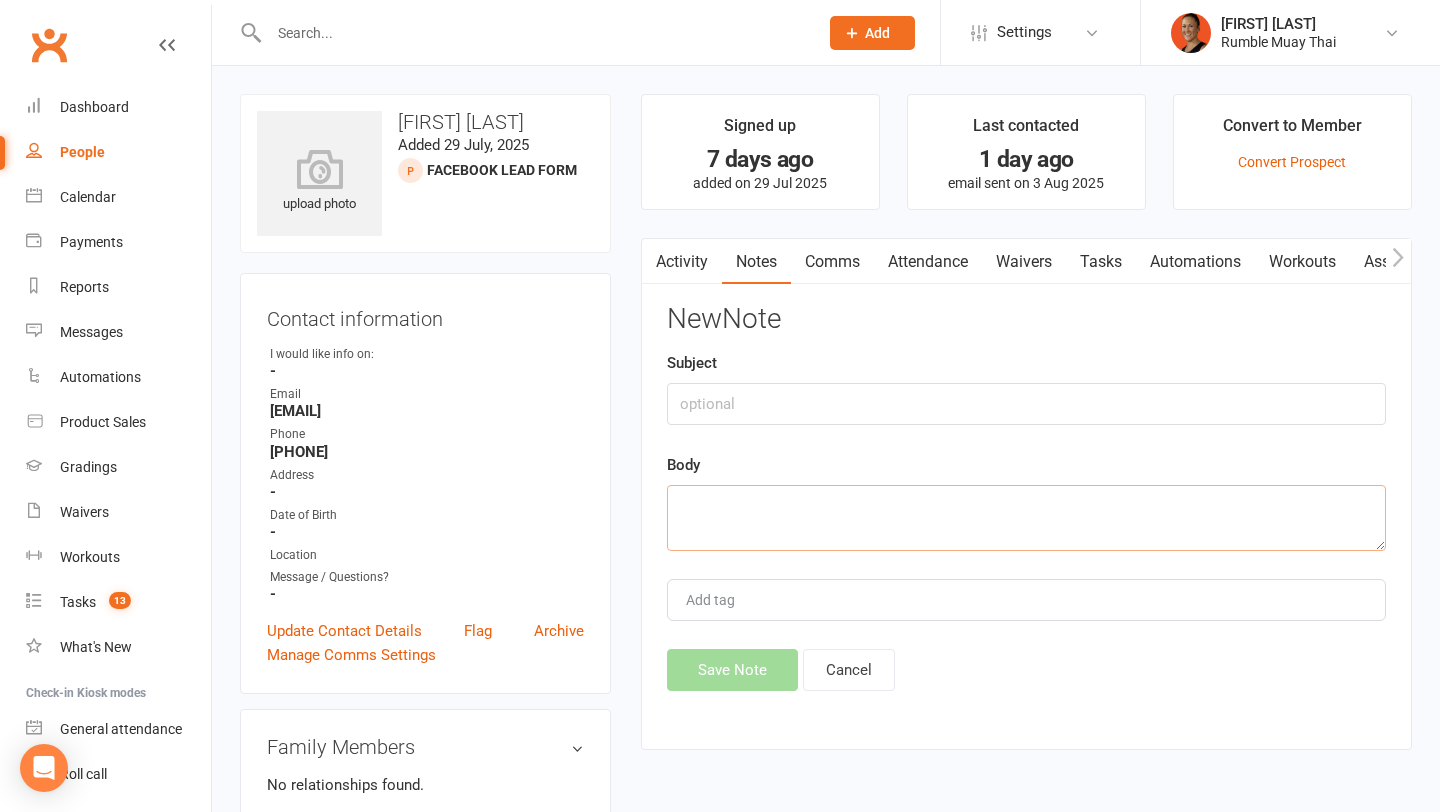 click at bounding box center (1026, 518) 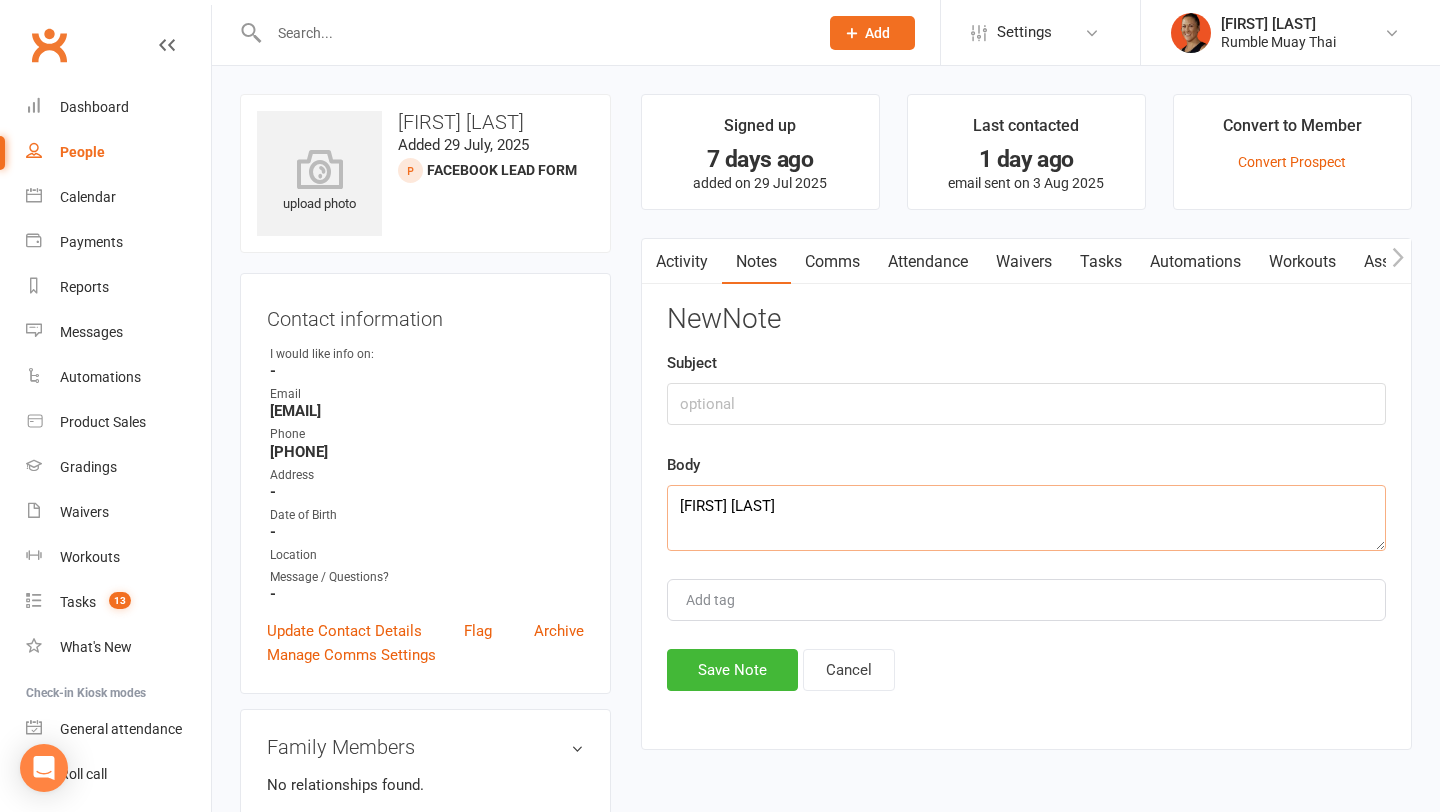 type on "Eddy Harrigan" 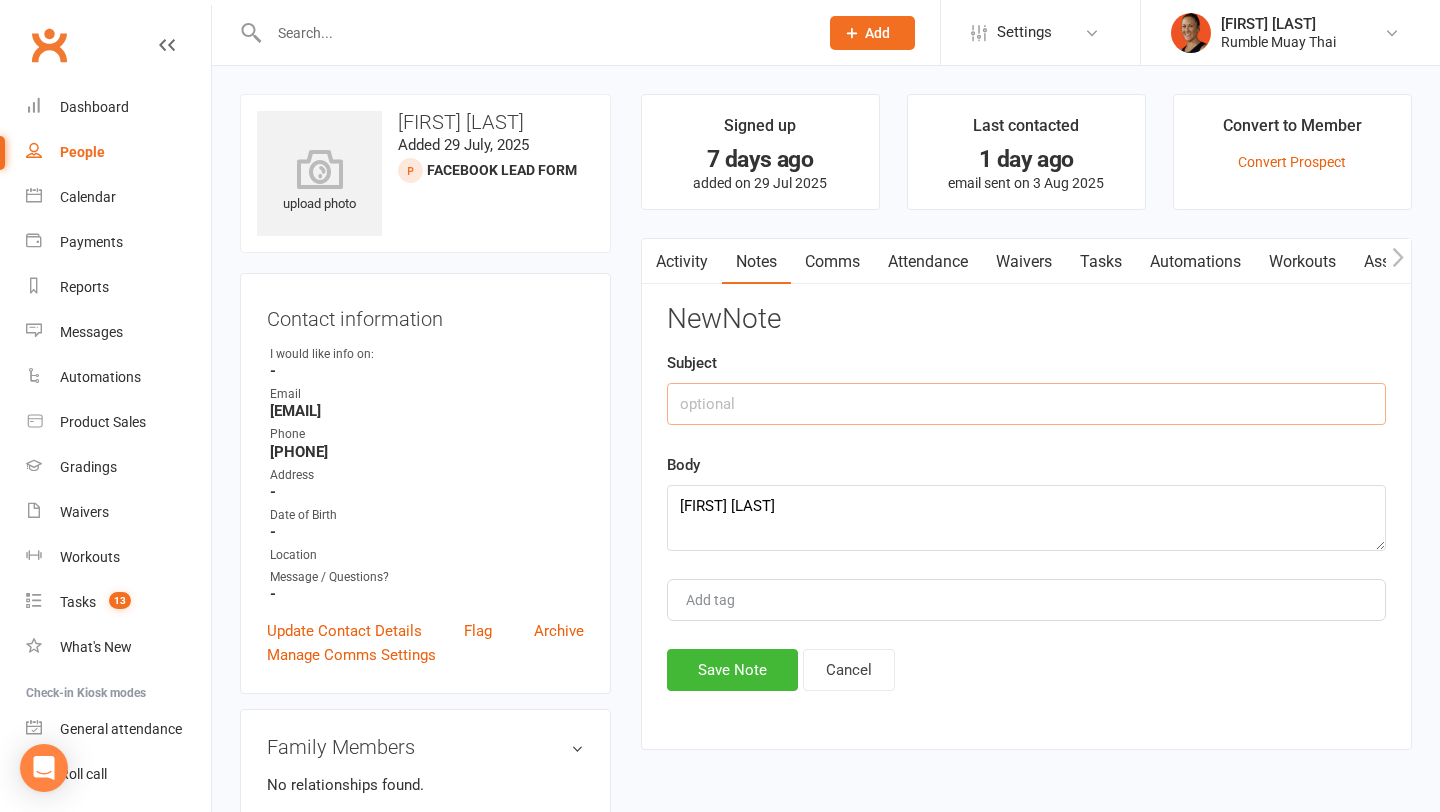 click at bounding box center (1026, 404) 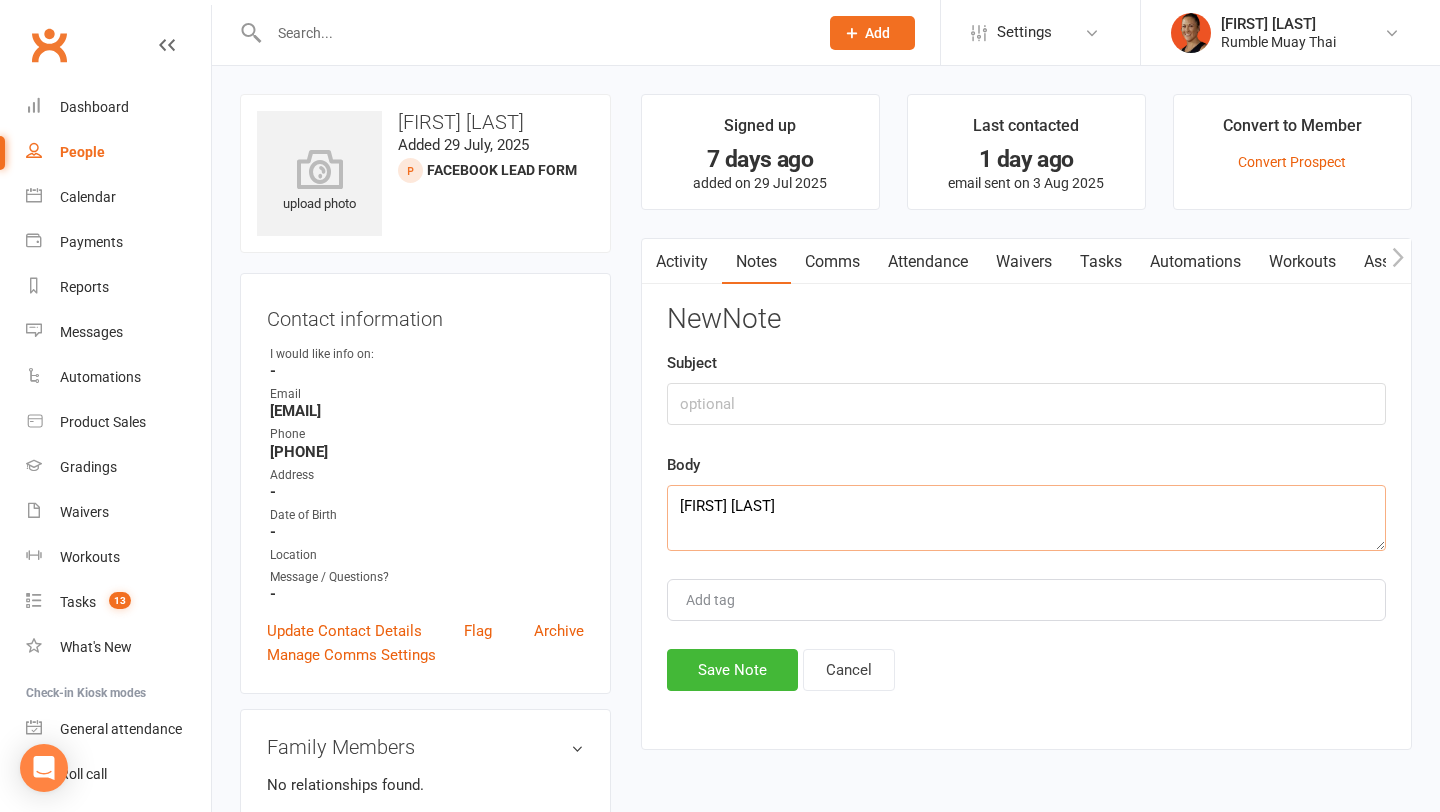 click on "Eddy Harrigan" at bounding box center (1026, 518) 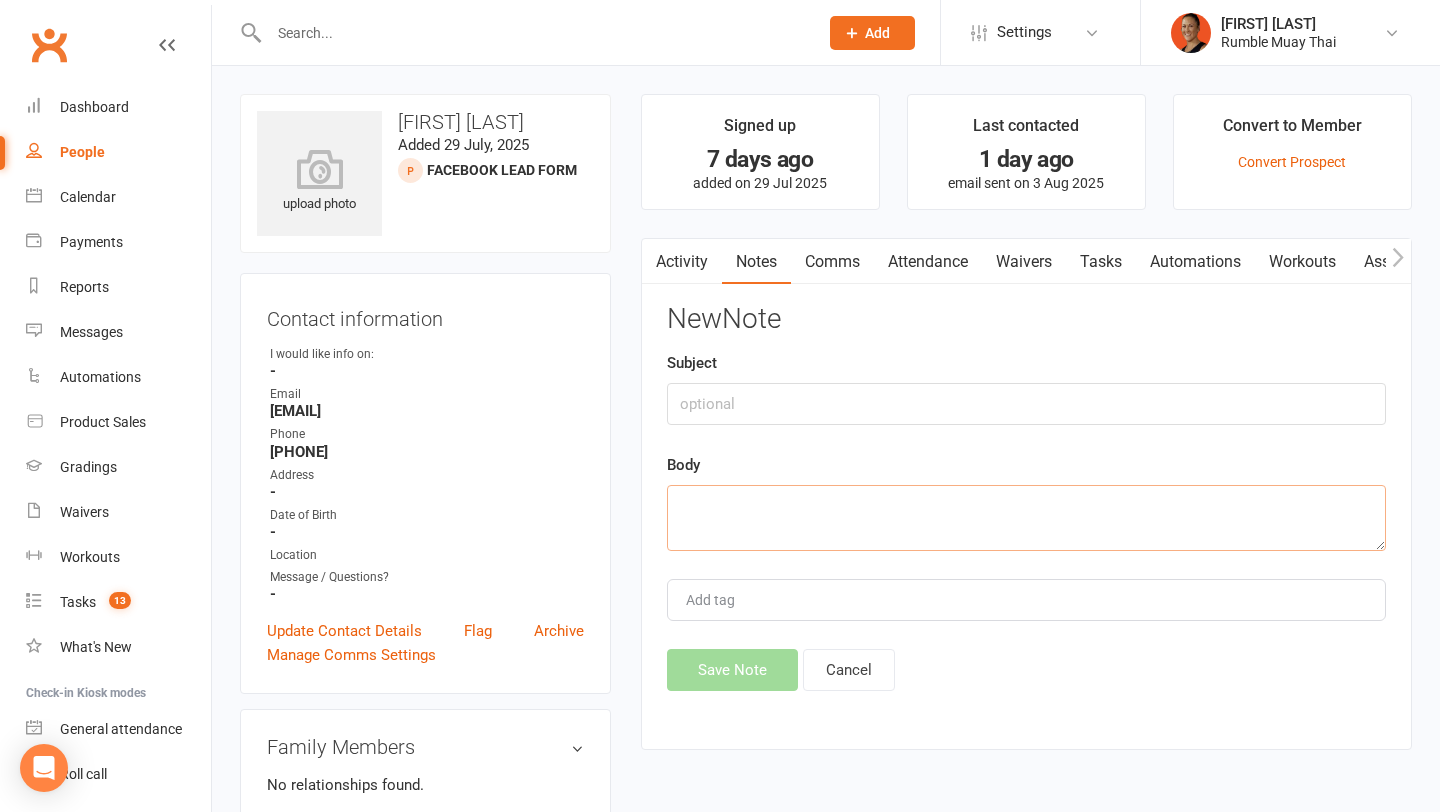 type 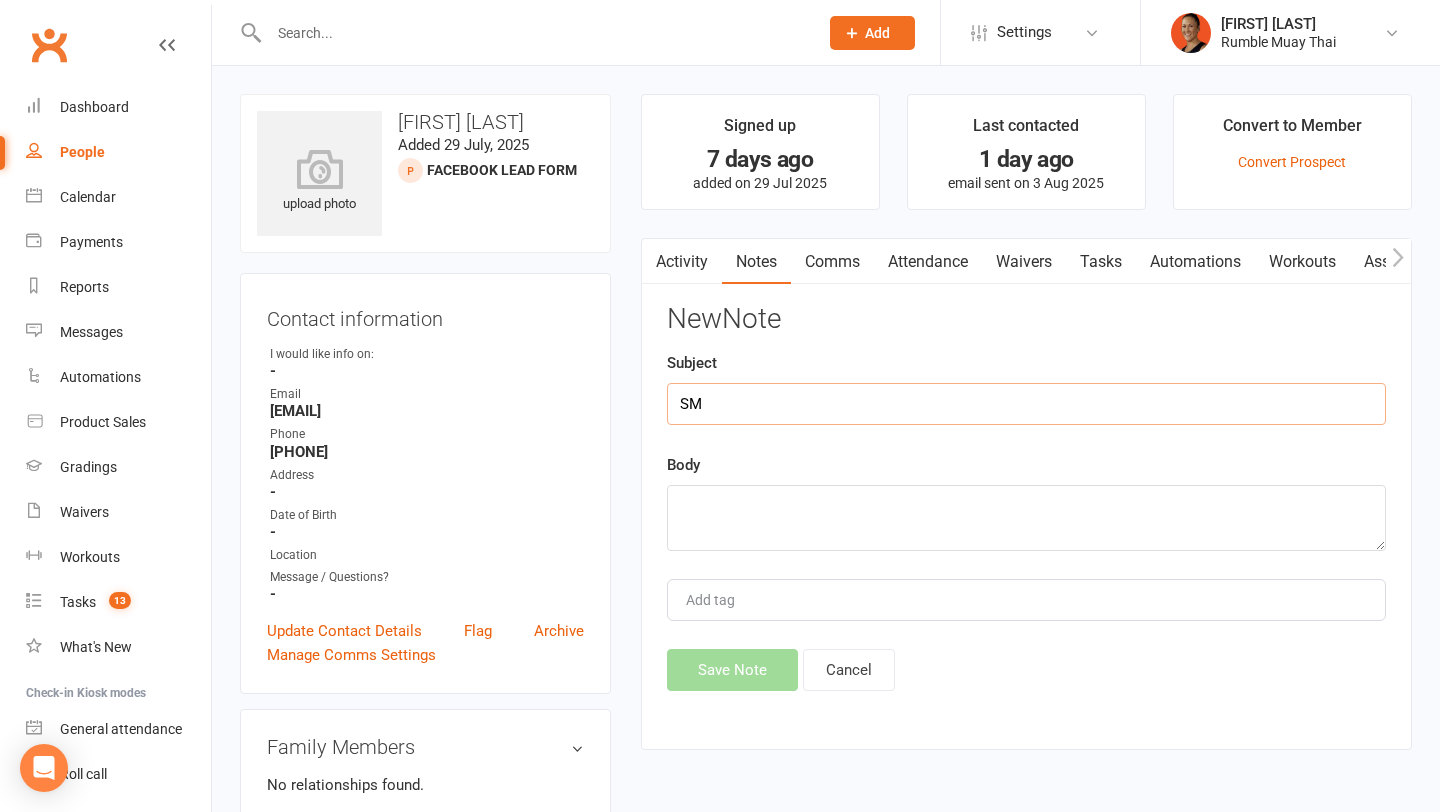 type on "S" 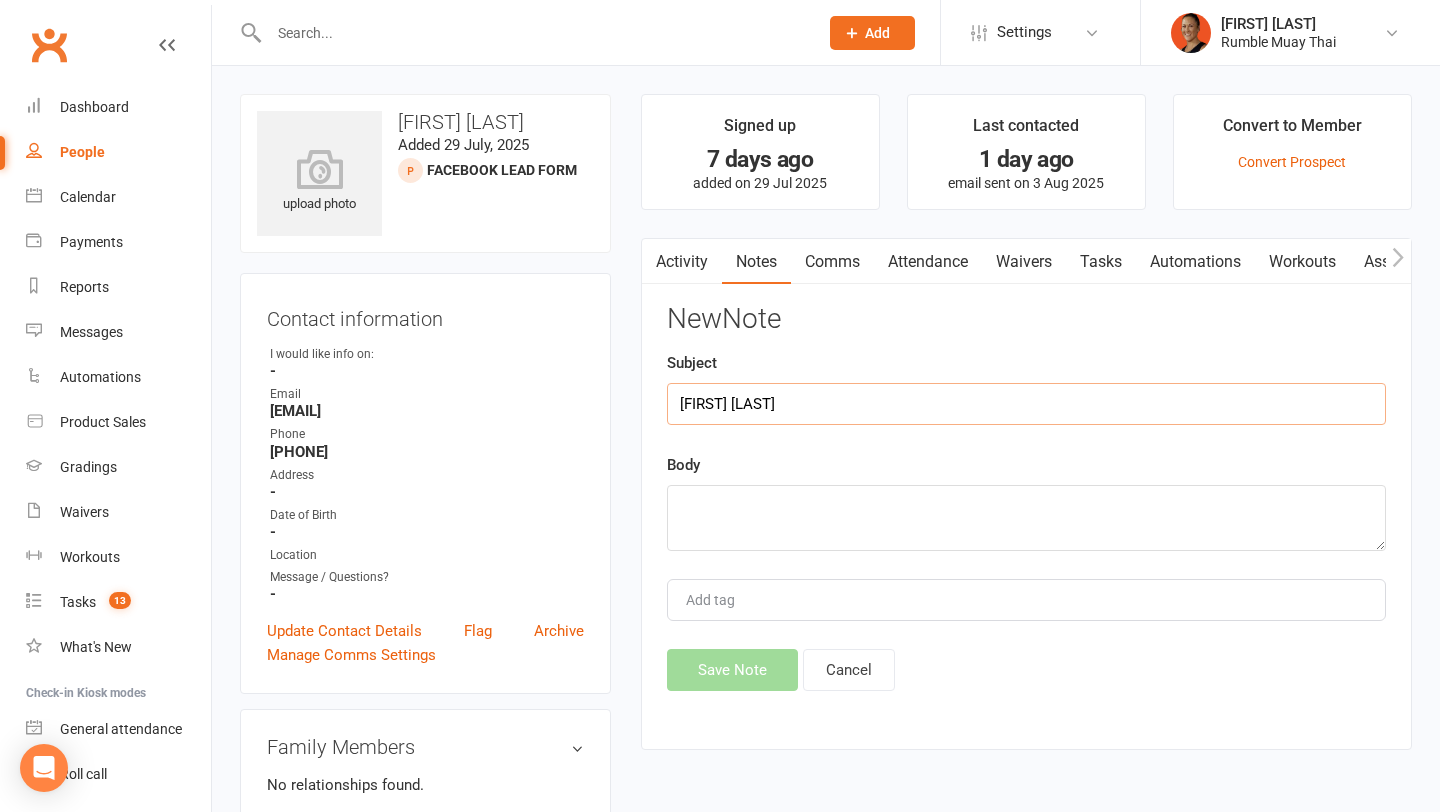 type on "Matt Calle" 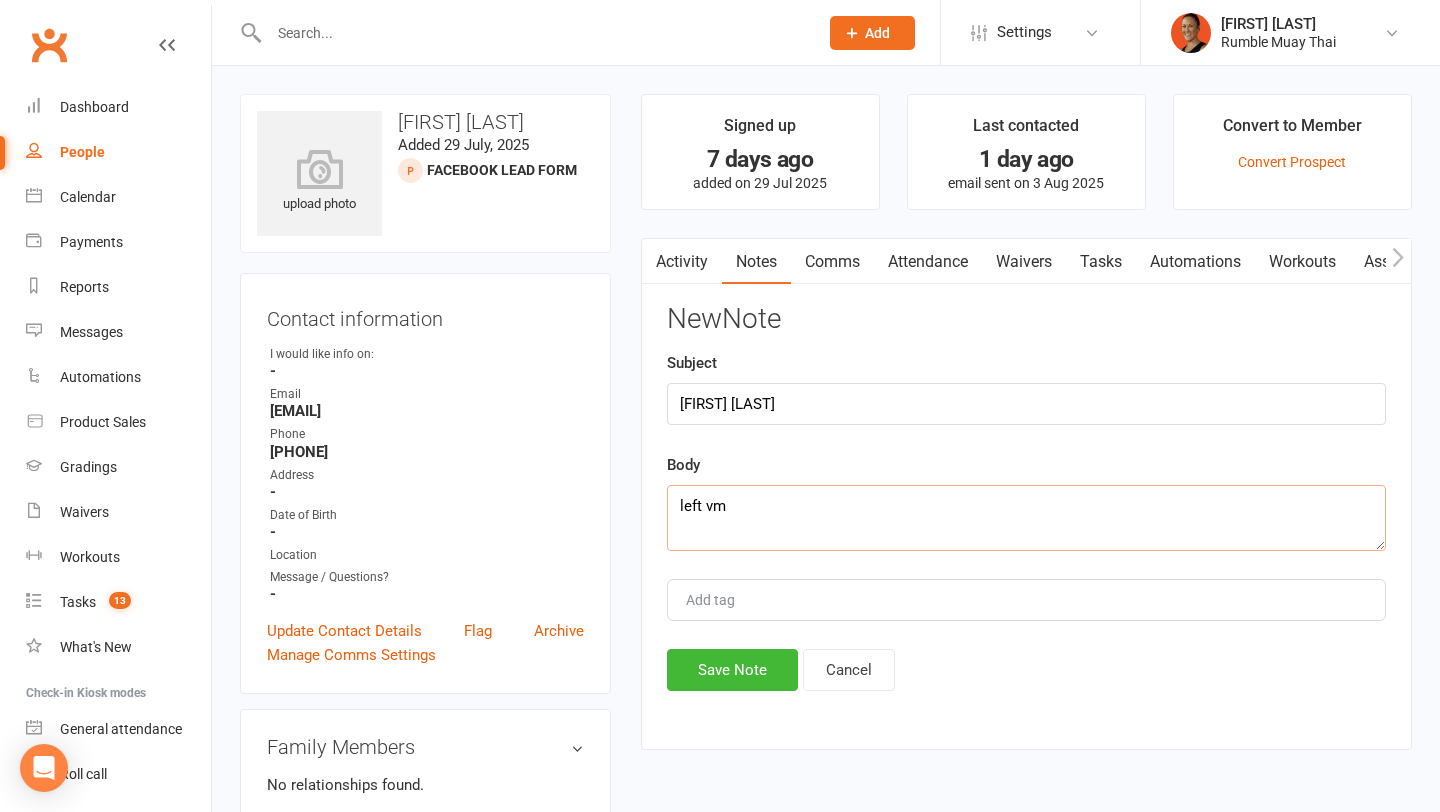 type on "left vm" 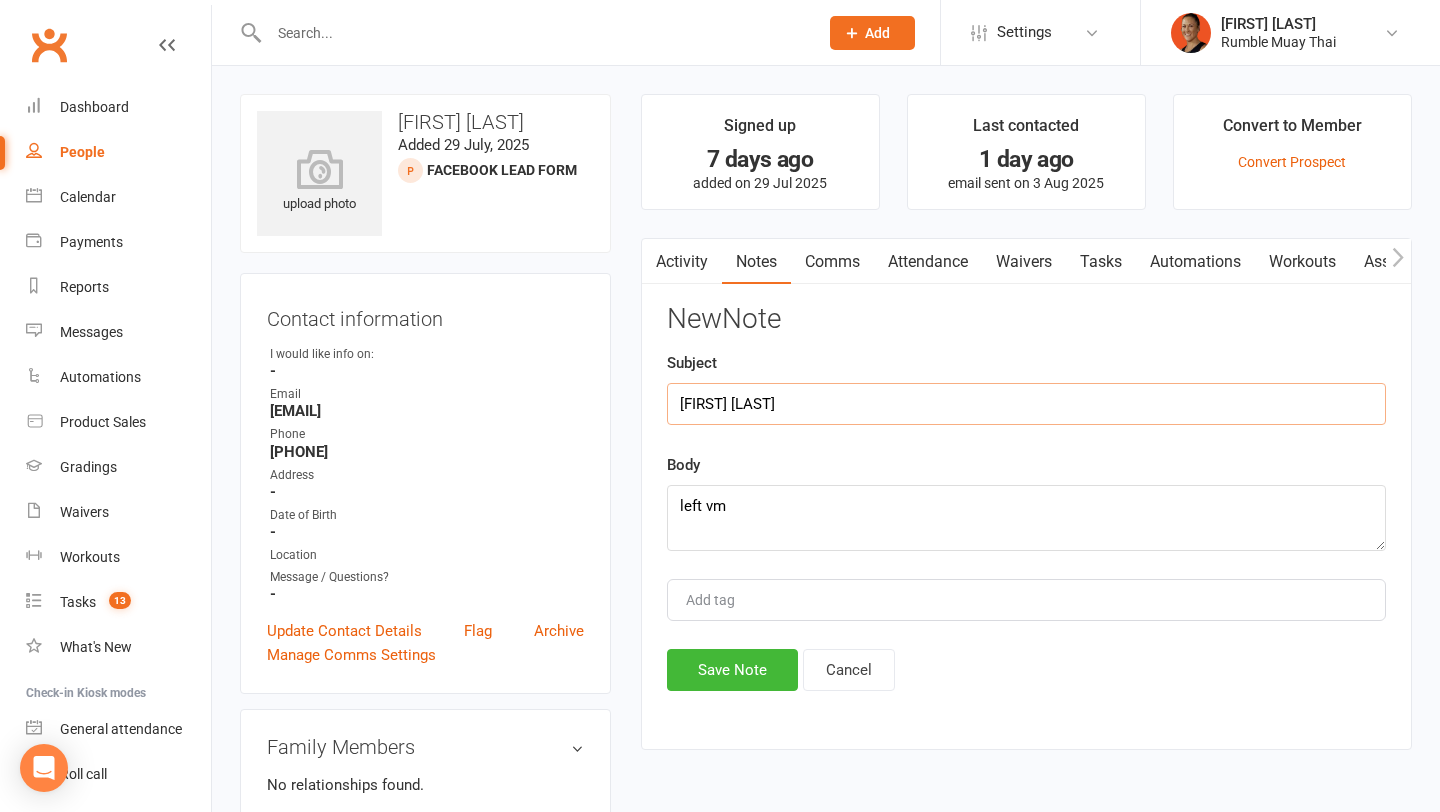 click on "Matt Calle" at bounding box center (1026, 404) 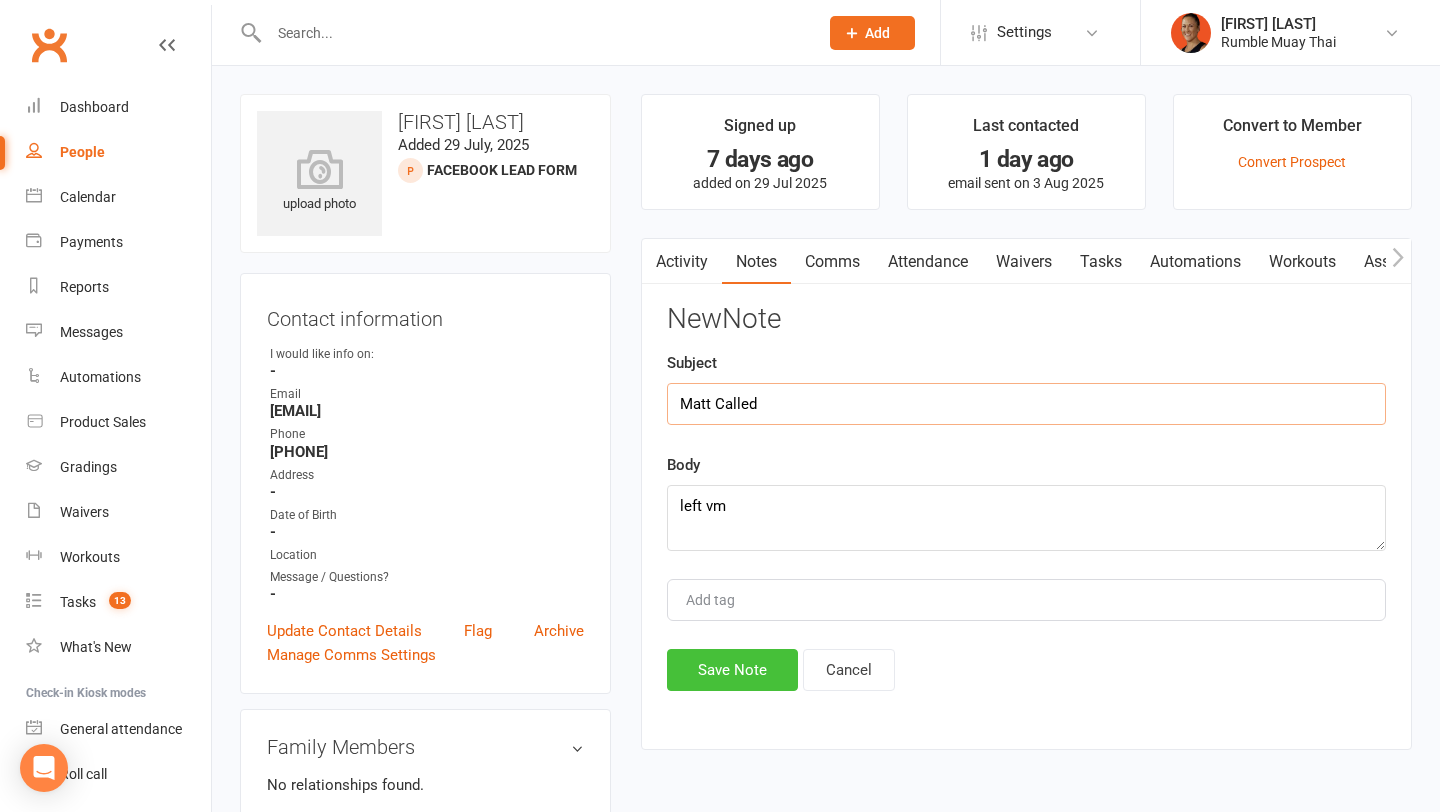type on "Matt Called" 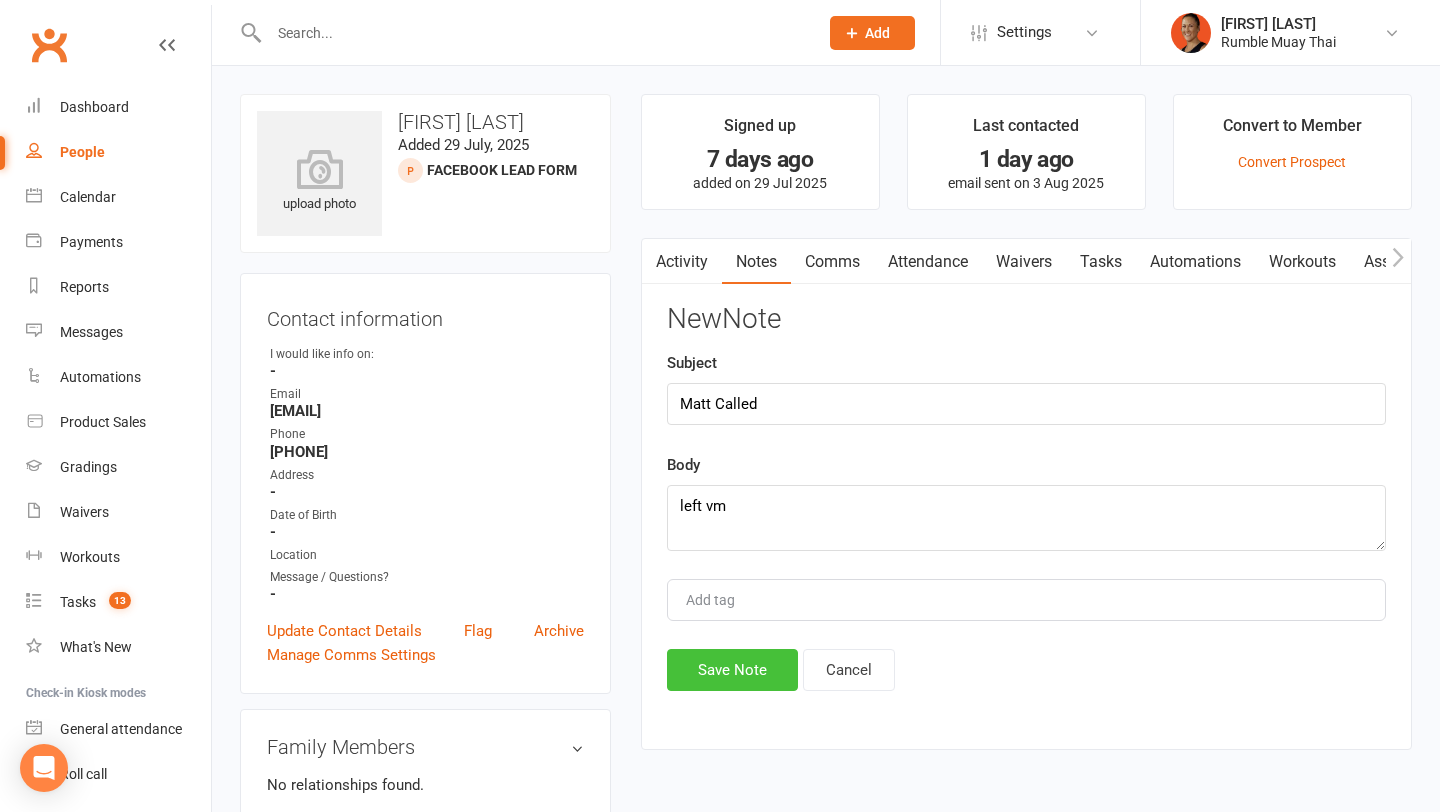click on "Save Note" at bounding box center (732, 670) 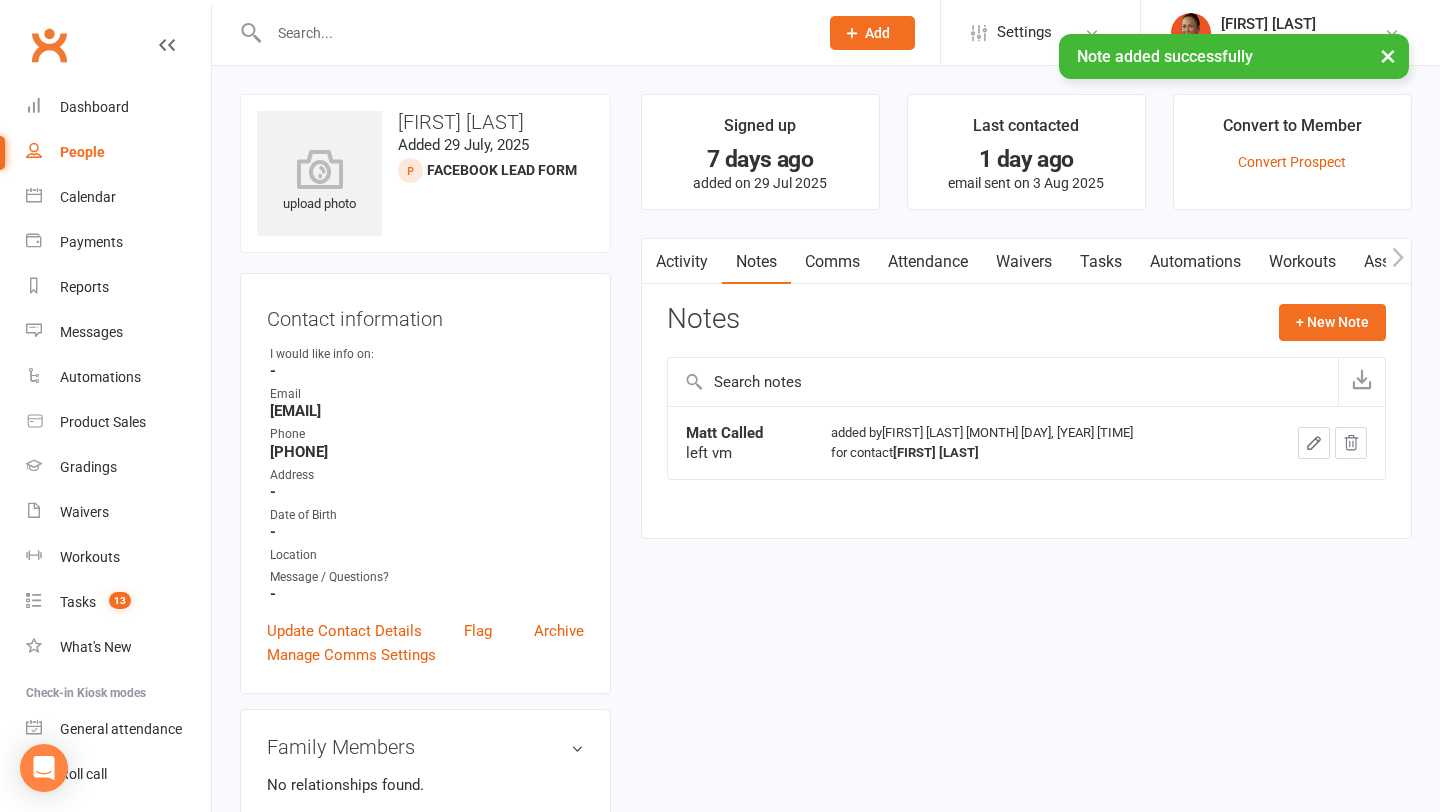 click on "Automations" at bounding box center (1195, 262) 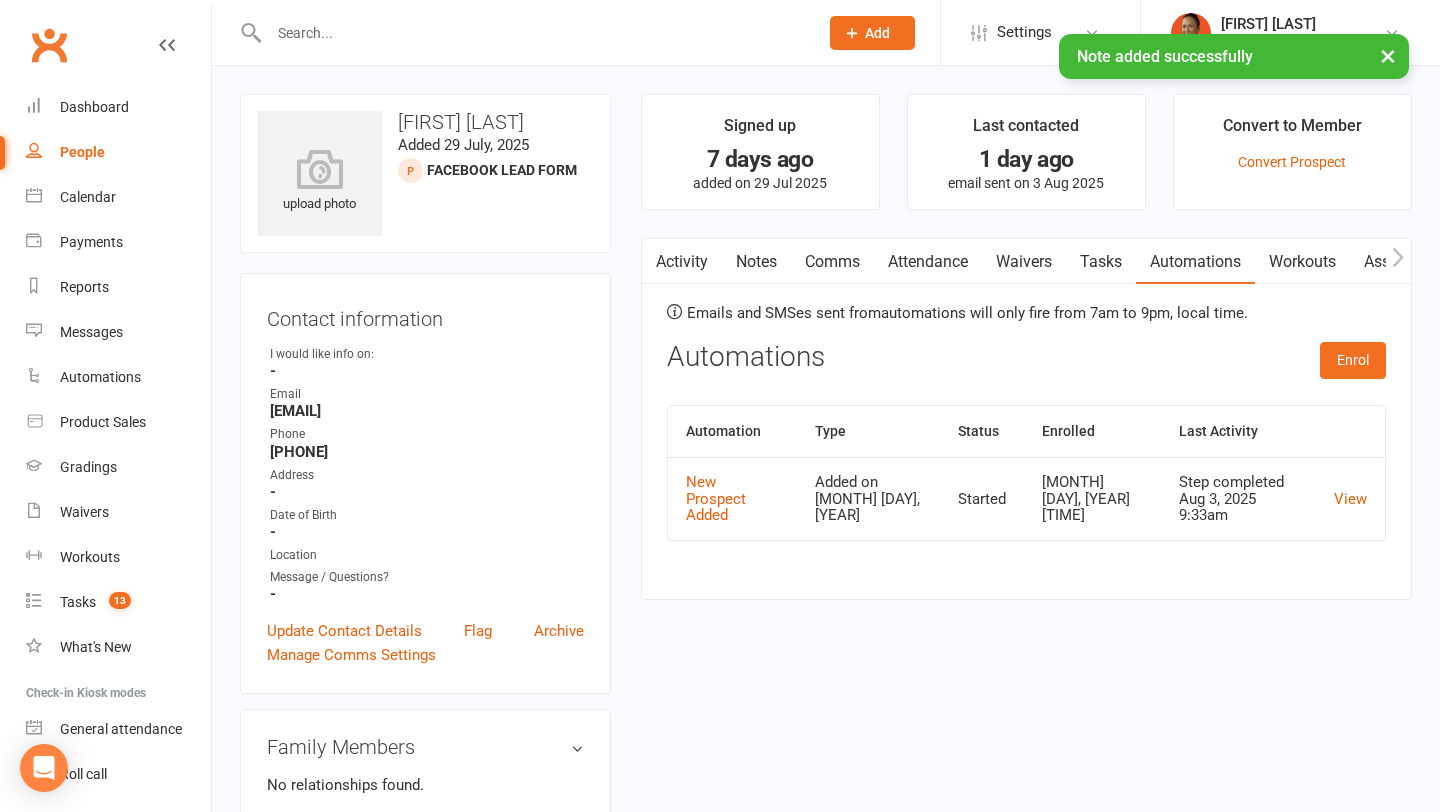 click on "View" at bounding box center (1350, 498) 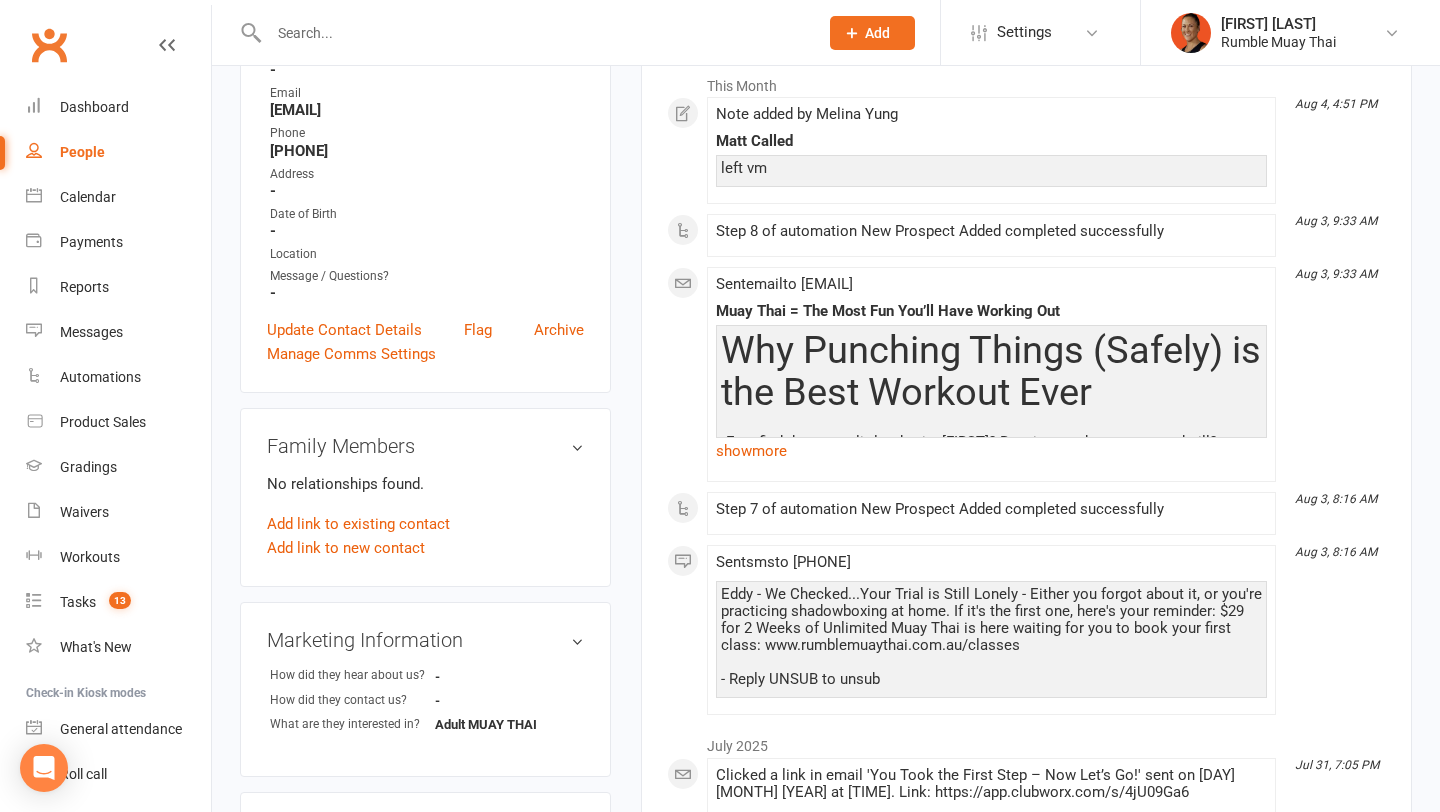 scroll, scrollTop: 0, scrollLeft: 0, axis: both 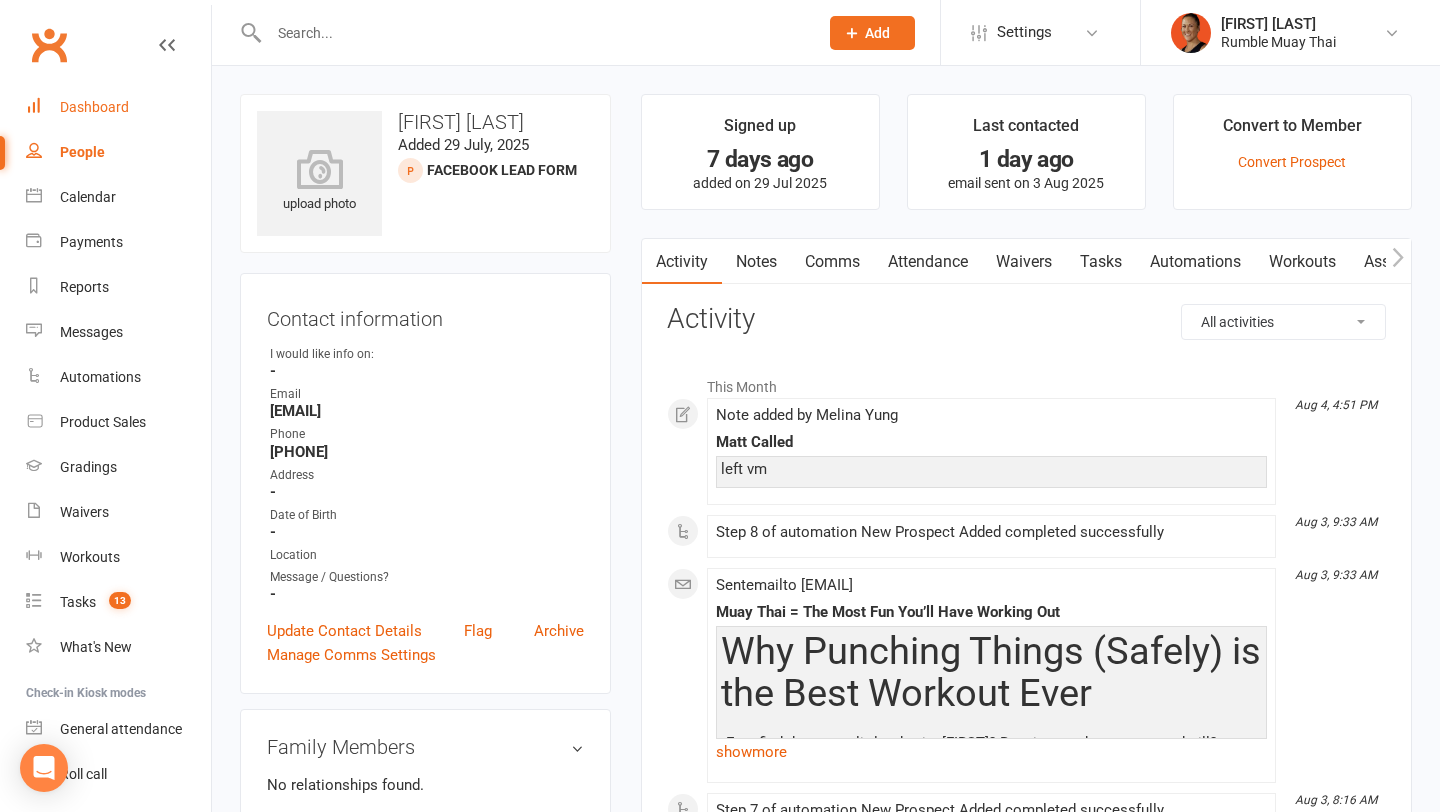 click on "People" at bounding box center (118, 152) 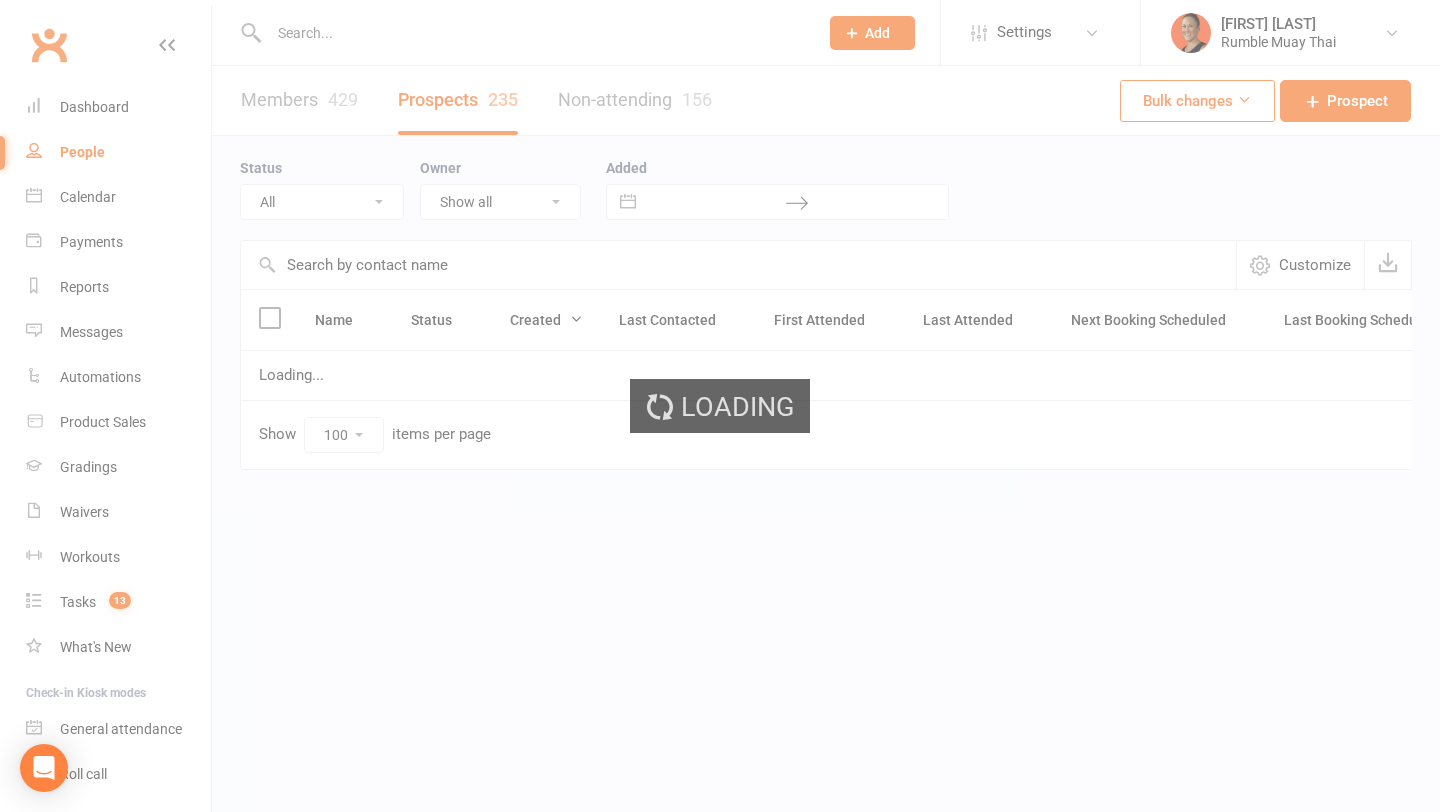 click on "Loading" at bounding box center [720, 406] 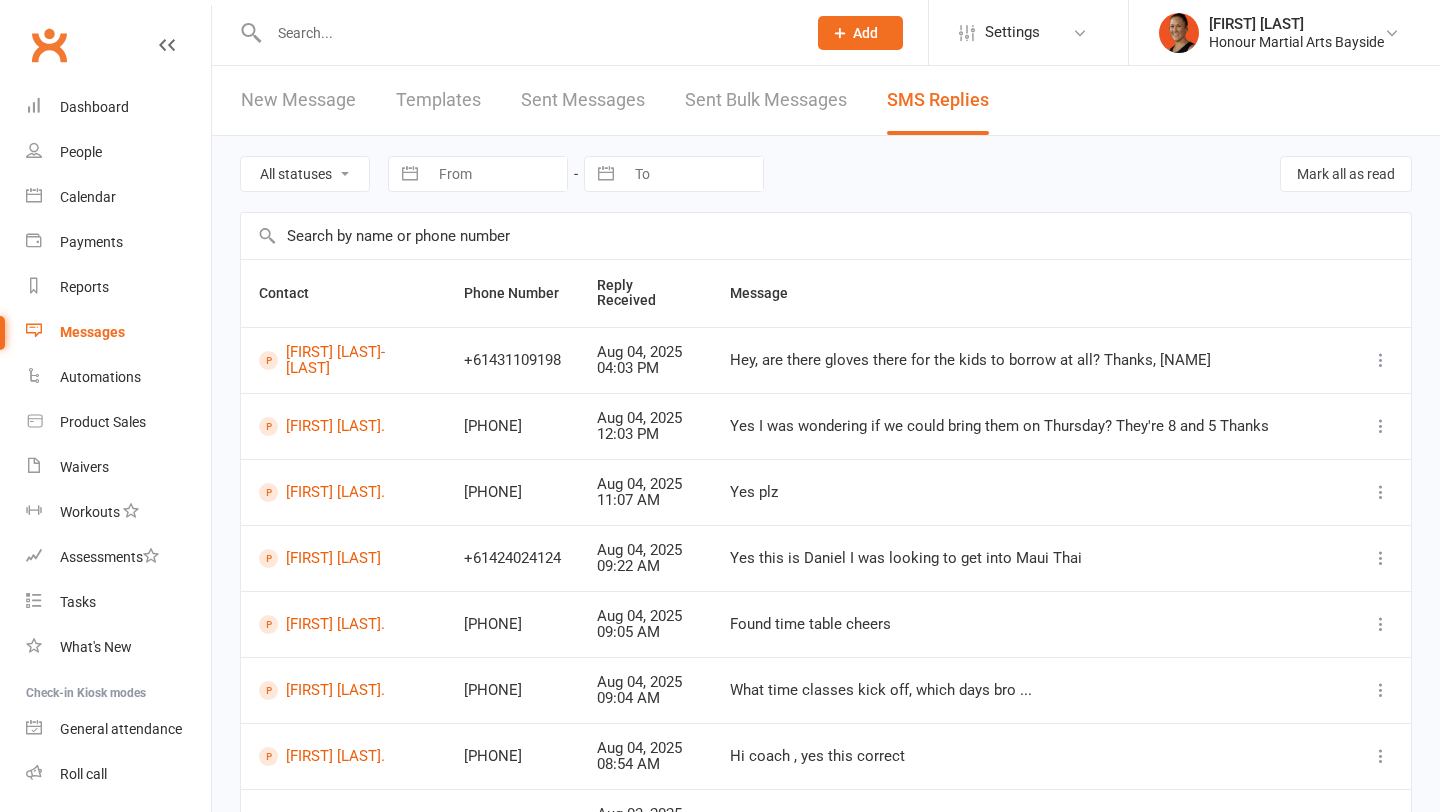 scroll, scrollTop: 0, scrollLeft: 0, axis: both 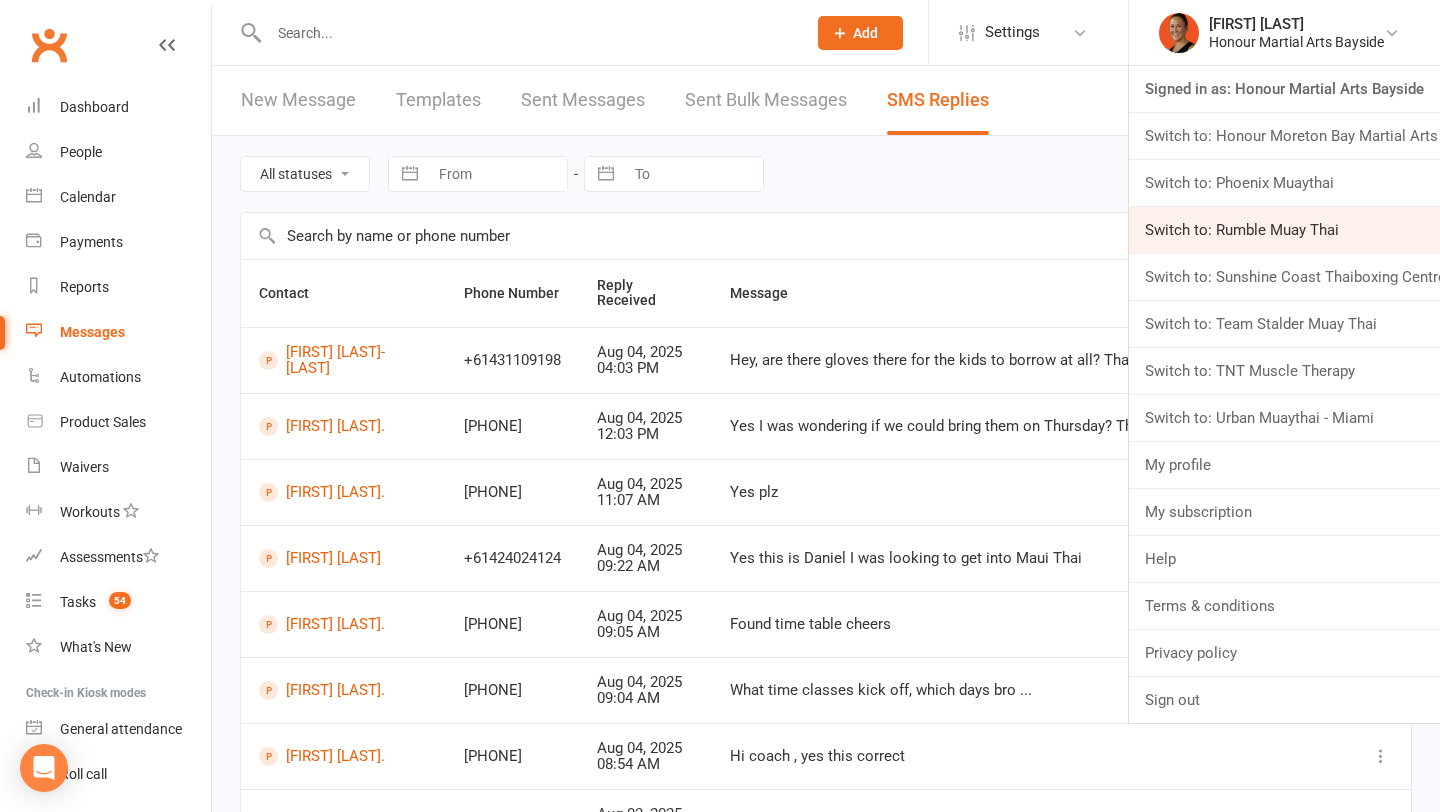 click on "Switch to: Rumble Muay Thai" at bounding box center (1284, 230) 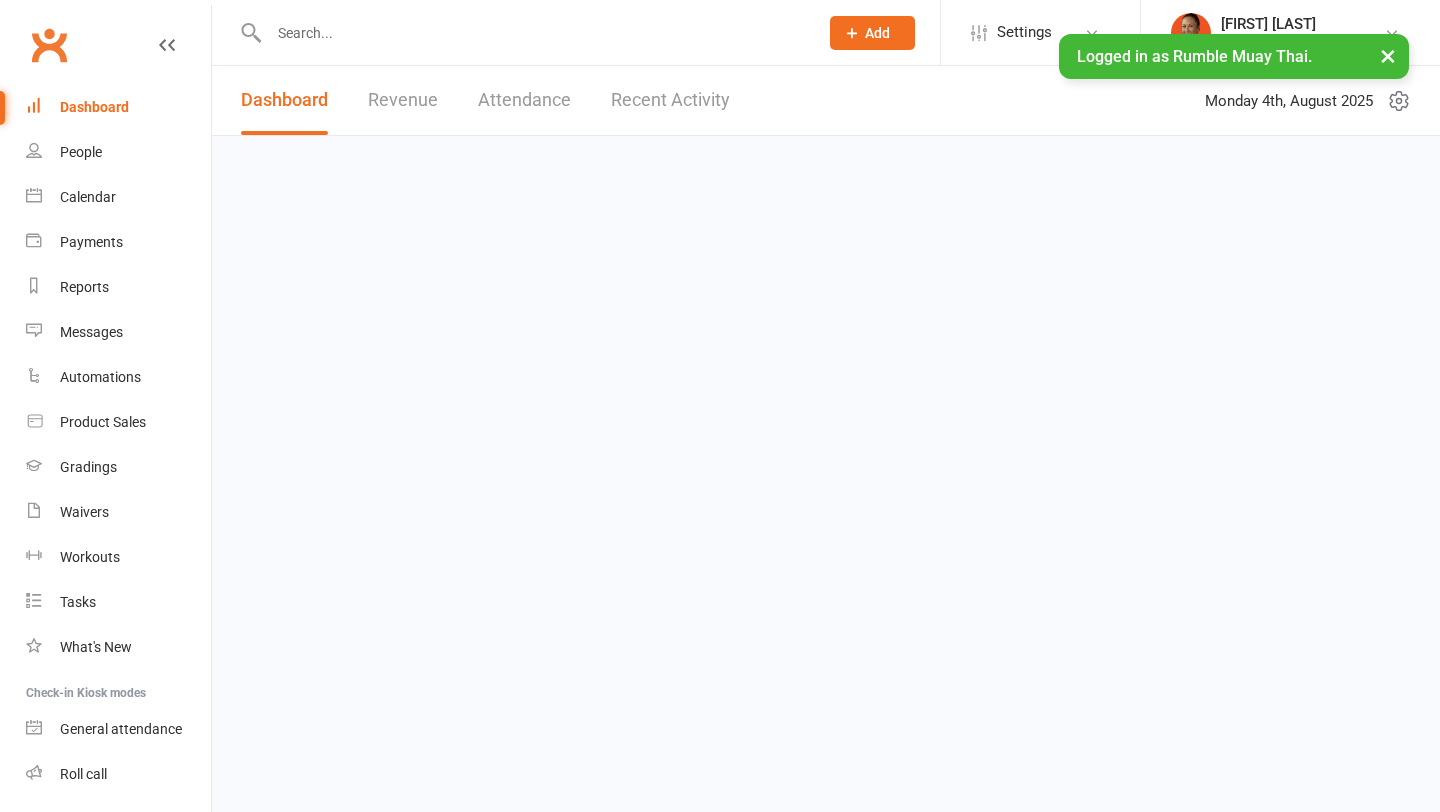 scroll, scrollTop: 0, scrollLeft: 0, axis: both 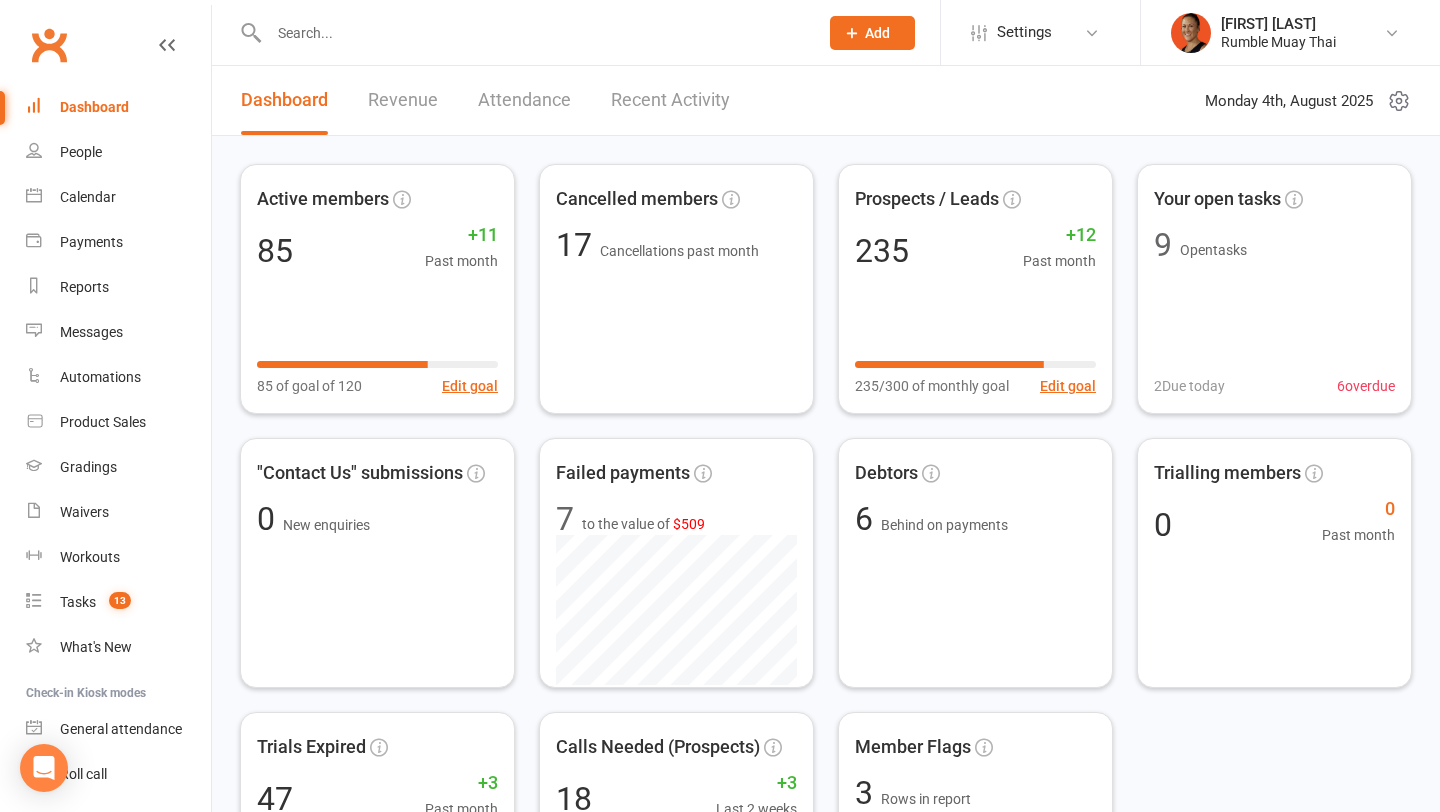 click on "[FIRST] [LAST] Rumble Muay Thai Signed in as: Rumble Muay Thai Switch to: Honour Moreton Bay Martial Arts Academy Switch to: Phoenix Muaythai Switch to: Sunshine Coast Thaiboxing Centre Switch to: Team Stalder Muay Thai Switch to: TNT Muscle Therapy Switch to: Urban Muaythai - Miami My profile My subscription Help Terms & conditions Privacy policy Sign out" at bounding box center [1290, 32] 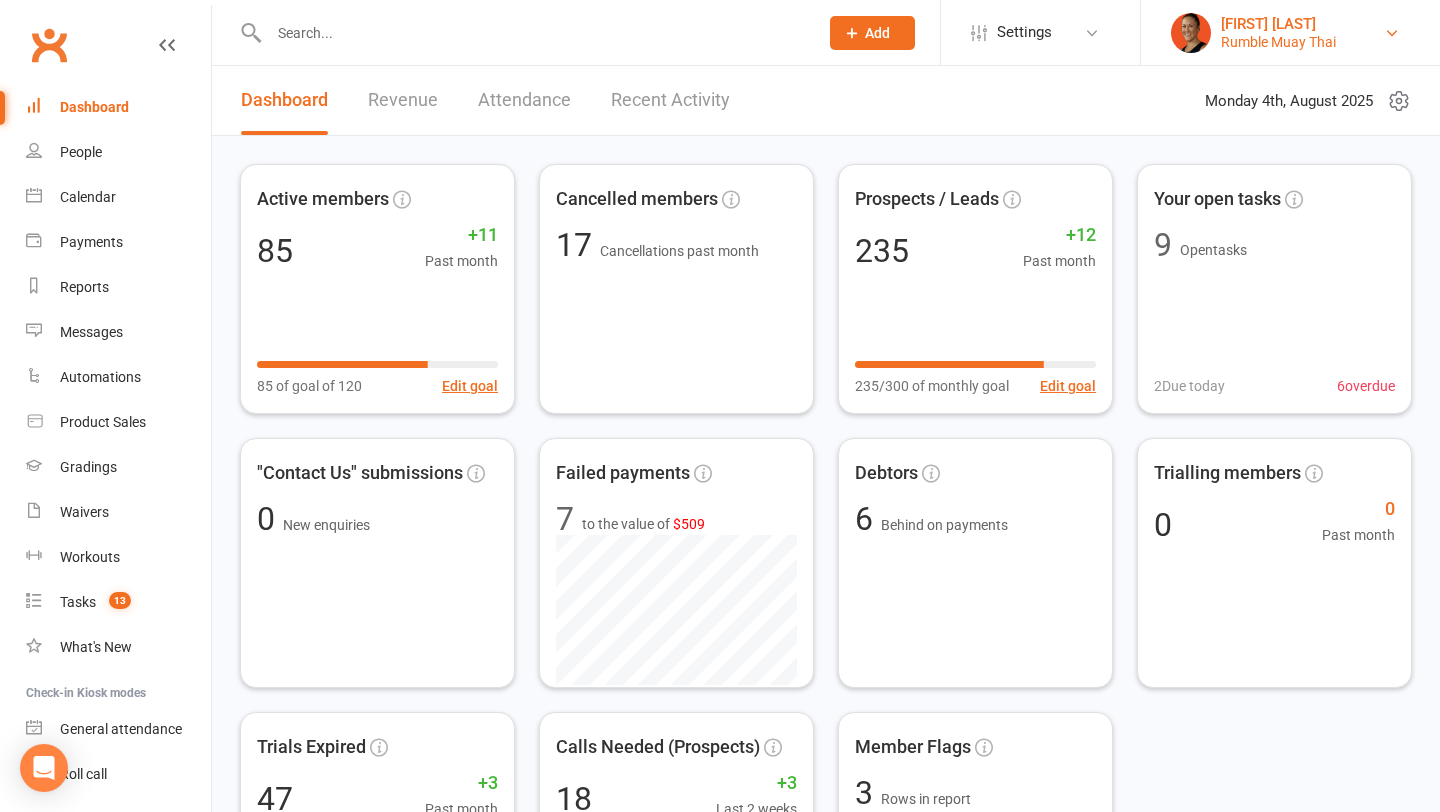 click on "Rumble Muay Thai" at bounding box center [1278, 42] 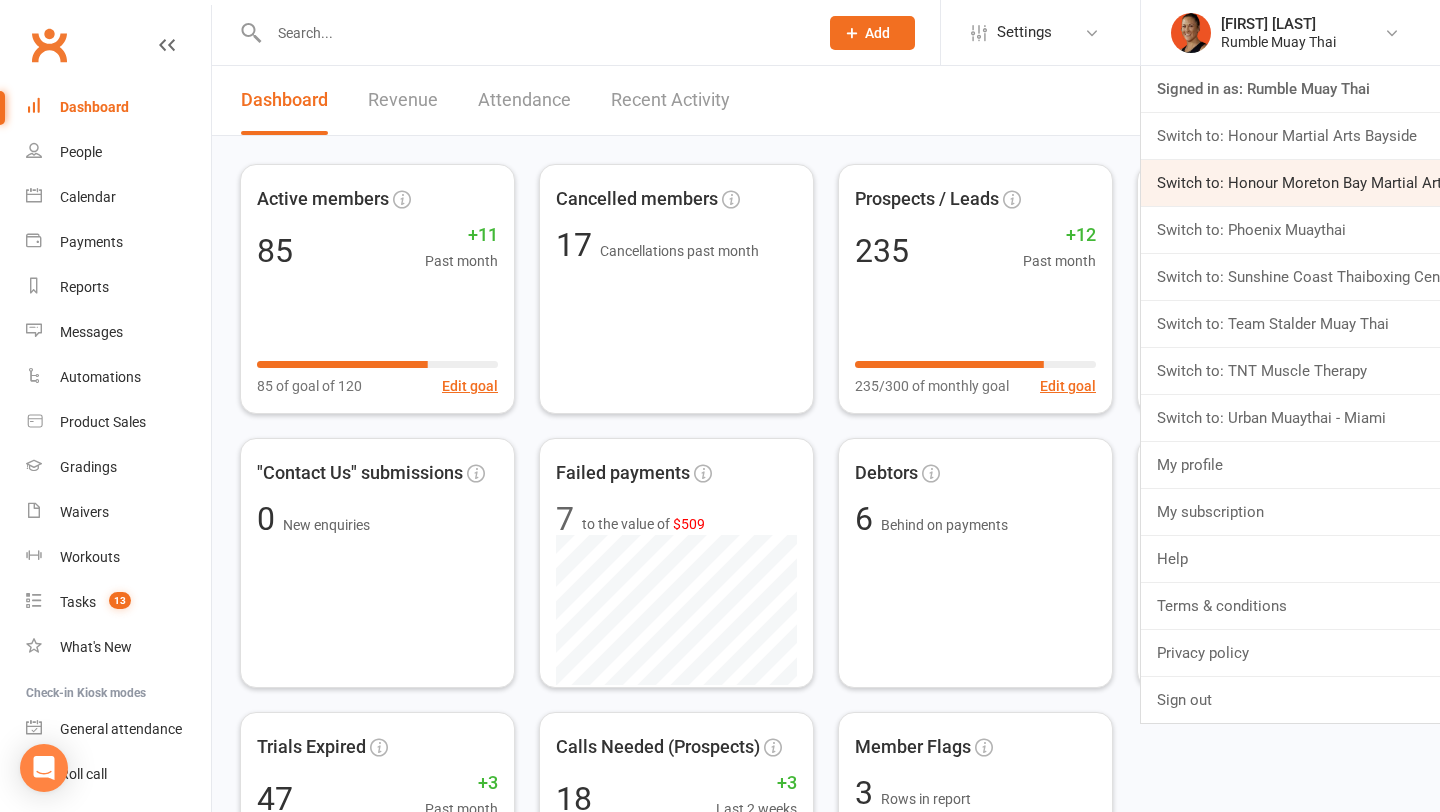 click on "Switch to: Honour Moreton Bay Martial Arts Academy" at bounding box center [1290, 183] 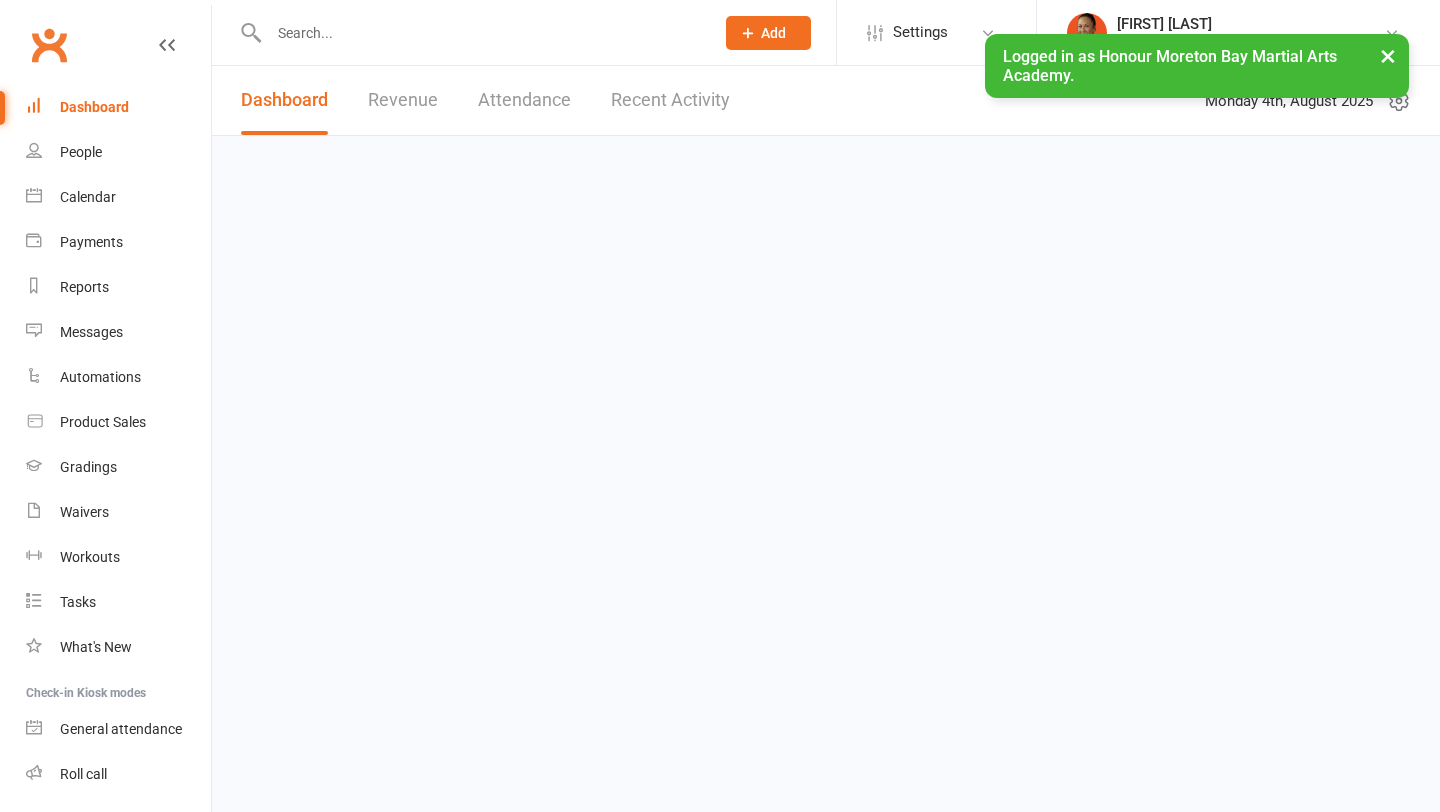 scroll, scrollTop: 0, scrollLeft: 0, axis: both 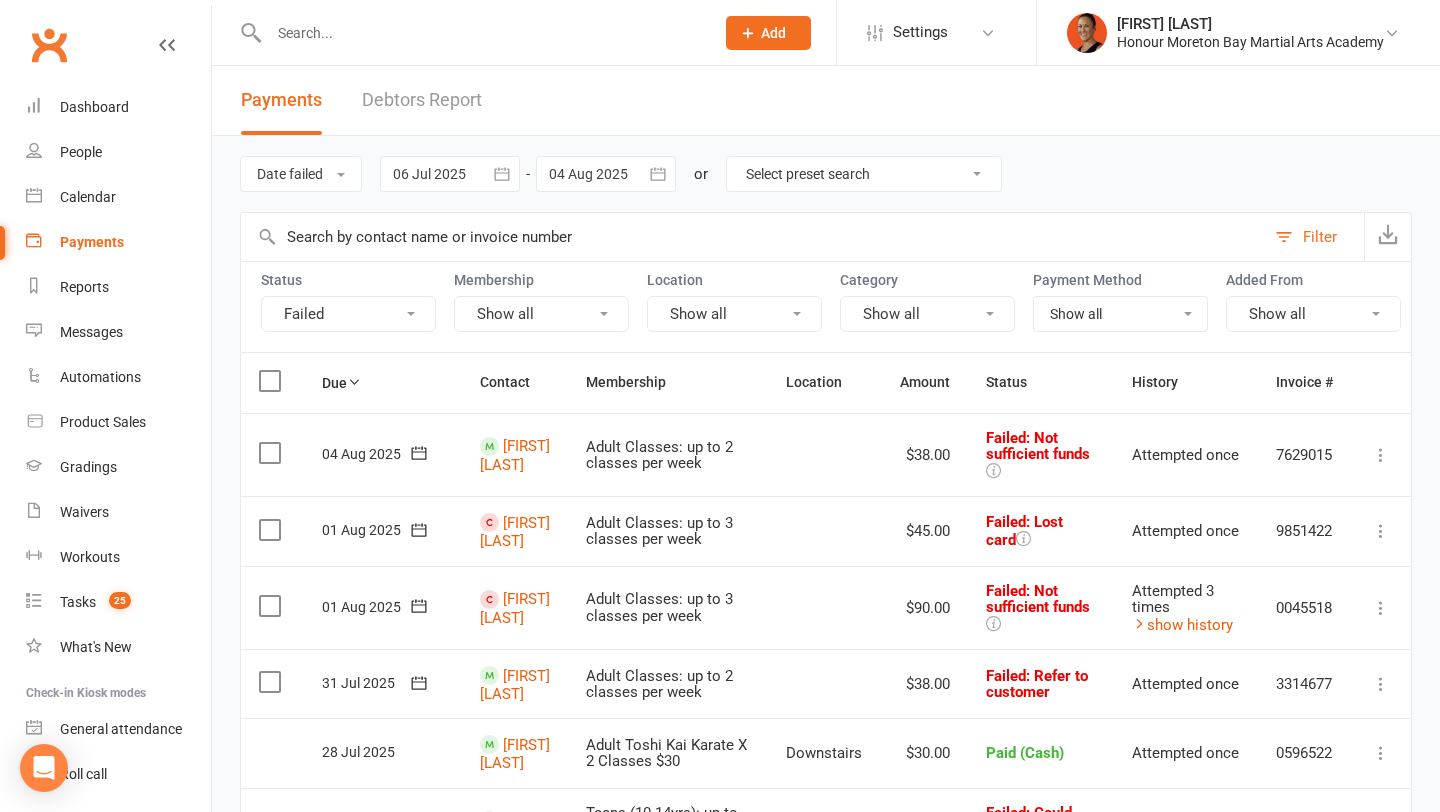 click at bounding box center (1381, 455) 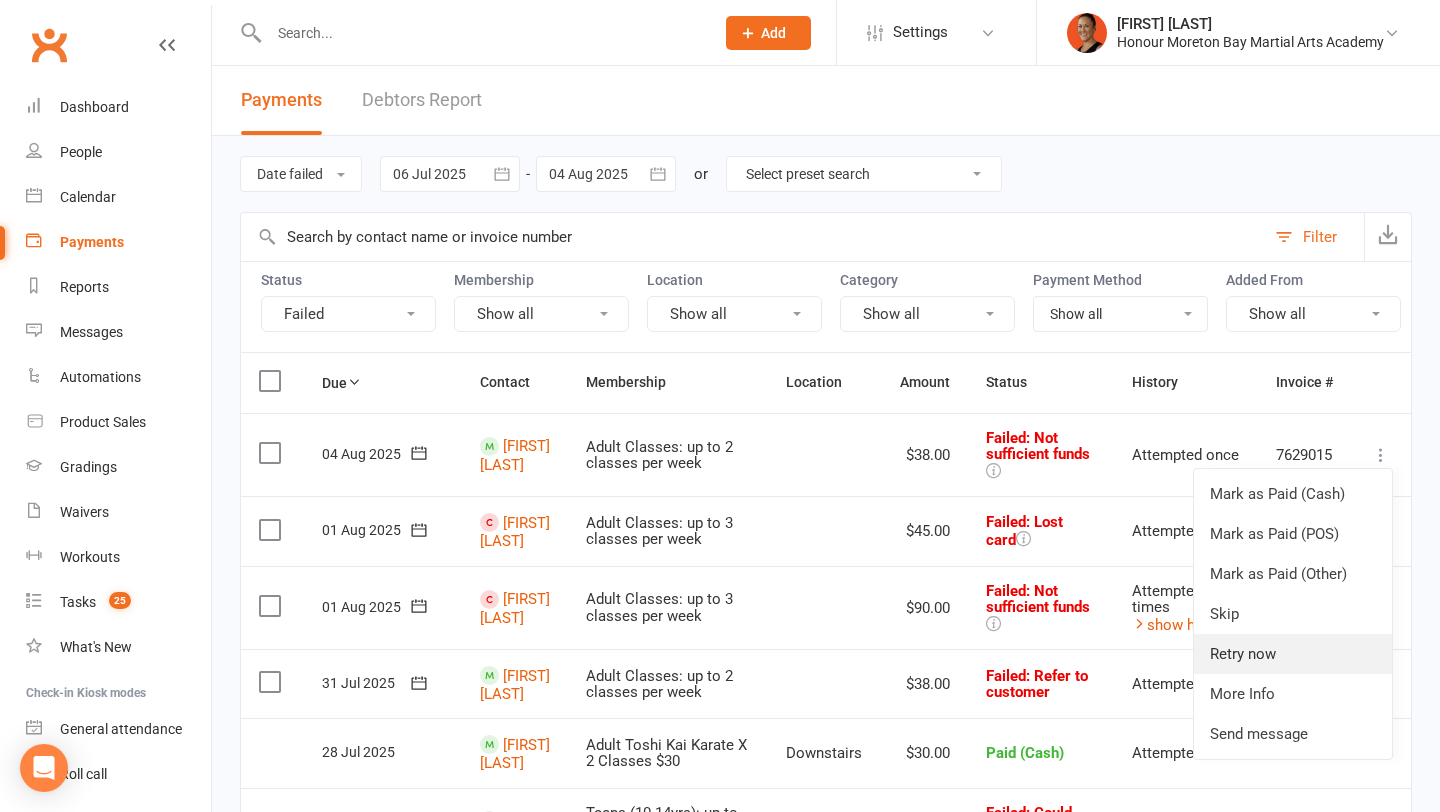 click on "Retry now" at bounding box center [1293, 654] 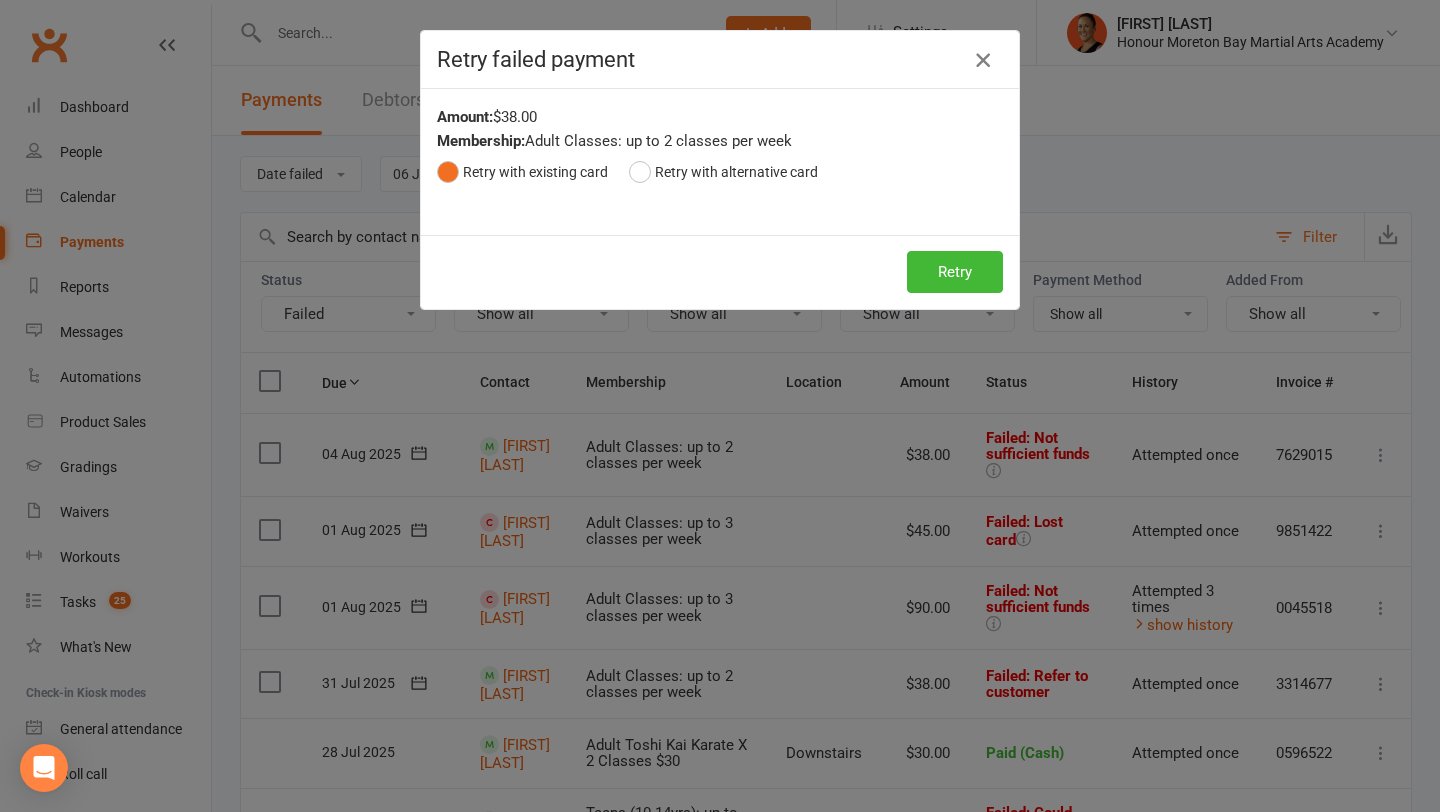 click at bounding box center (983, 60) 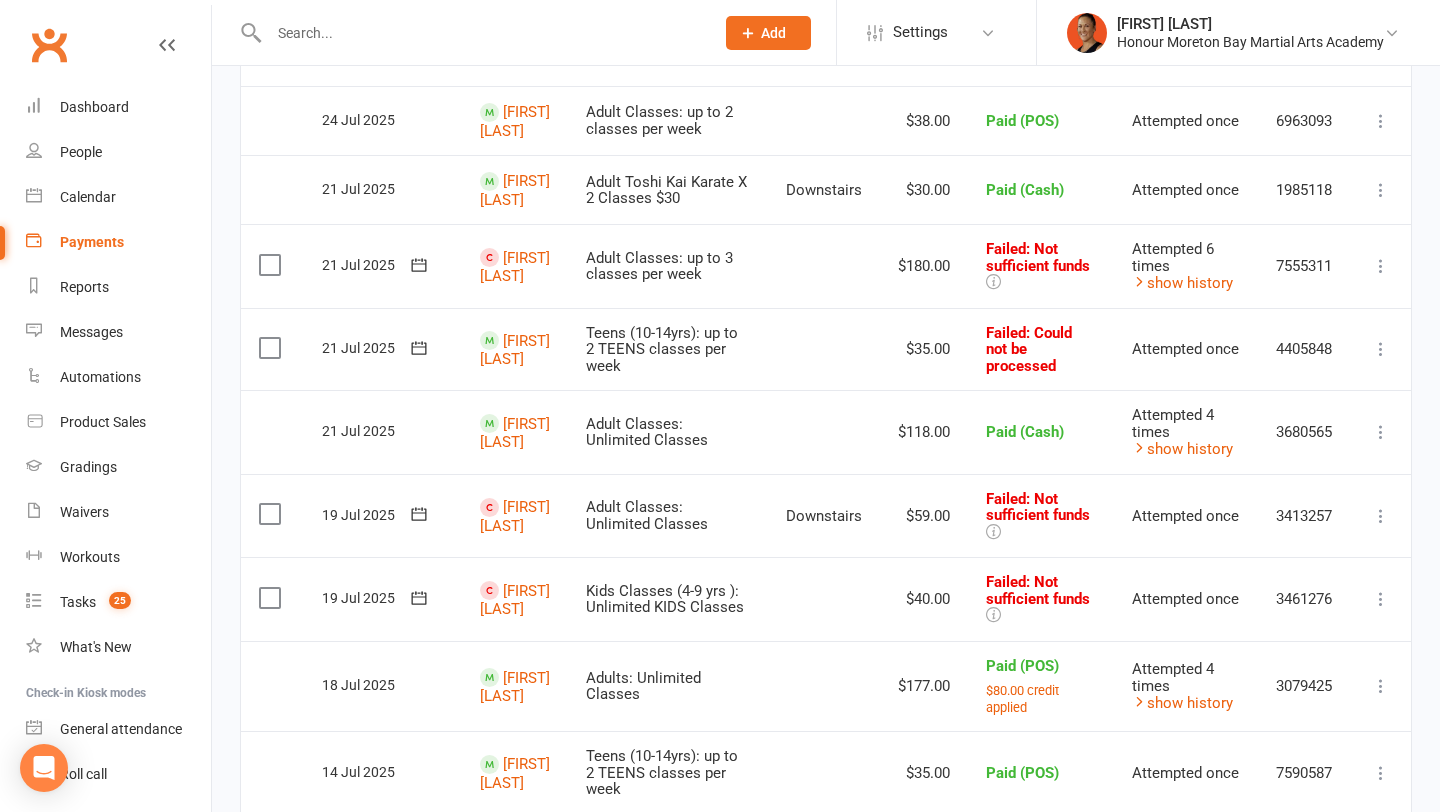 scroll, scrollTop: 1038, scrollLeft: 0, axis: vertical 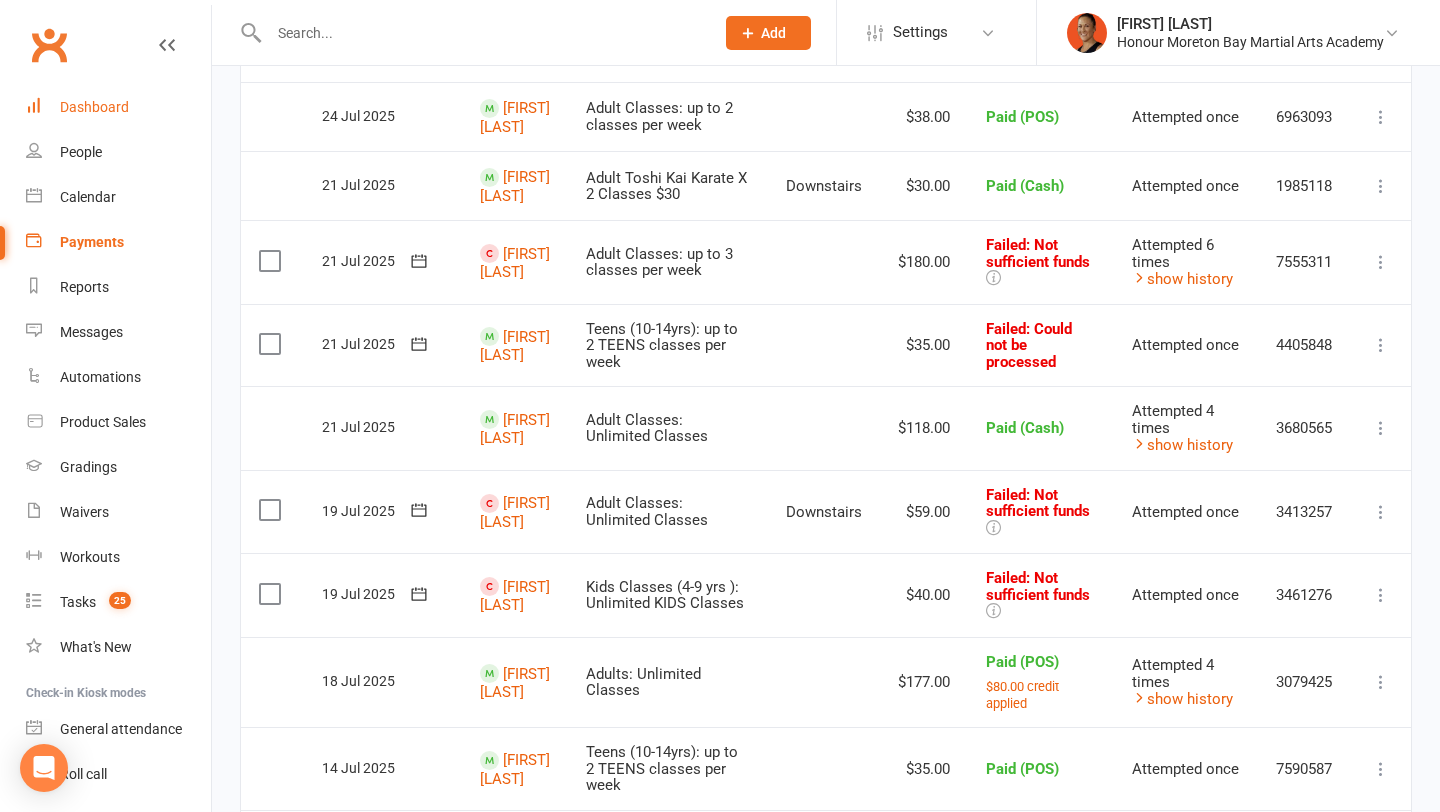 click on "Dashboard" at bounding box center [94, 107] 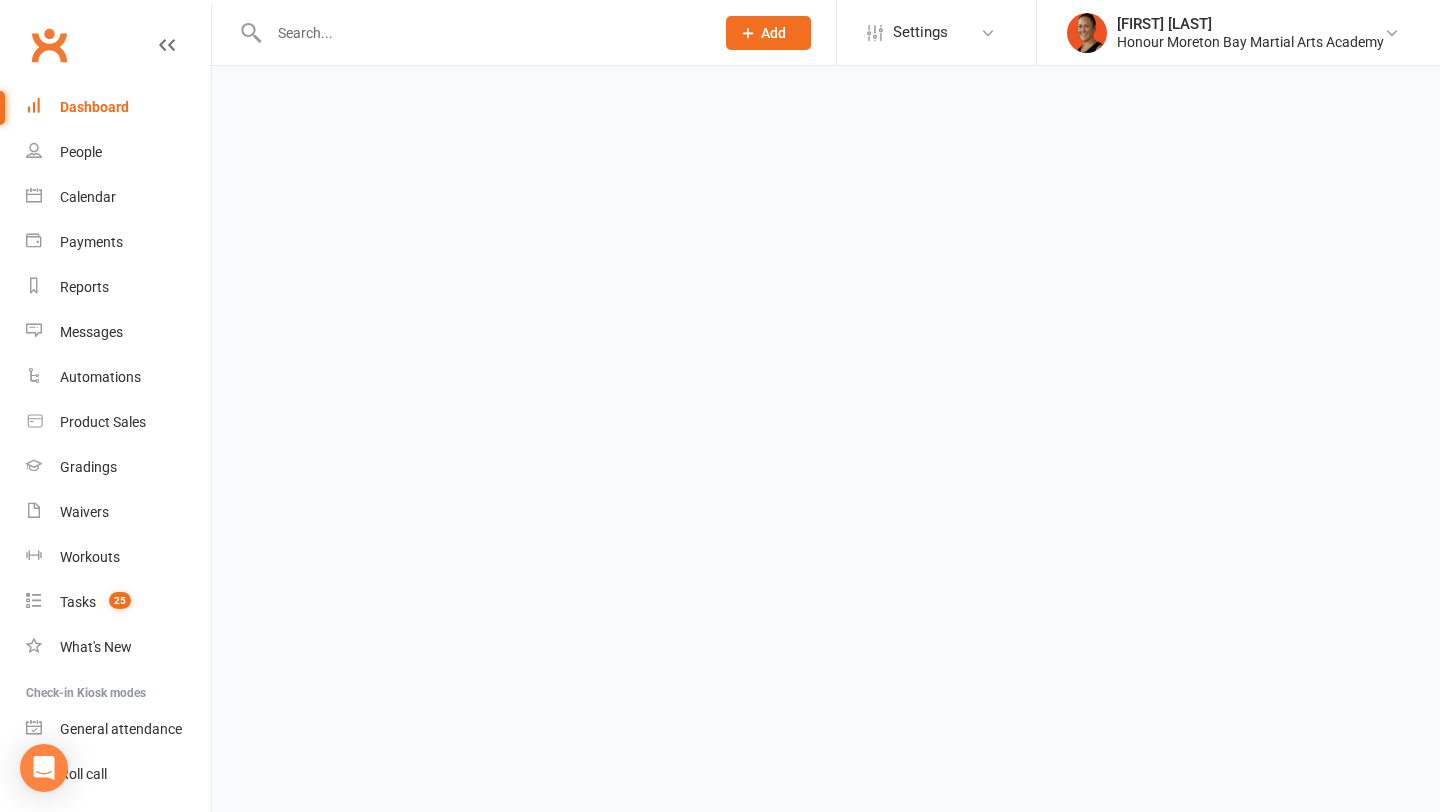 scroll, scrollTop: 0, scrollLeft: 0, axis: both 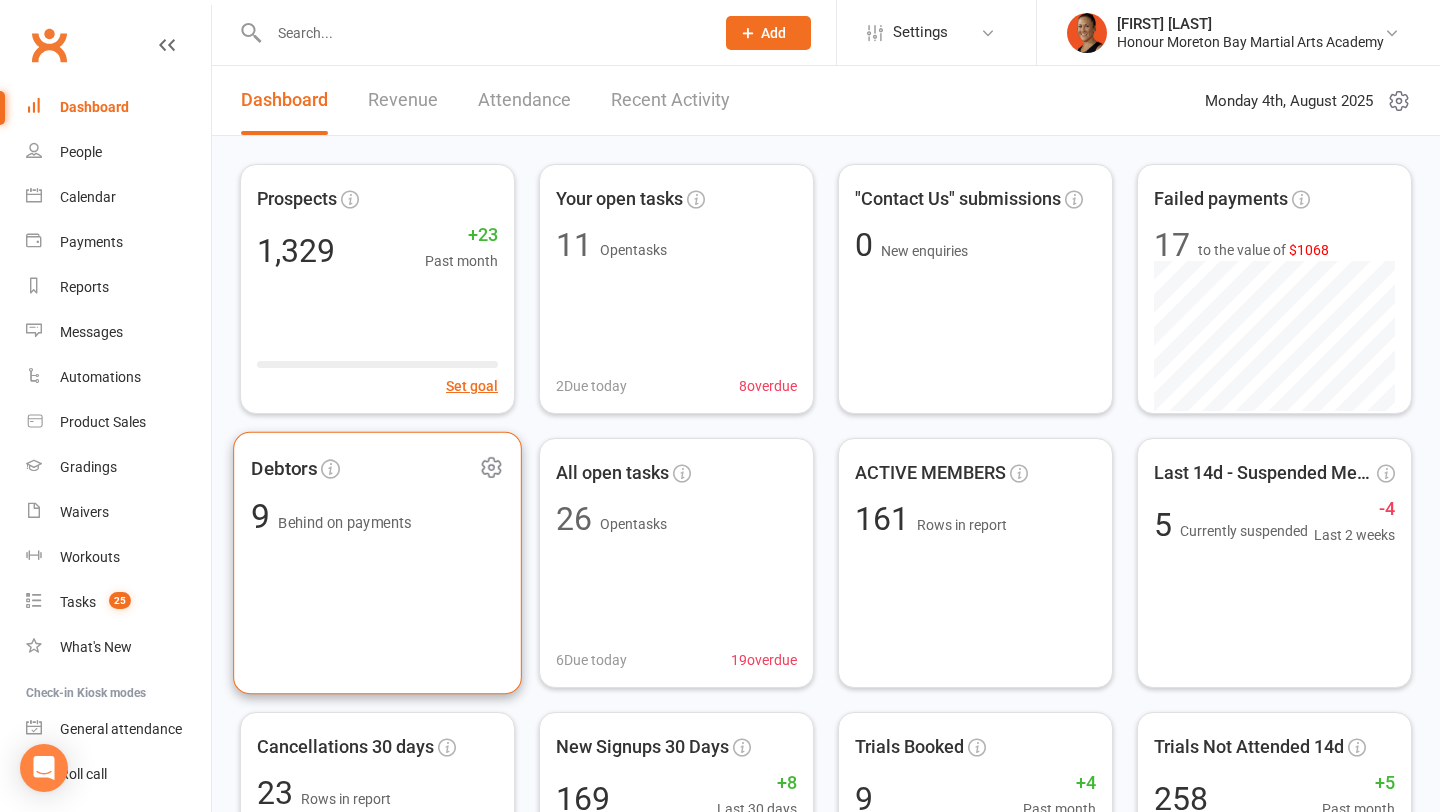 click on "Behind on payments" at bounding box center (344, 523) 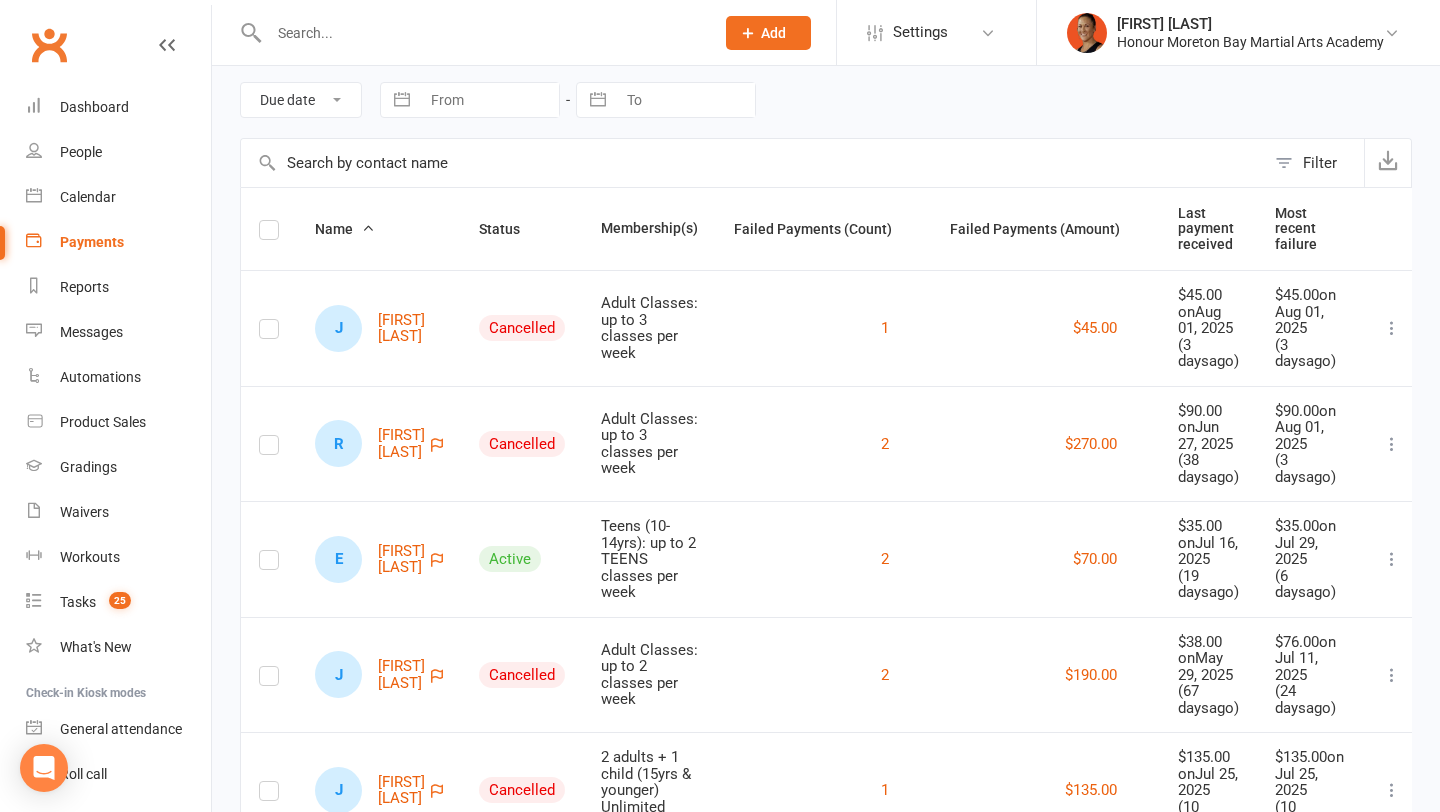 scroll, scrollTop: 78, scrollLeft: 0, axis: vertical 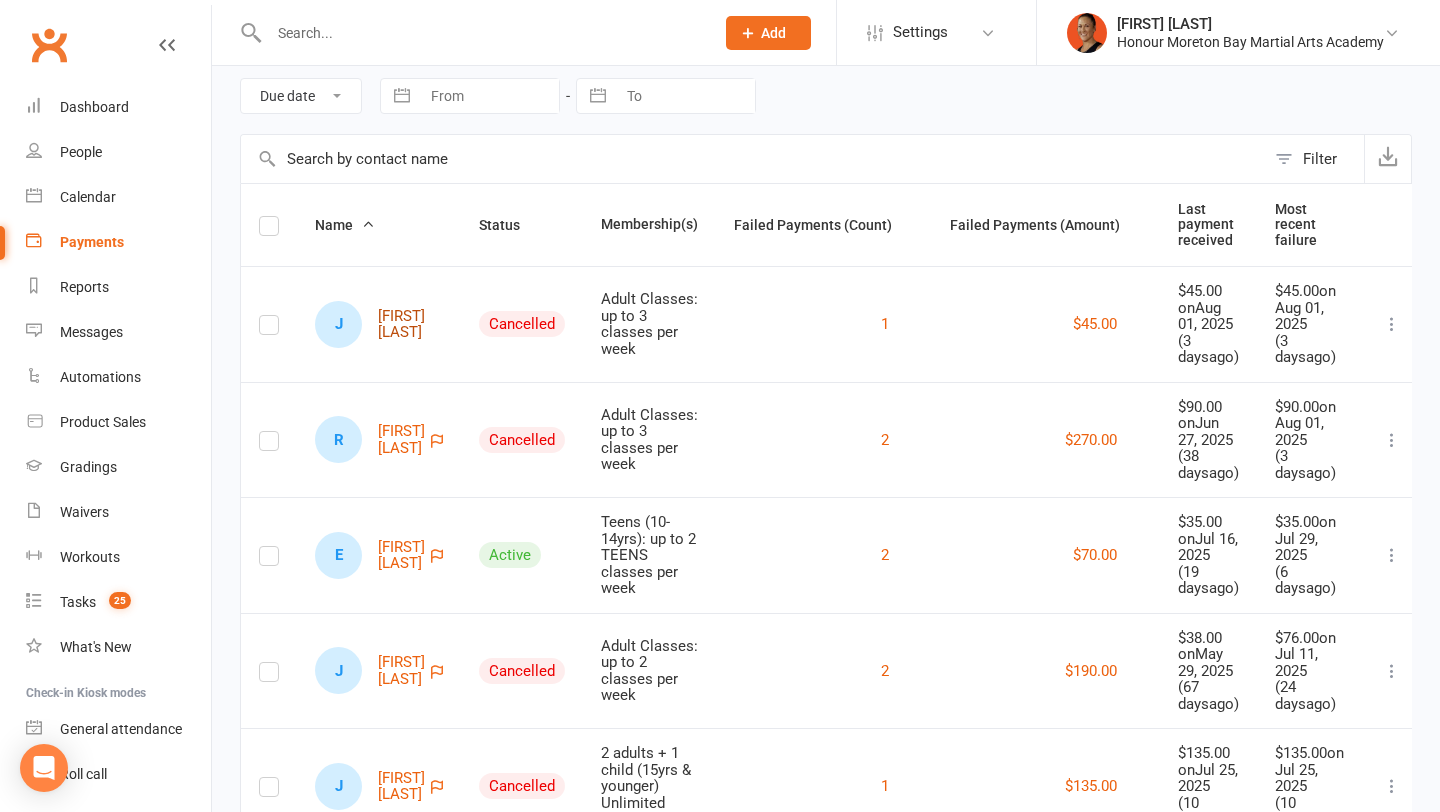 click on "J Jayden Burke" at bounding box center [379, 324] 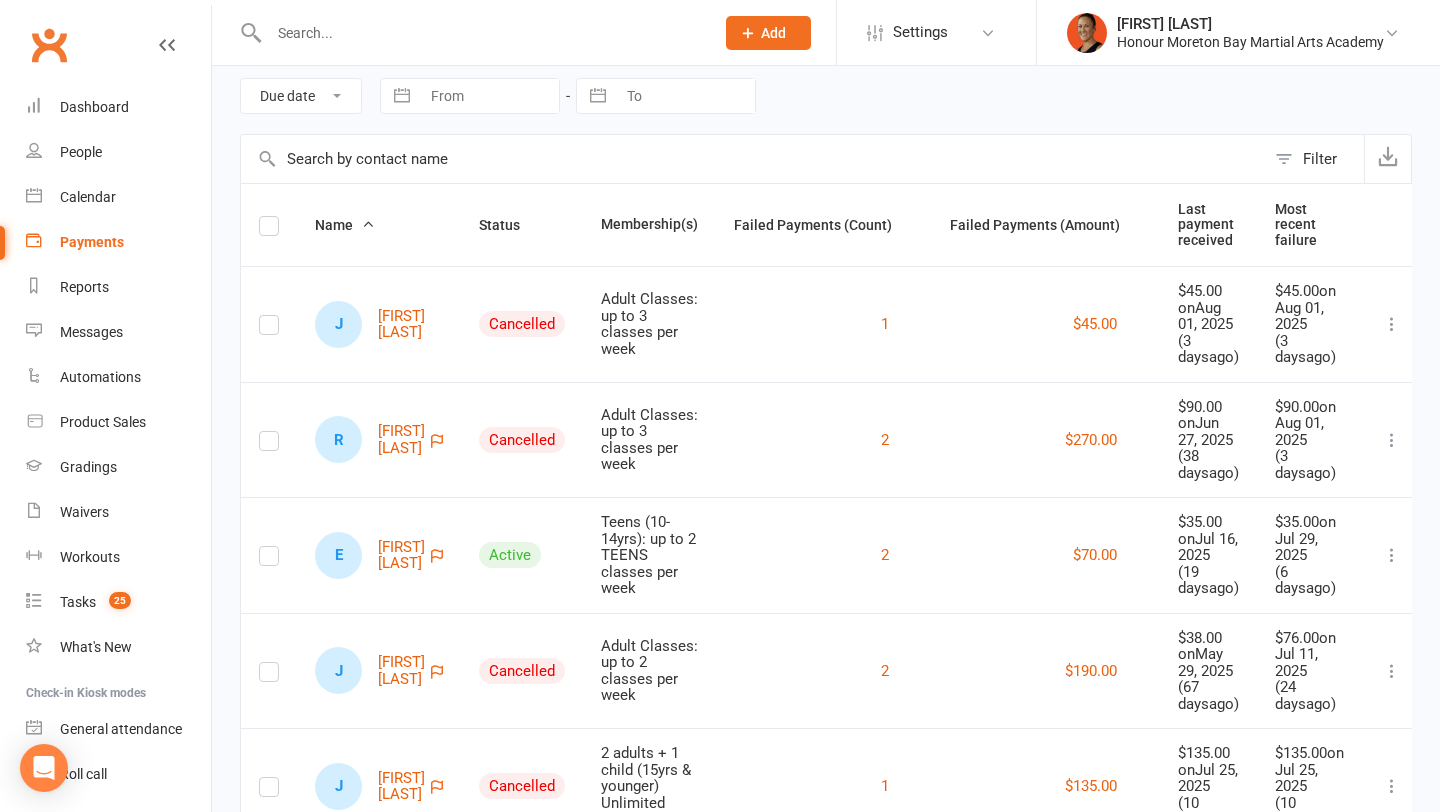 click at bounding box center (1392, 324) 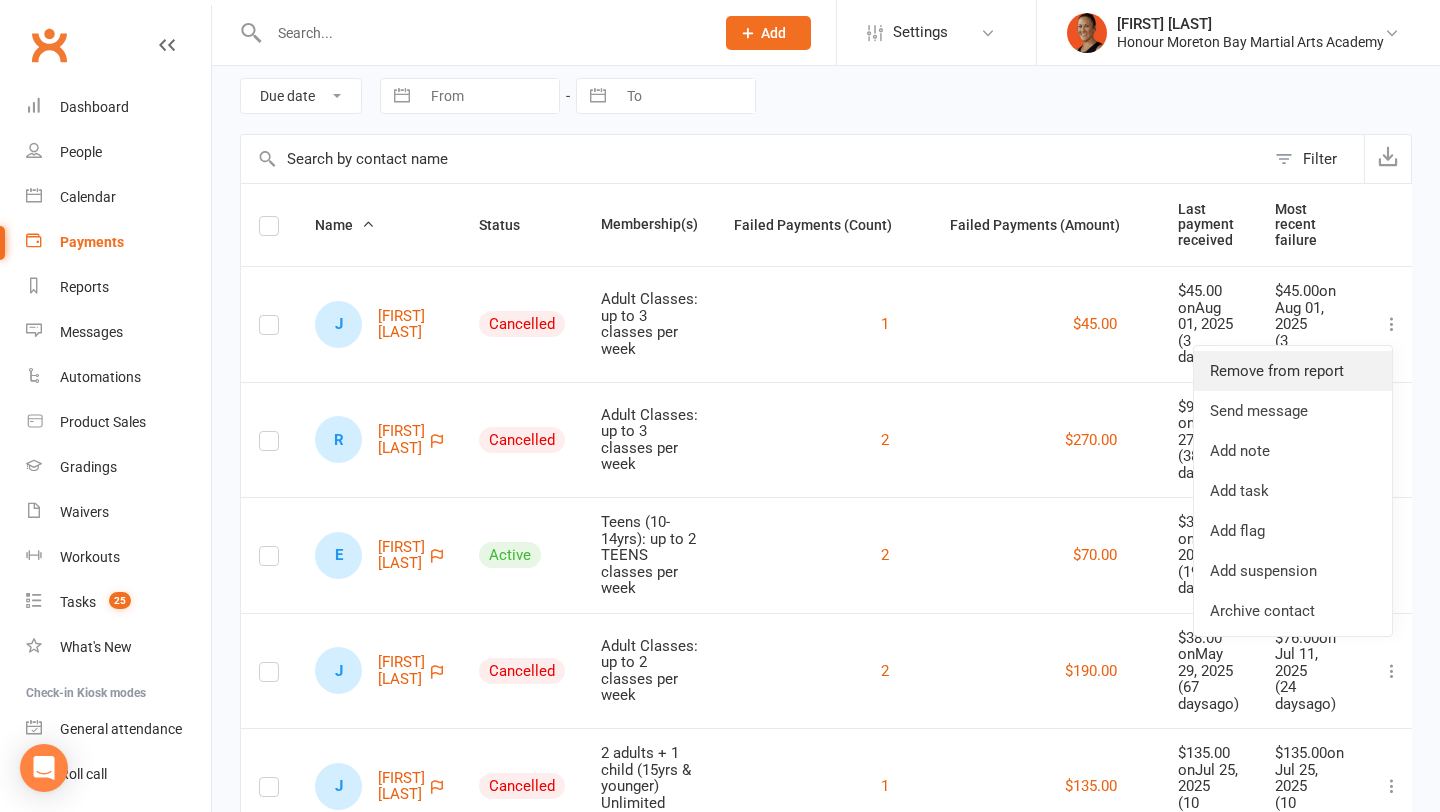 click on "Remove from report" at bounding box center [1293, 371] 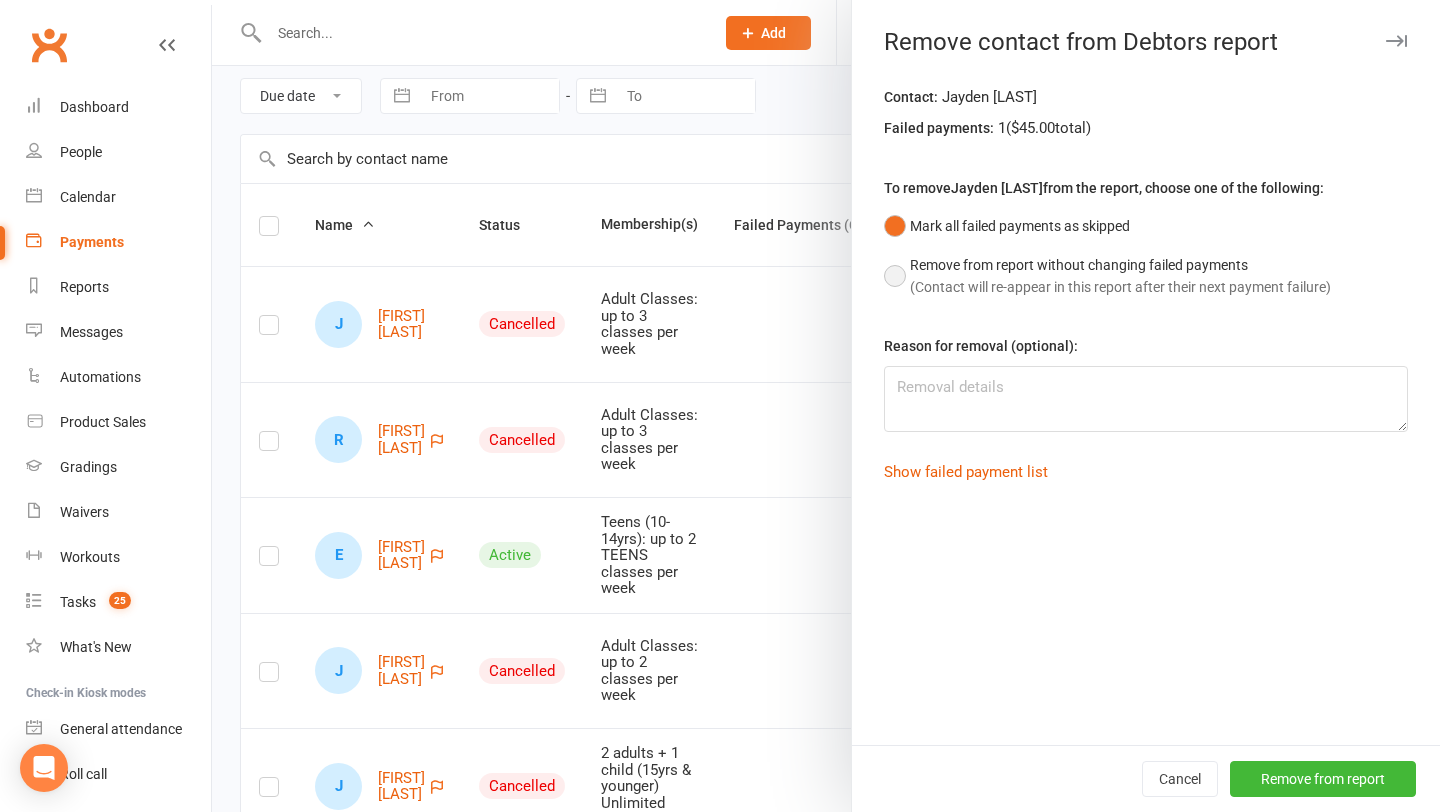 click on "Remove from report without changing failed payments" at bounding box center (1120, 265) 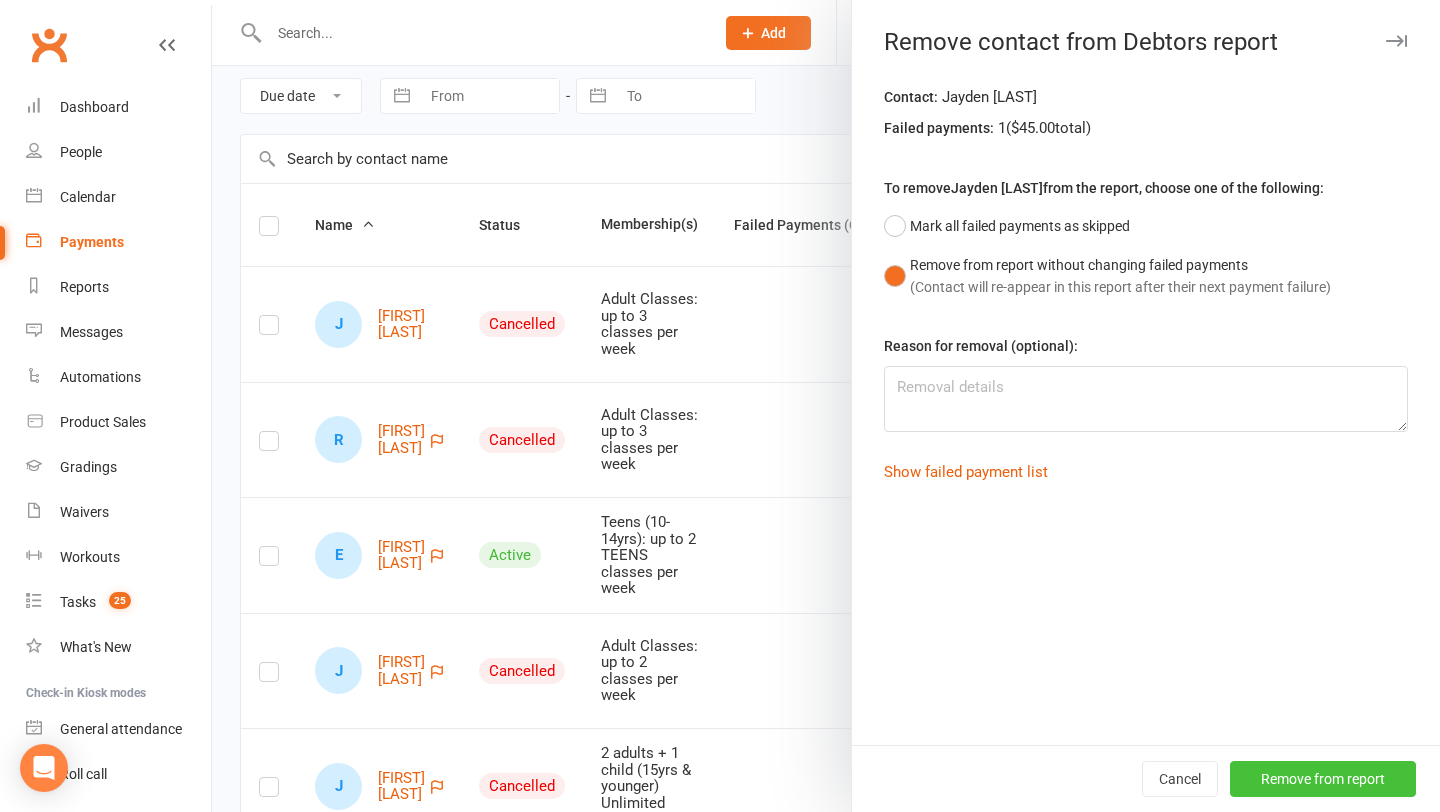click on "Remove from report" at bounding box center [1323, 779] 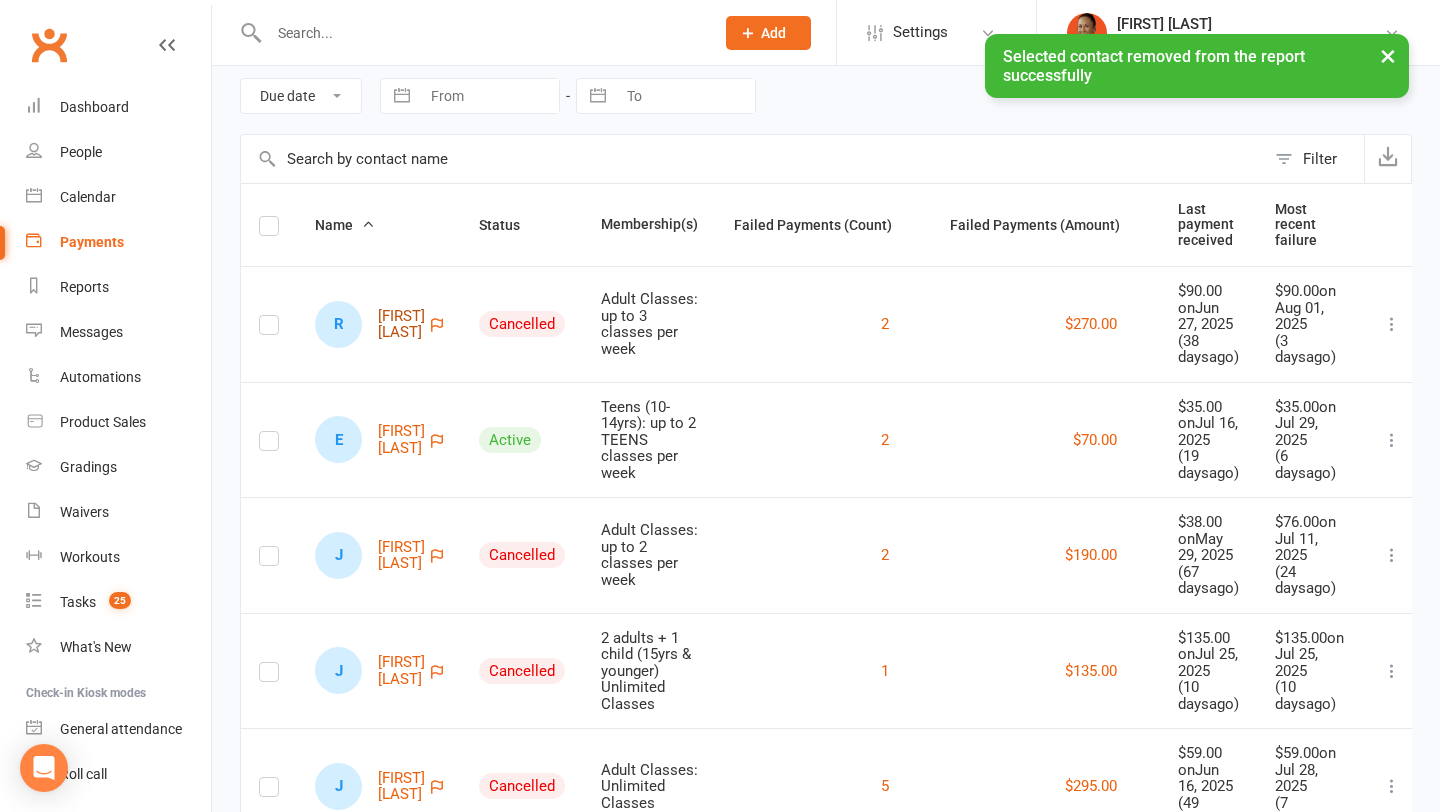 click on "R Ruben Grainger" at bounding box center (370, 324) 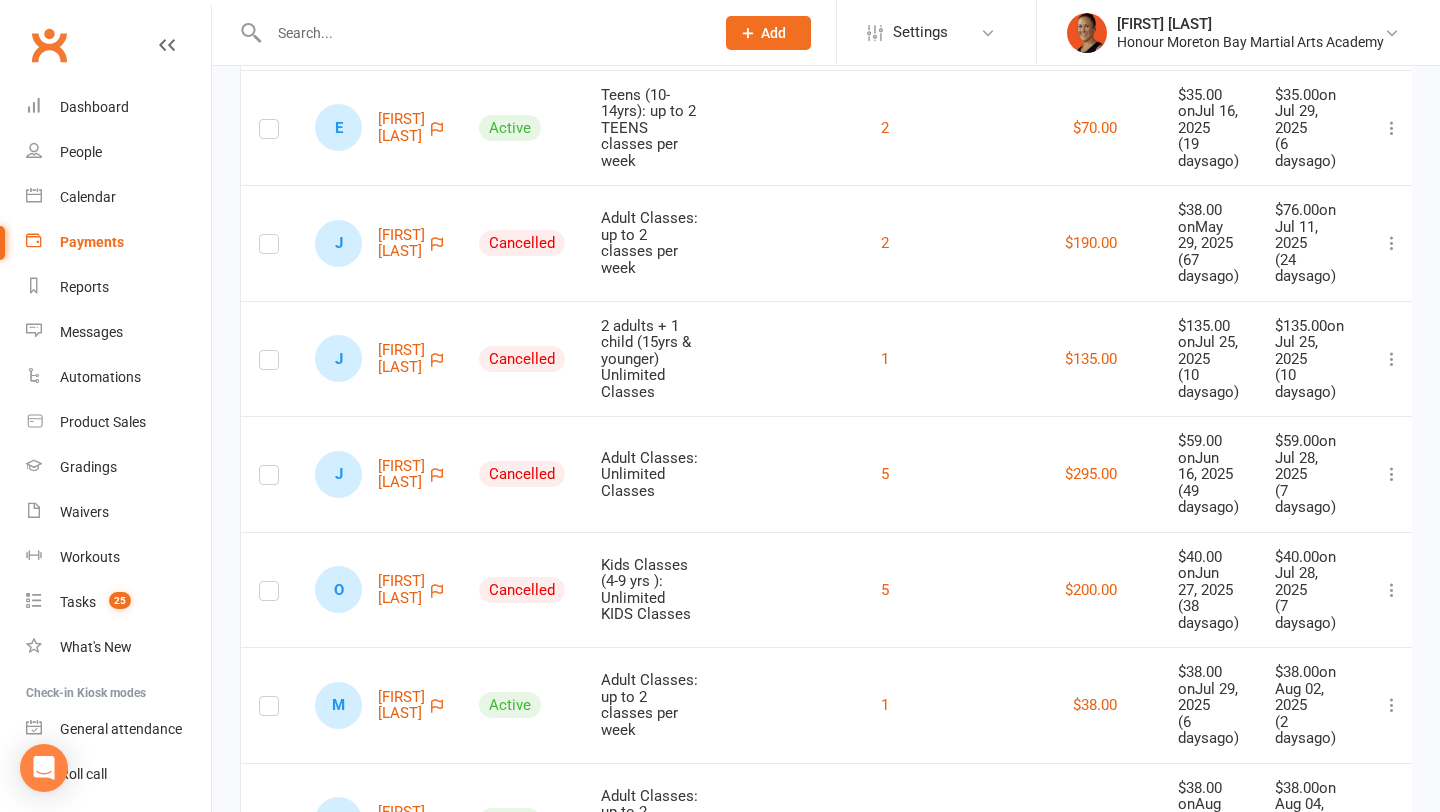 scroll, scrollTop: 391, scrollLeft: 0, axis: vertical 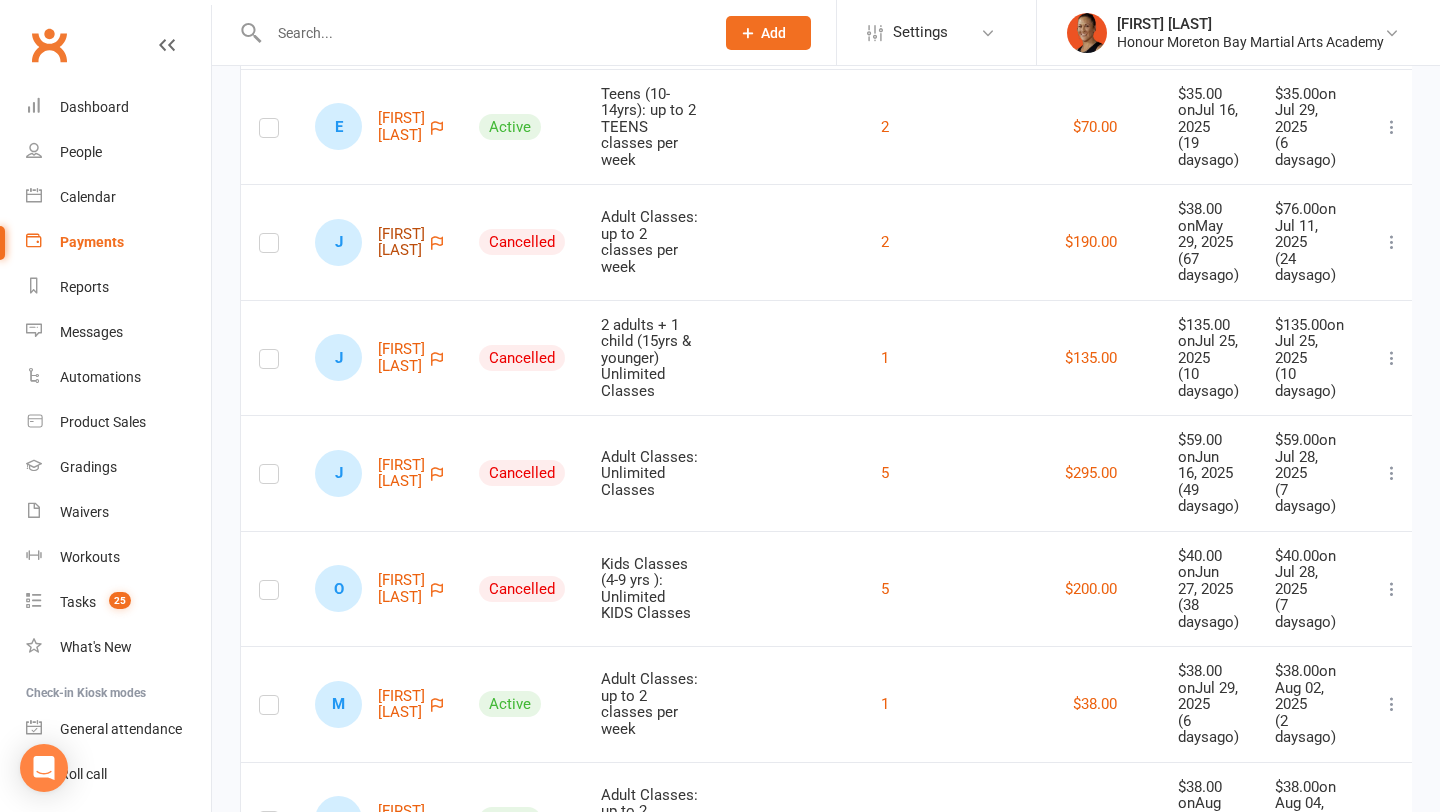 click on "J Jacob Lauze" at bounding box center [370, 242] 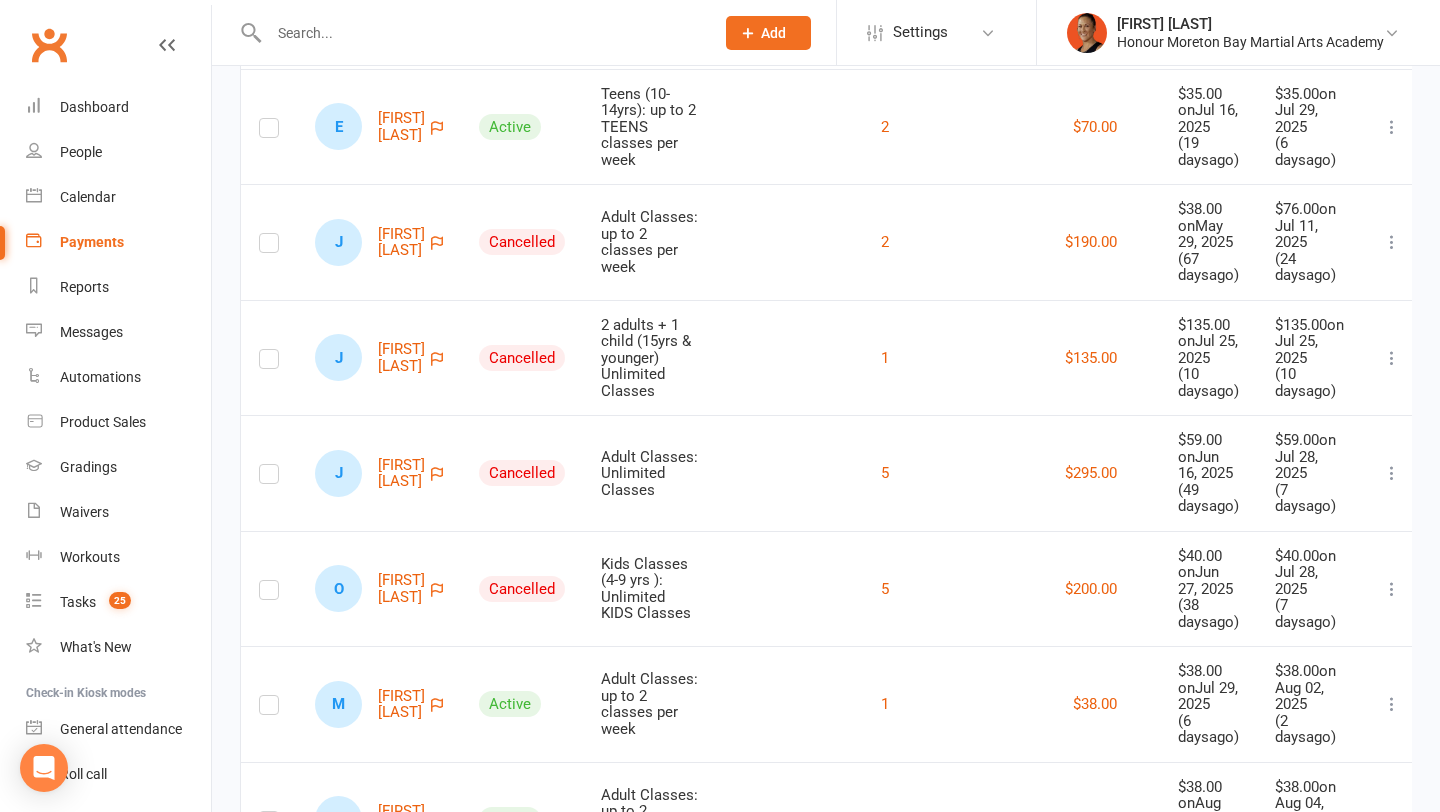 click at bounding box center (1392, 358) 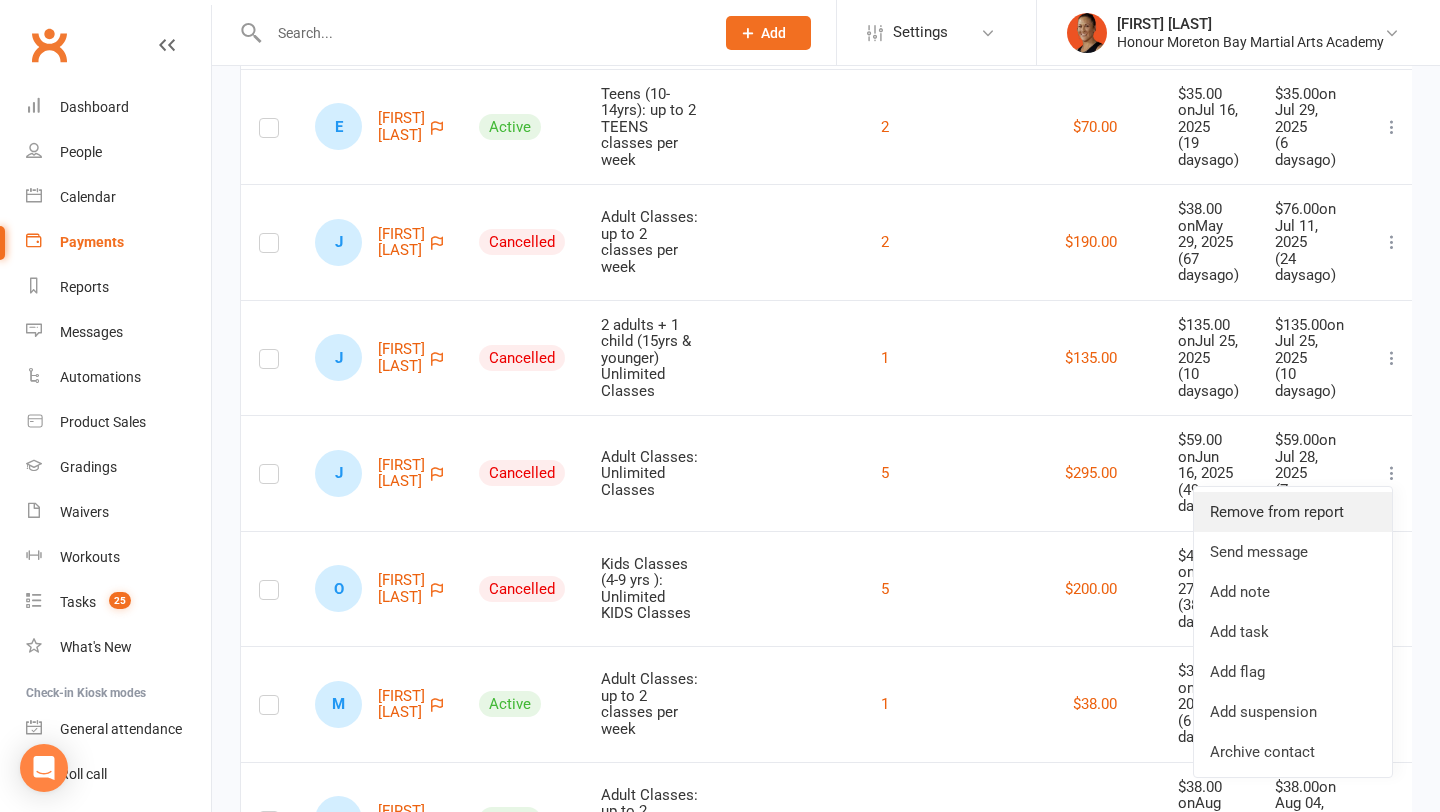 click on "Remove from report" at bounding box center [1293, 512] 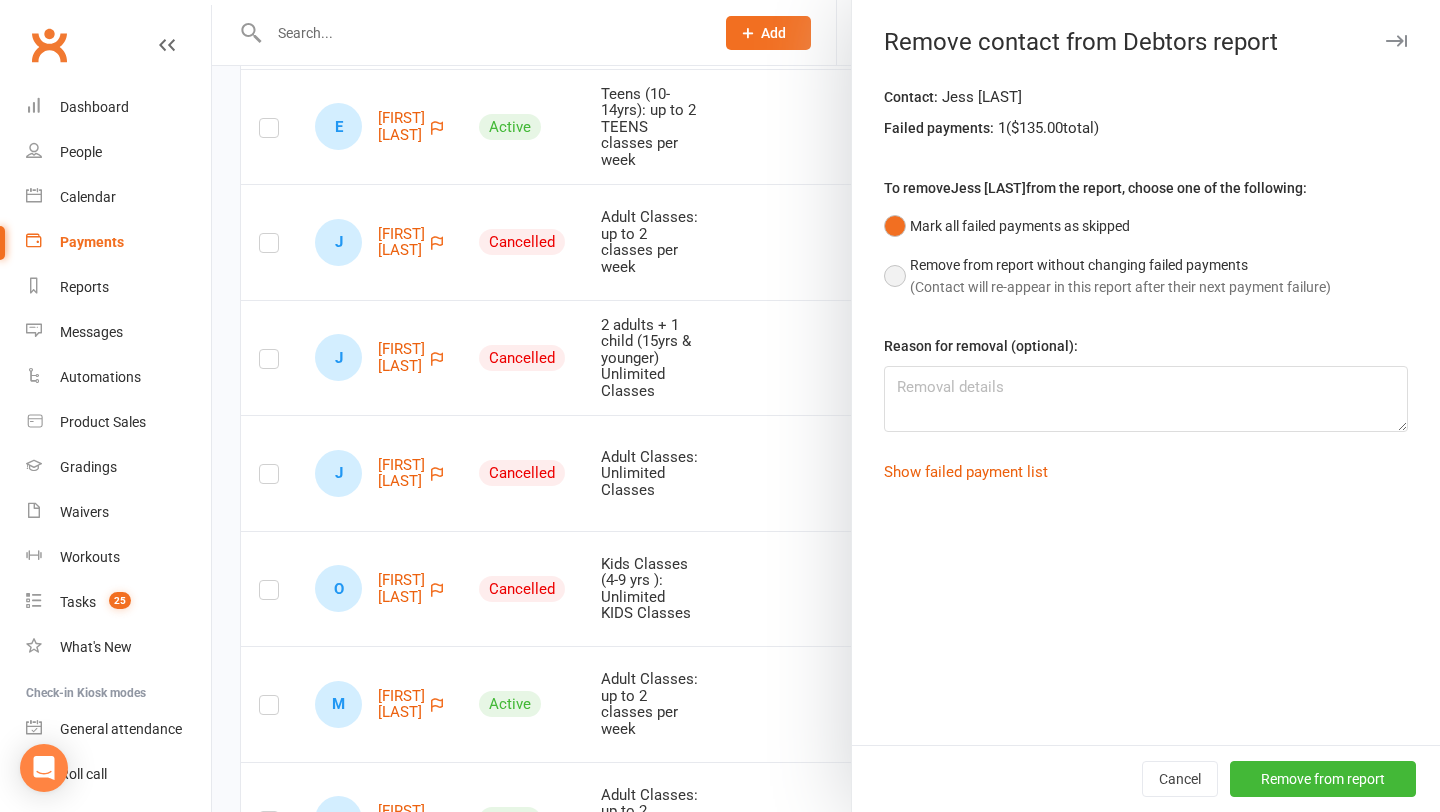 click on "Remove from report without changing failed payments" at bounding box center (1120, 265) 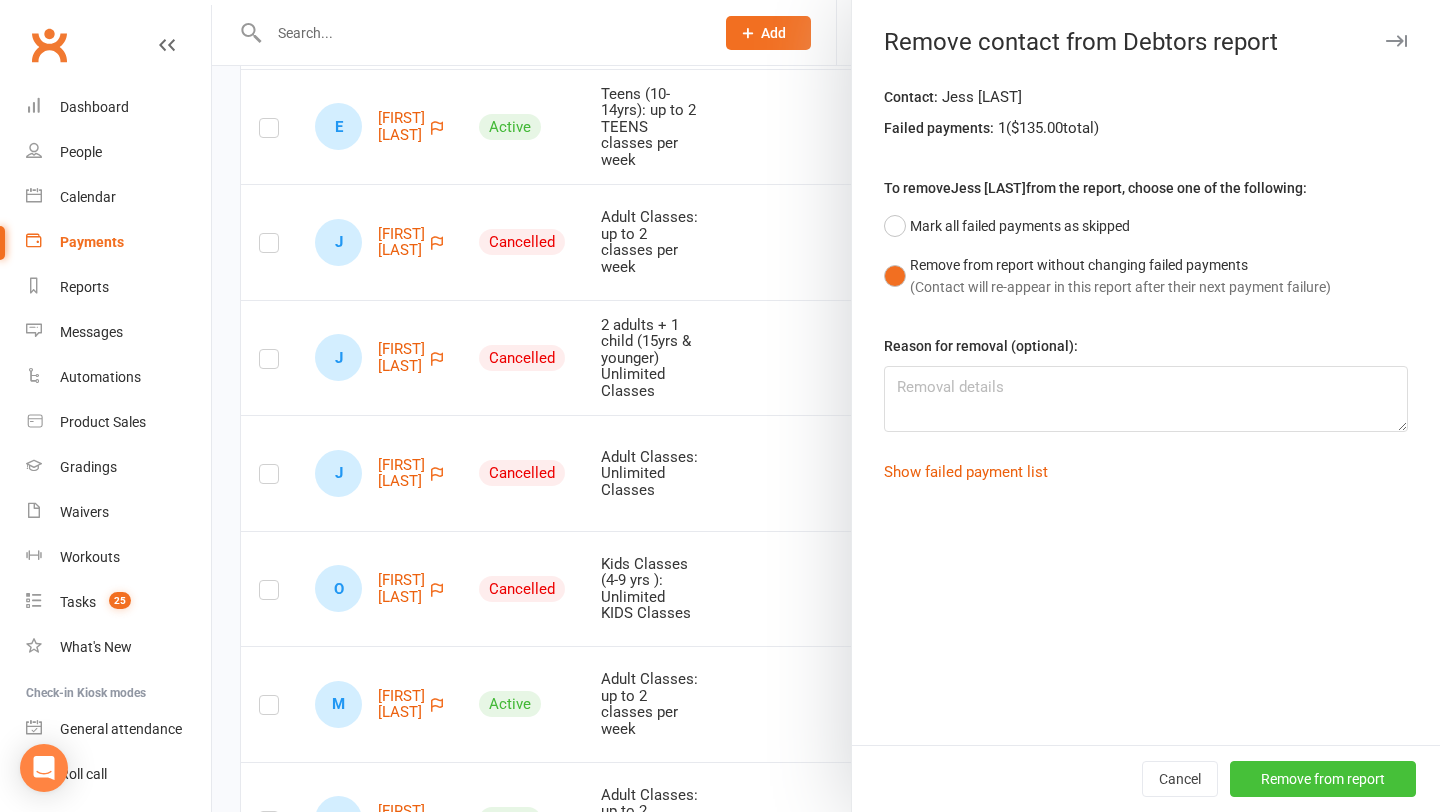 click on "Remove from report" at bounding box center [1323, 779] 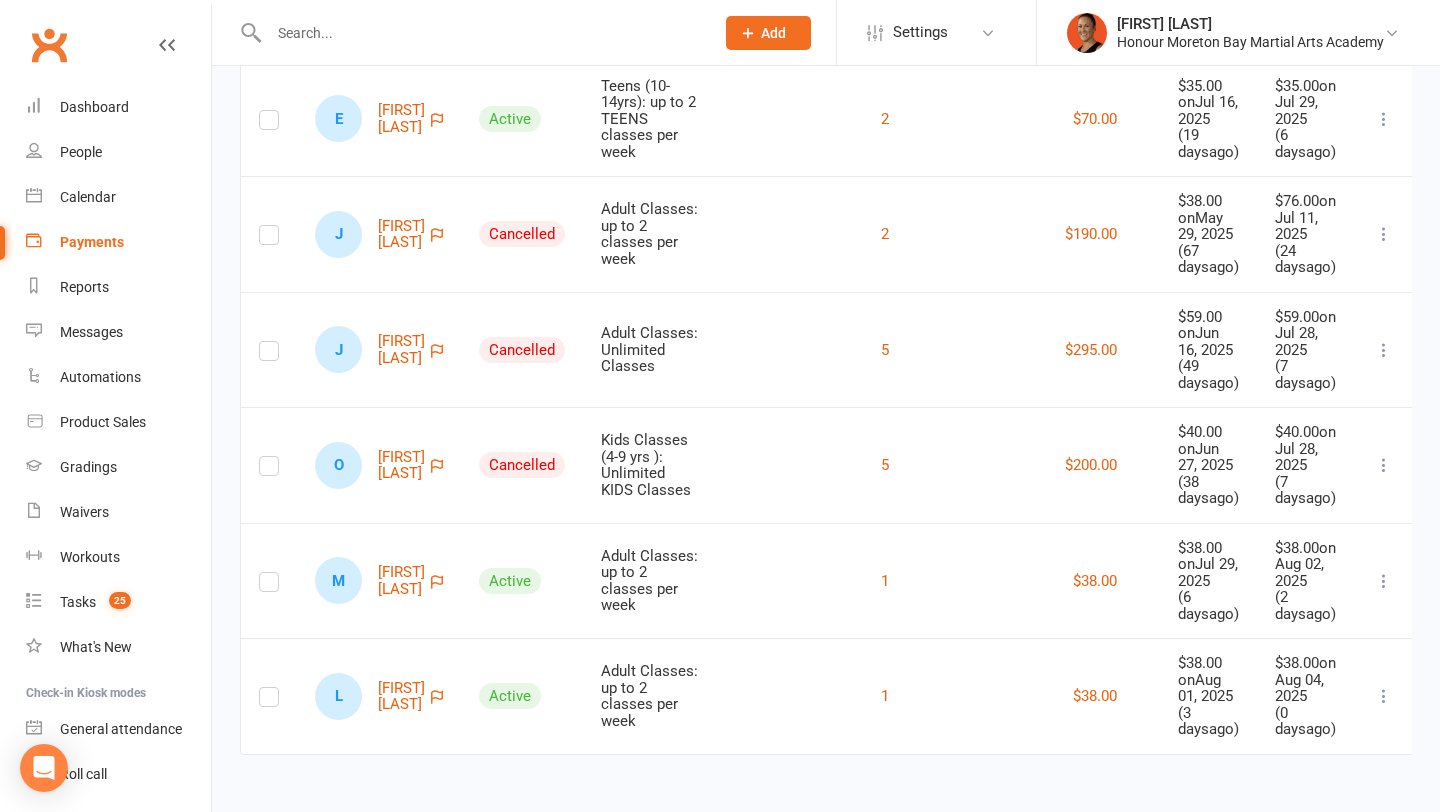 scroll, scrollTop: 629, scrollLeft: 0, axis: vertical 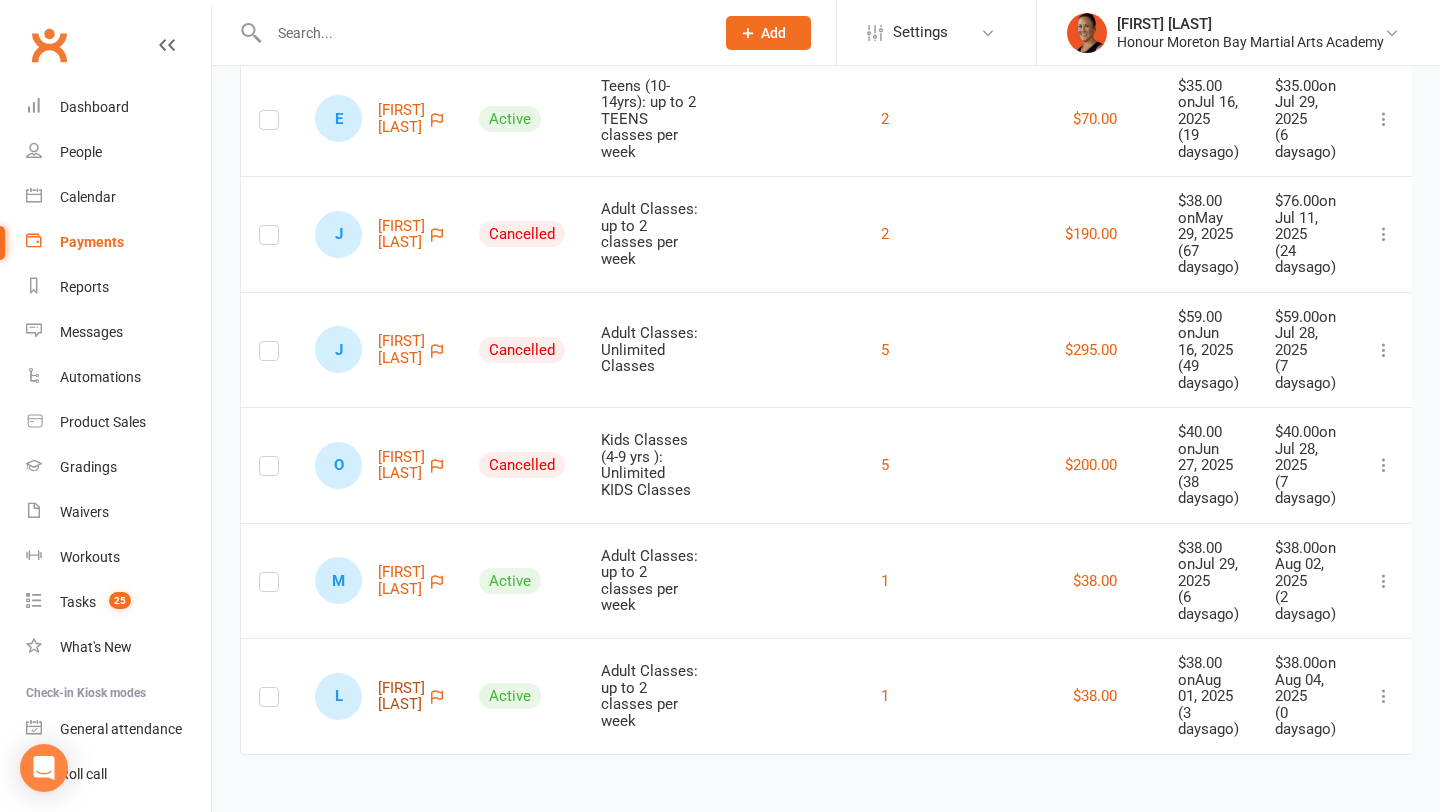 click on "L Lacey Whittaker" at bounding box center (370, 696) 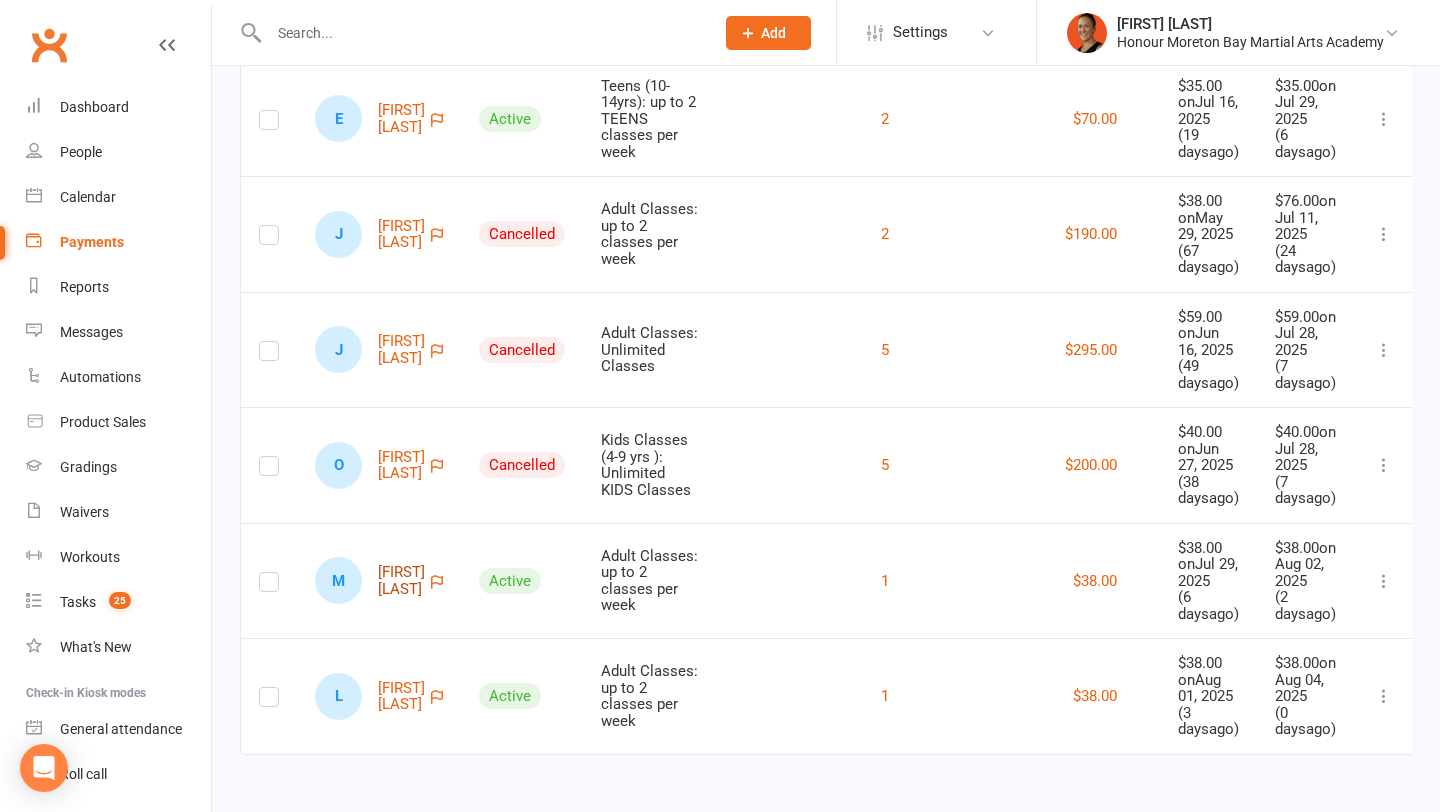 click on "M Melissa Tilse" at bounding box center [370, 580] 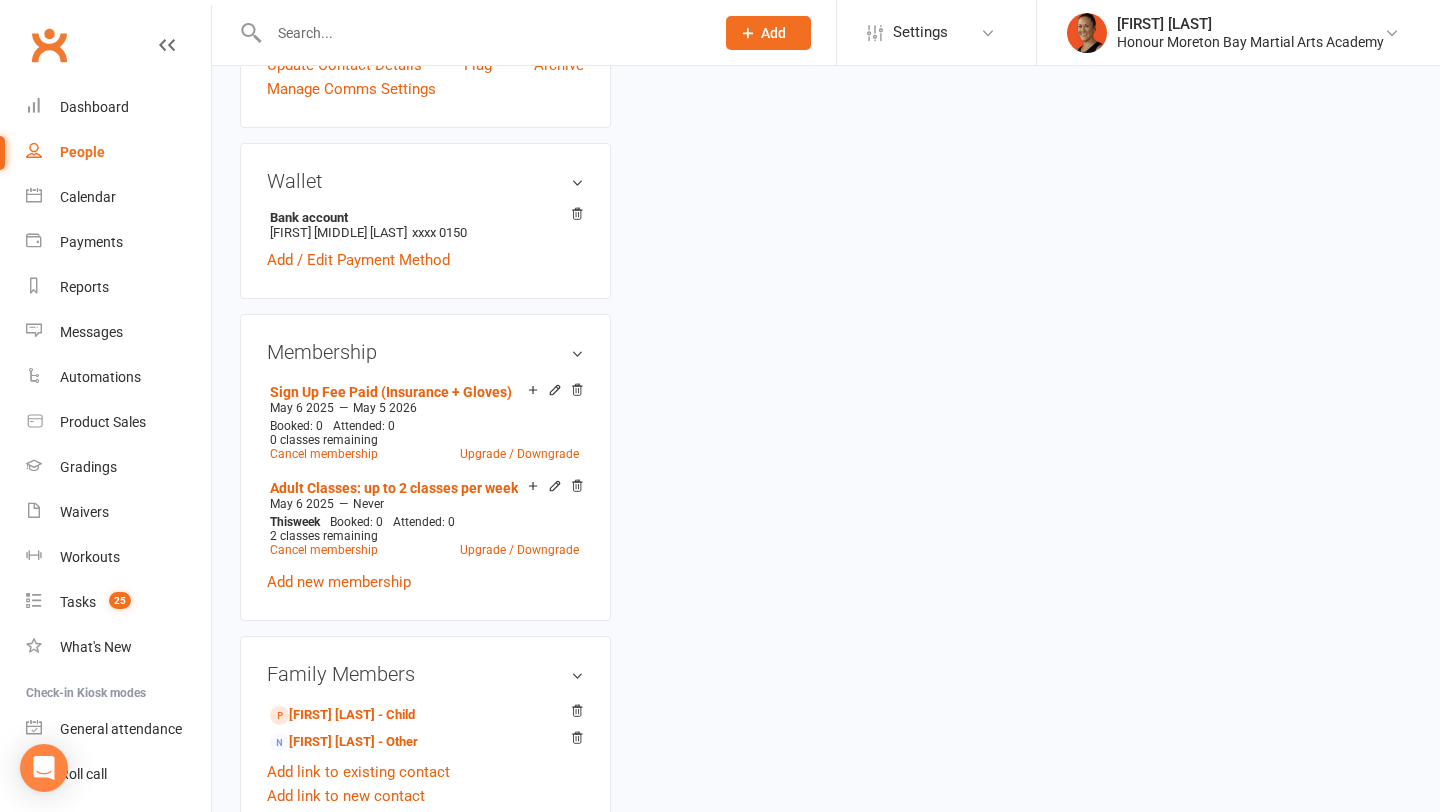 scroll, scrollTop: 0, scrollLeft: 0, axis: both 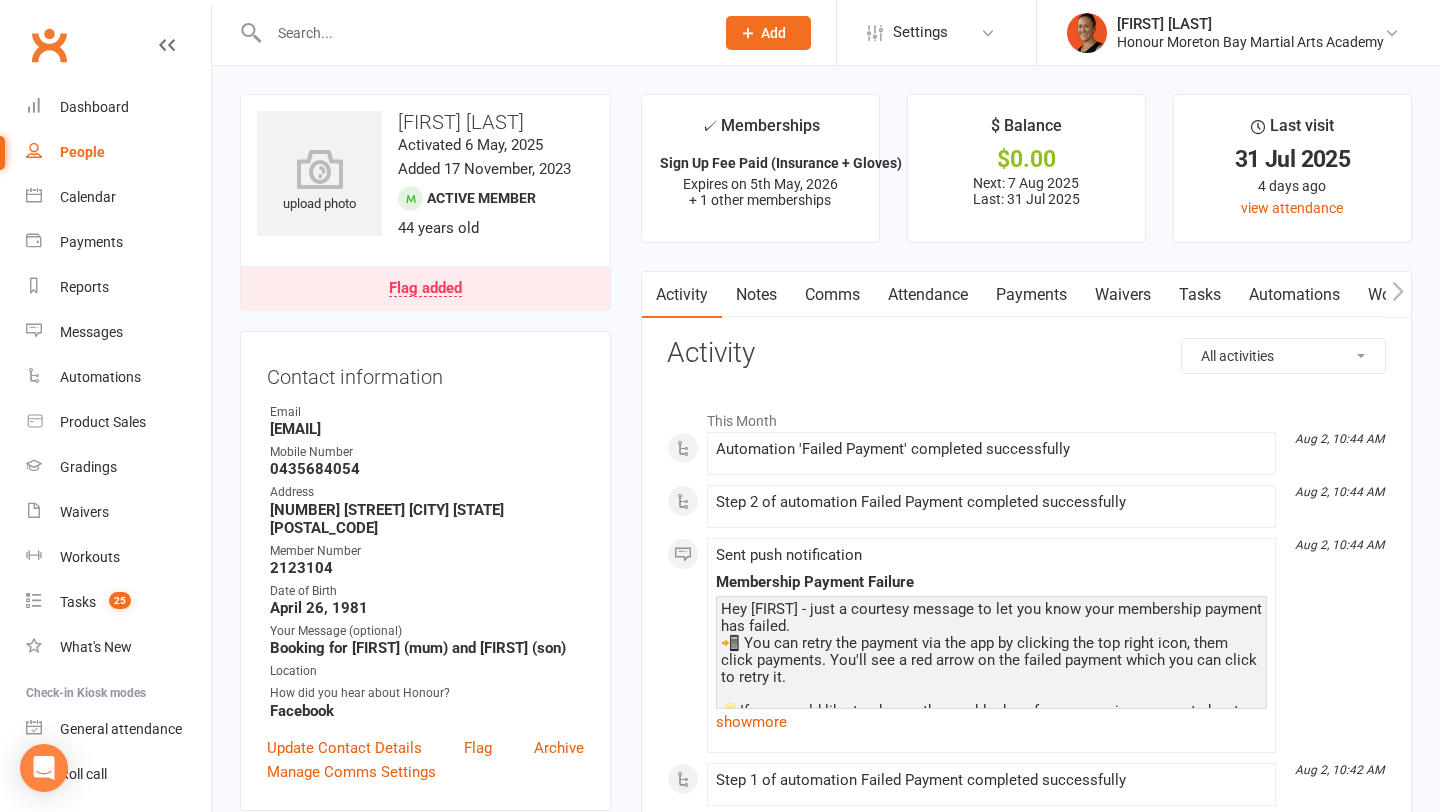 click on "Flag added" at bounding box center [425, 288] 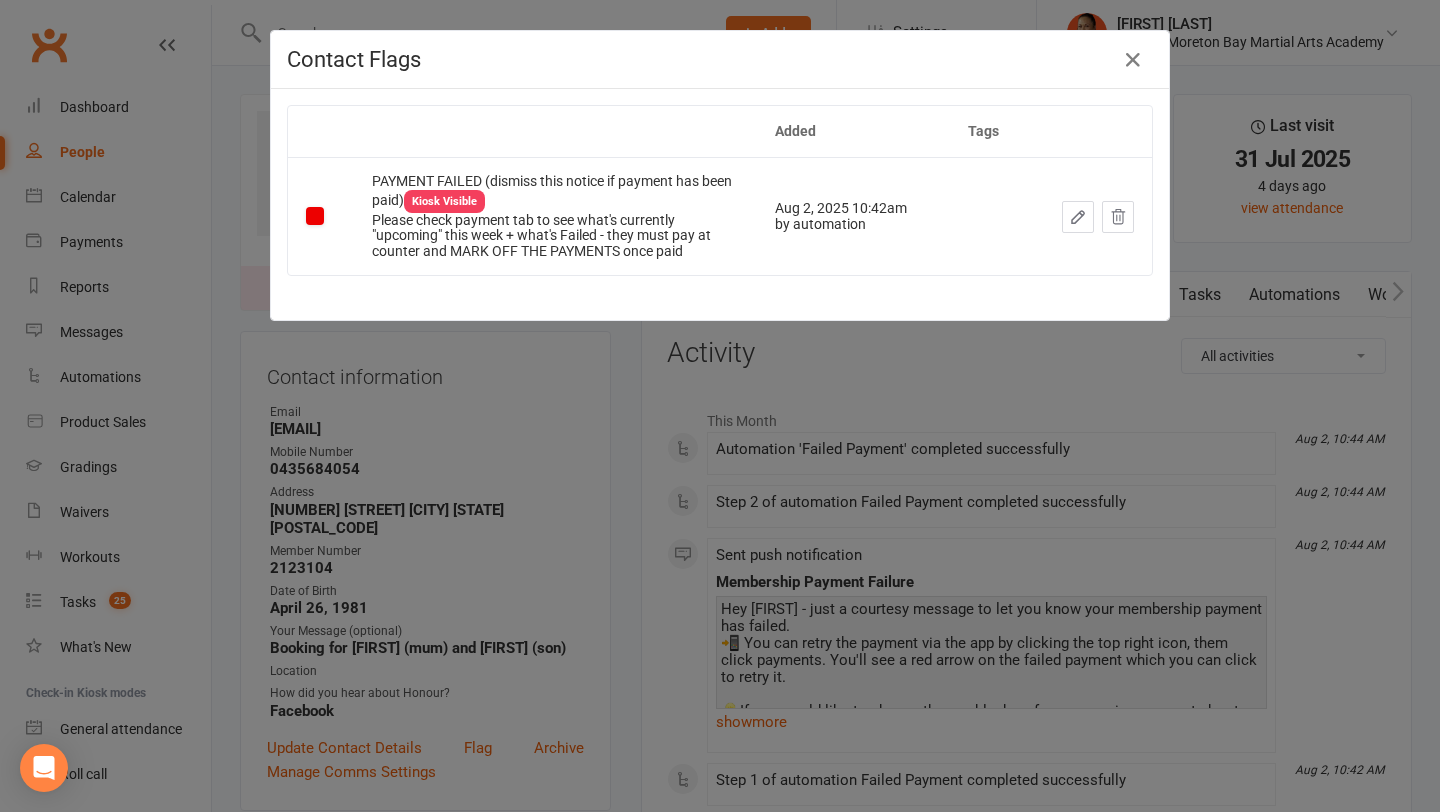 click on "Contact Flags Added Tags PAYMENT FAILED (dismiss this notice if payment has been paid)  Kiosk Visible
Please check payment tab to see what's currently "upcoming" this week + what's Failed - they must pay at counter and MARK OFF THE PAYMENTS once paid
Aug 2, 2025 10:42am by automation" at bounding box center (720, 406) 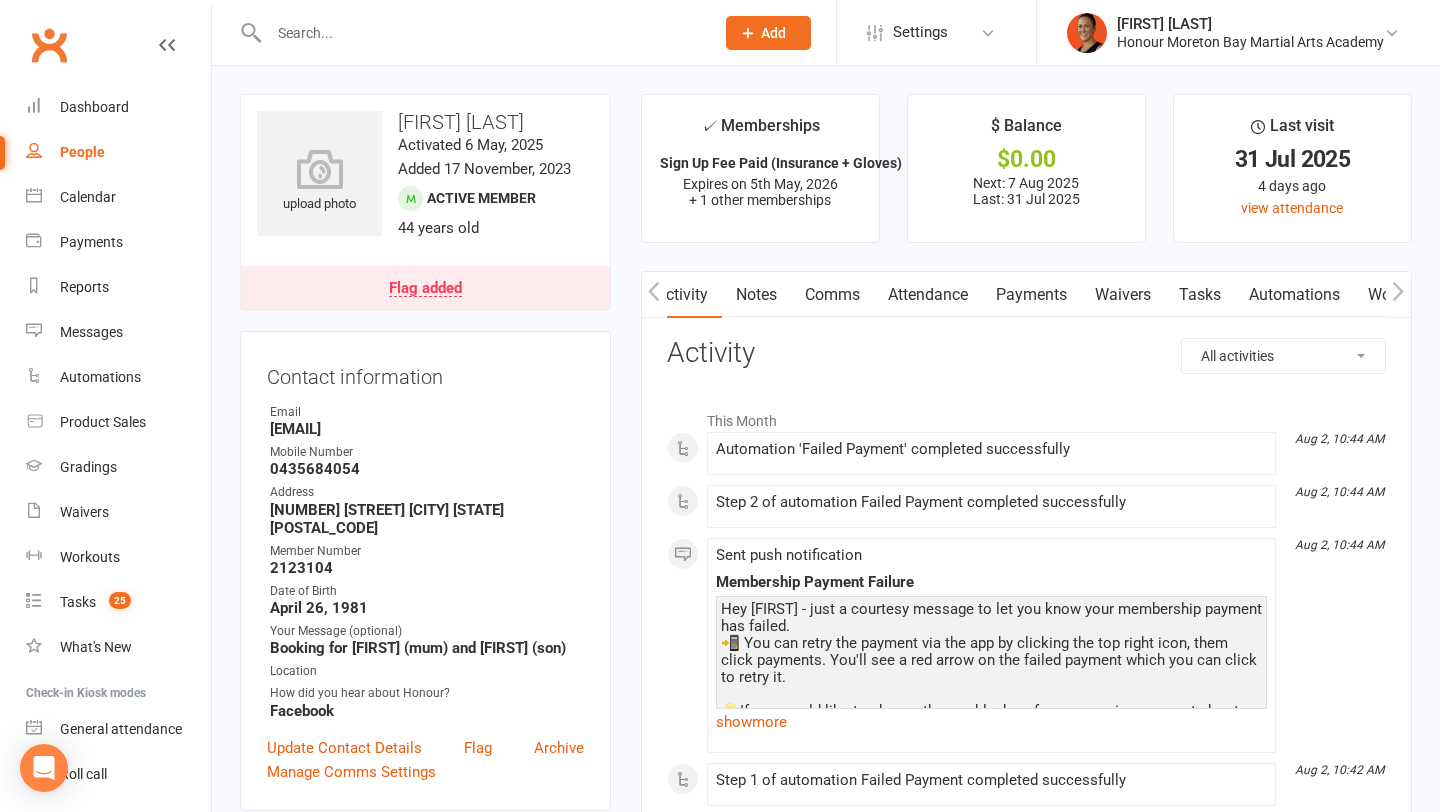scroll, scrollTop: 0, scrollLeft: 1, axis: horizontal 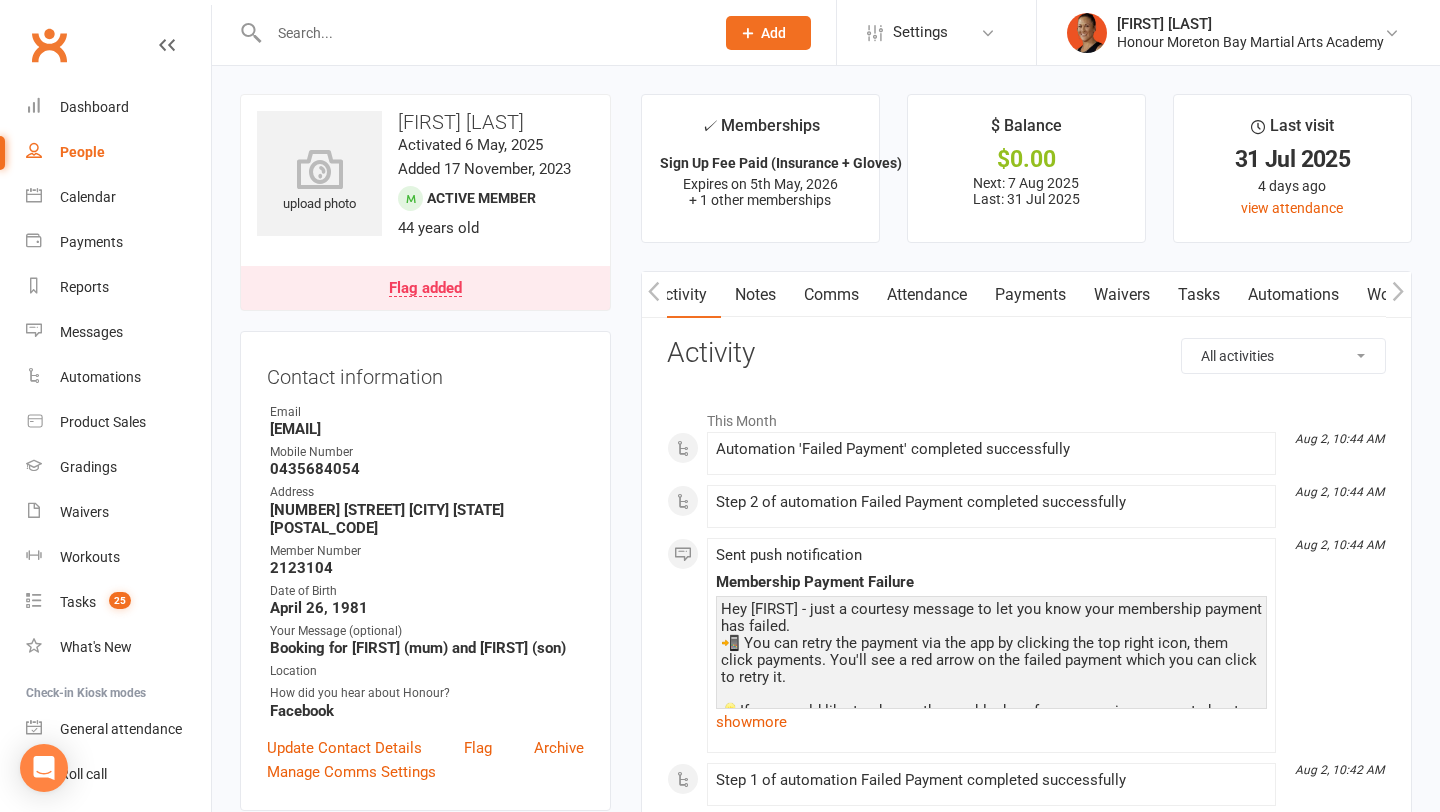 click on "Payments" at bounding box center (1030, 295) 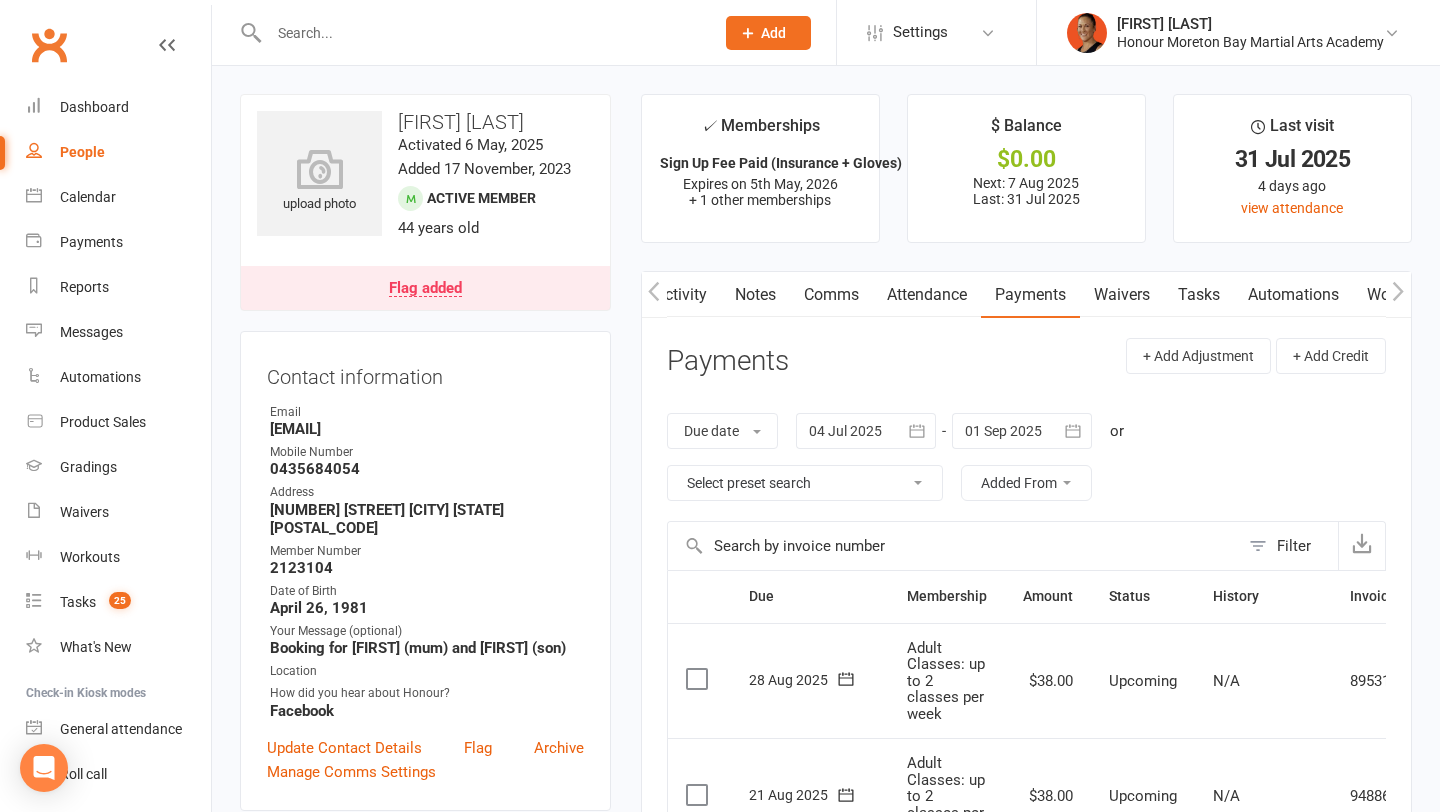 scroll, scrollTop: 0, scrollLeft: 2, axis: horizontal 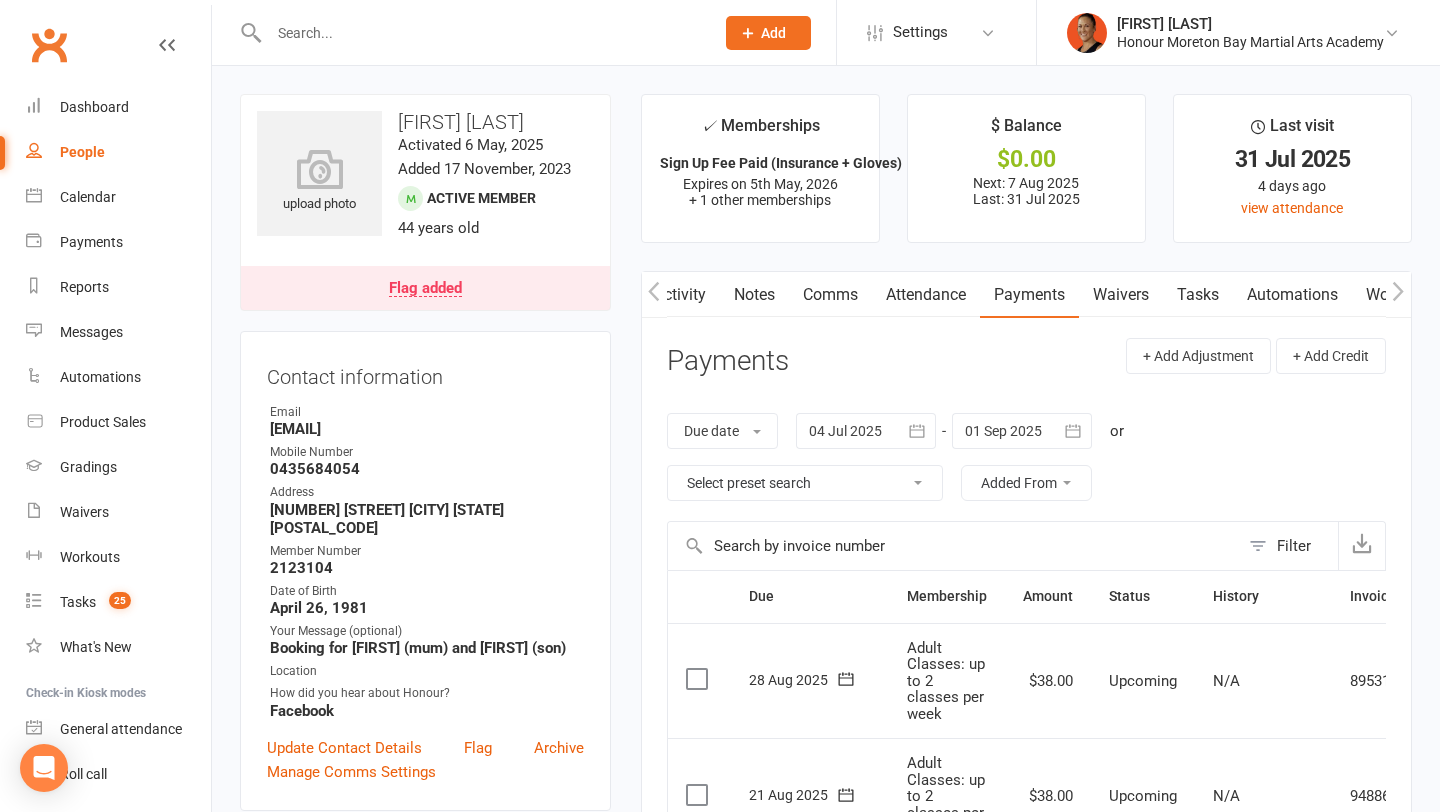 click on "Activity" at bounding box center [680, 295] 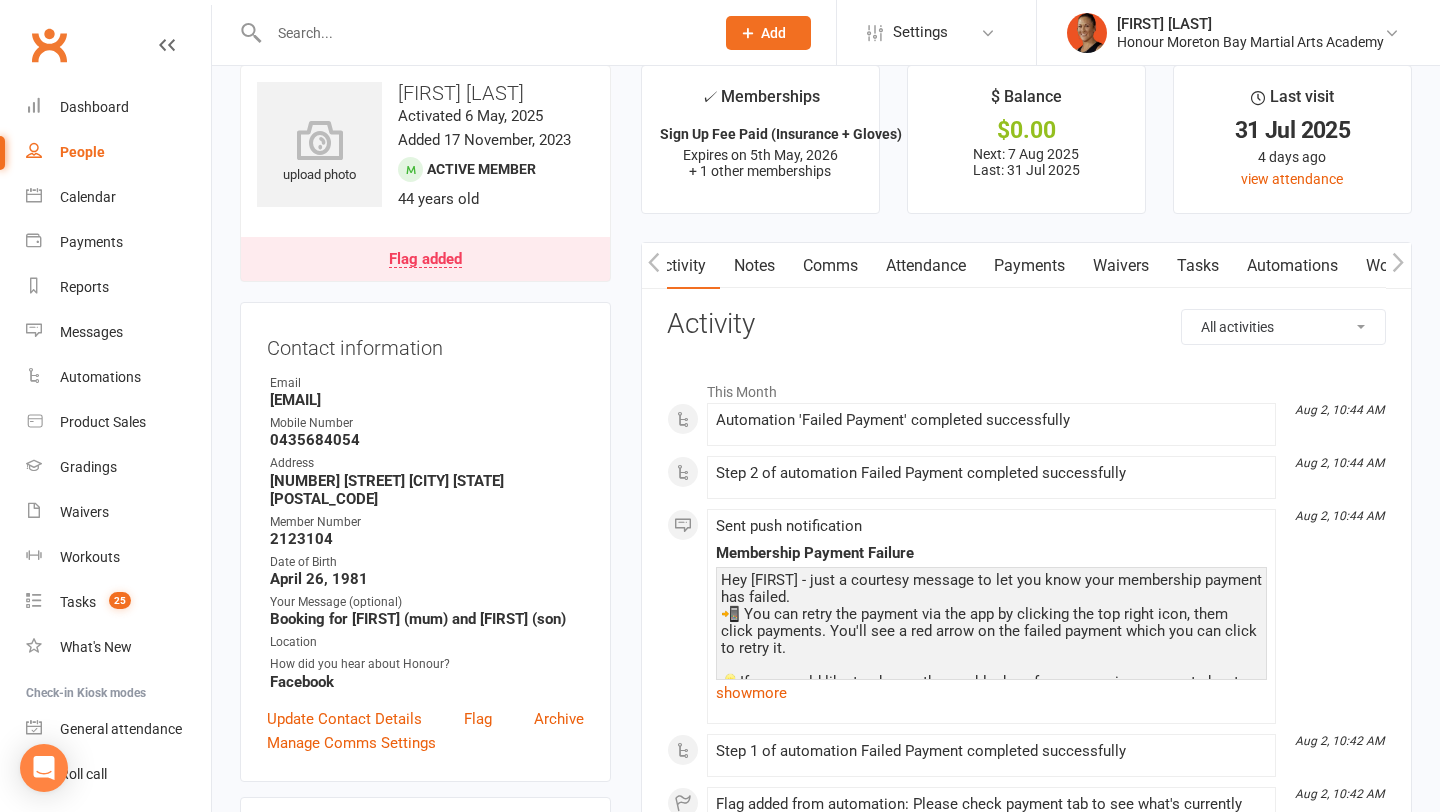 scroll, scrollTop: 32, scrollLeft: 0, axis: vertical 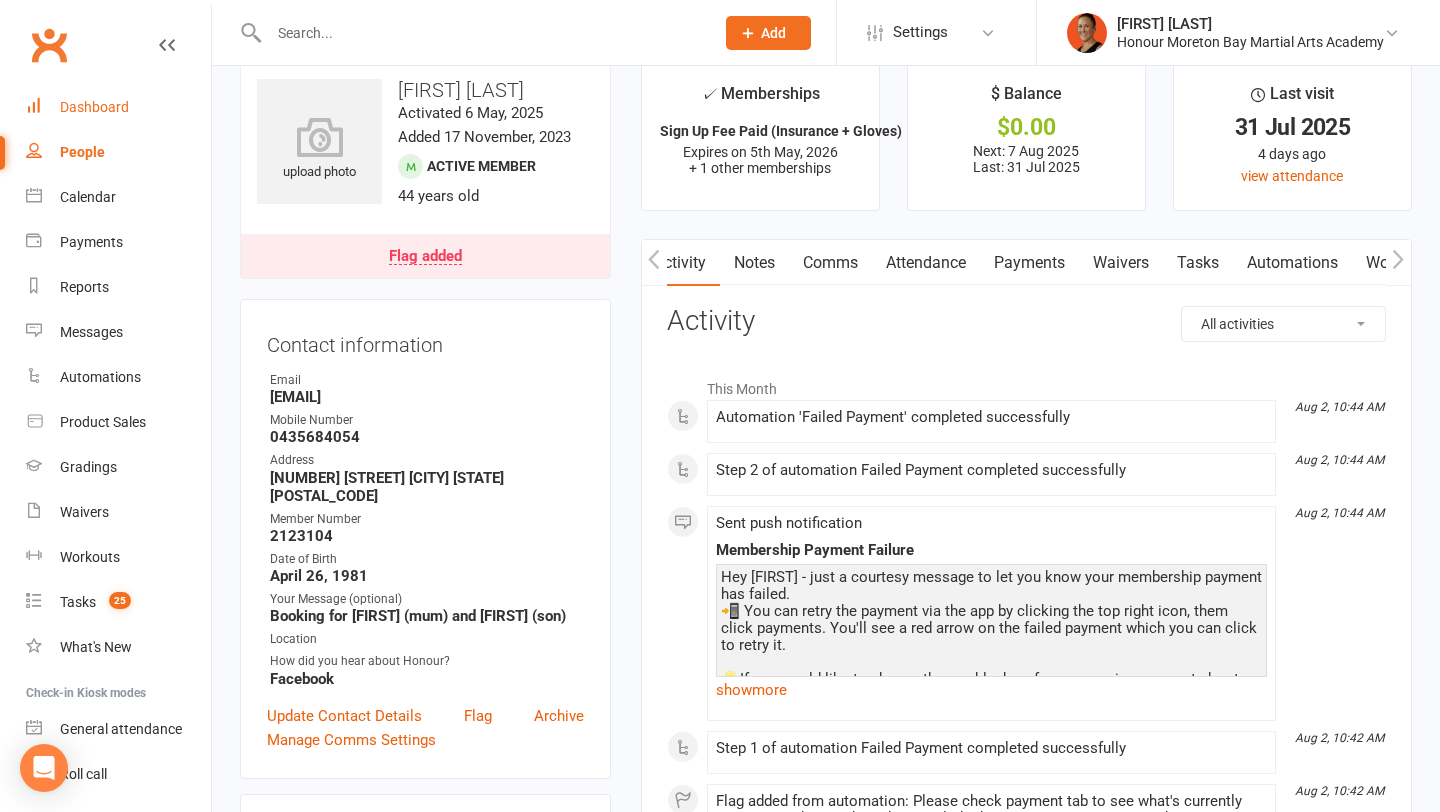 click on "Dashboard" at bounding box center [118, 107] 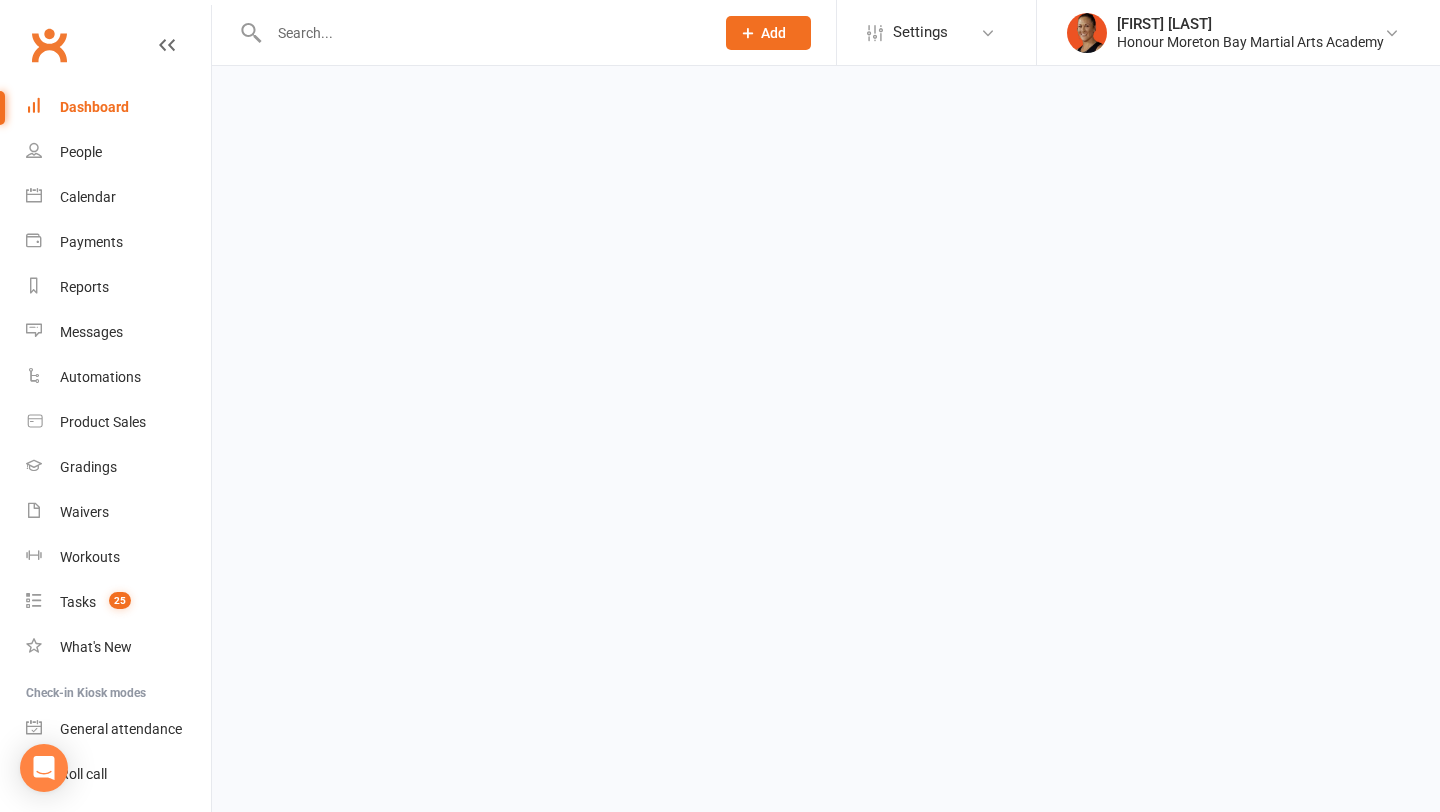 scroll, scrollTop: 0, scrollLeft: 0, axis: both 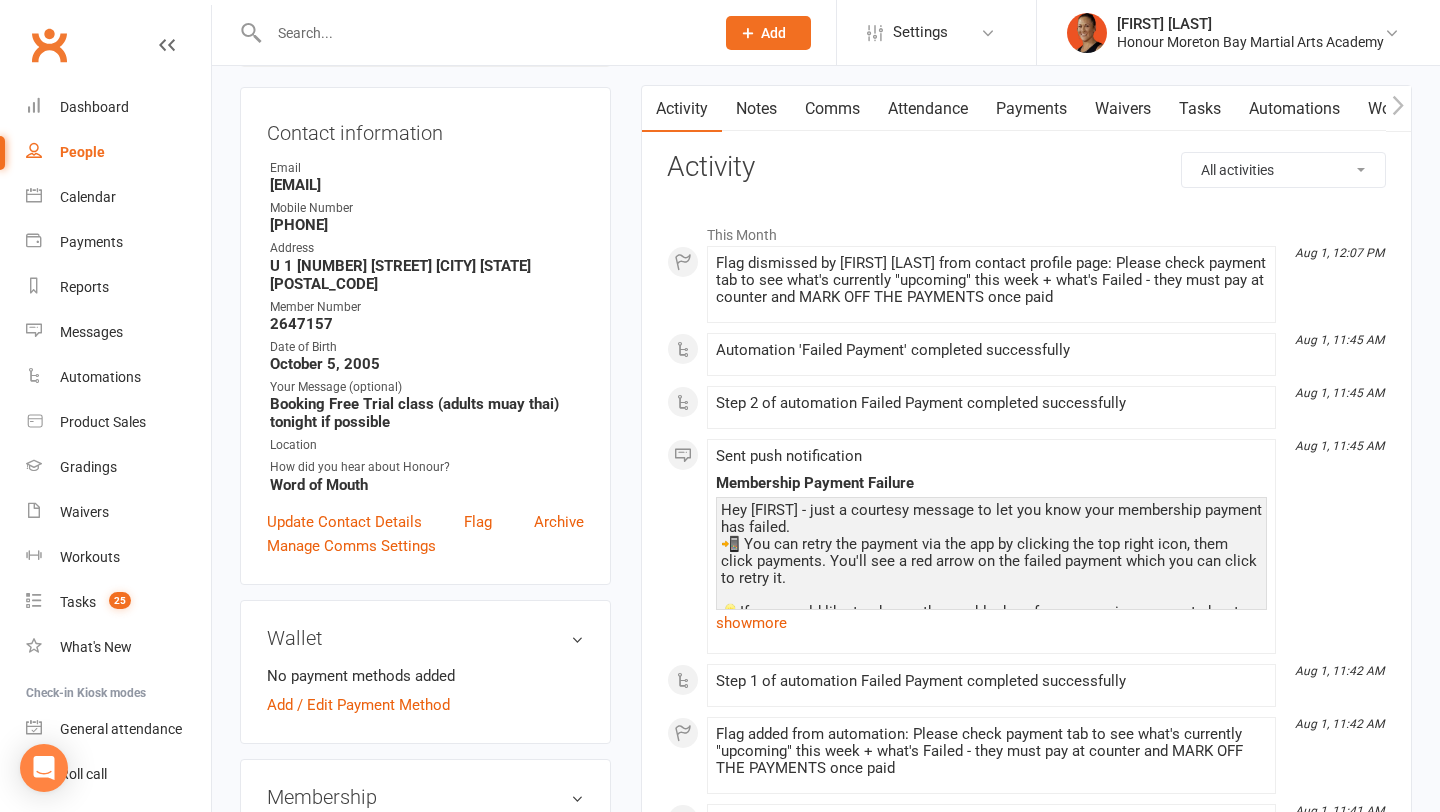 click on "Notes" at bounding box center [756, 109] 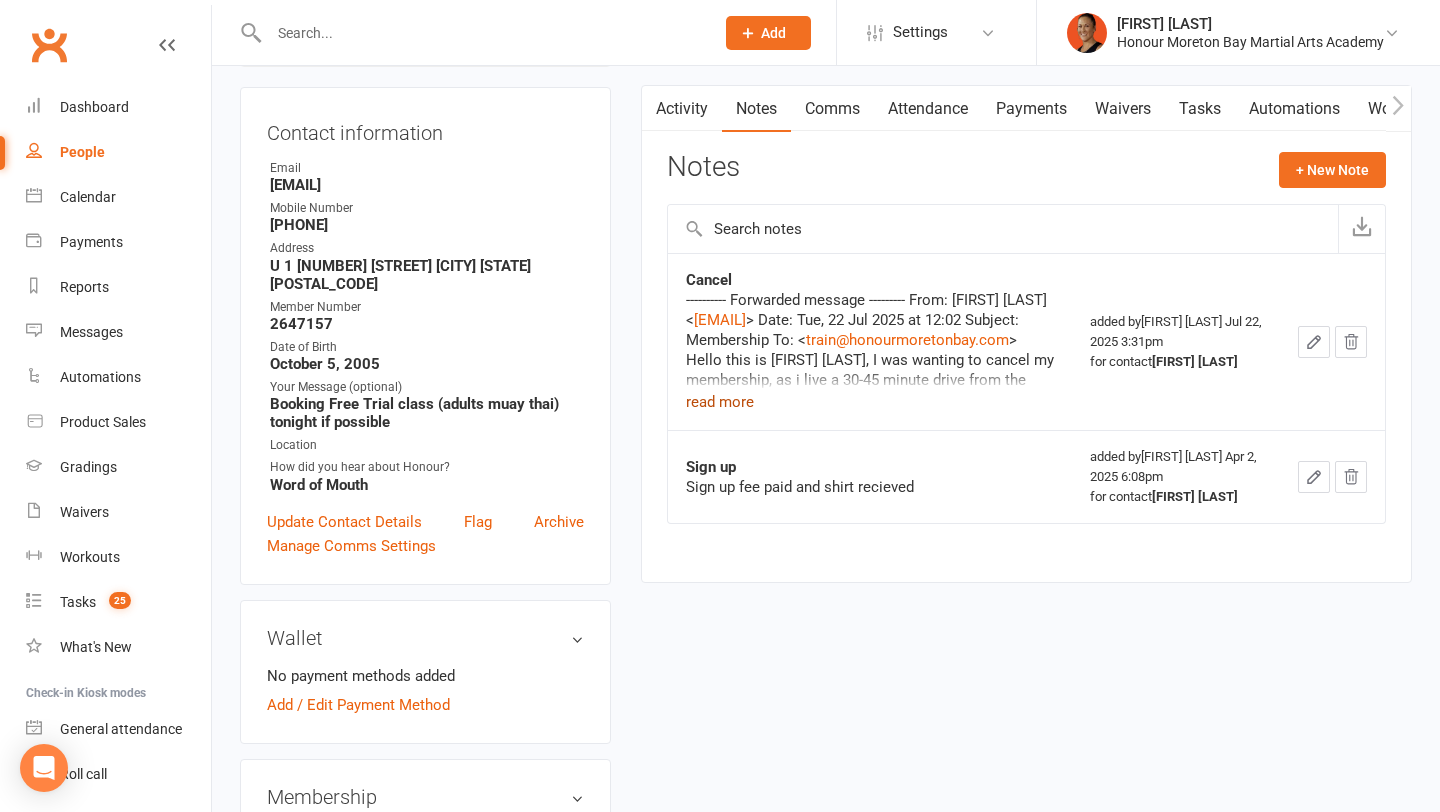 click on "read more" at bounding box center [720, 402] 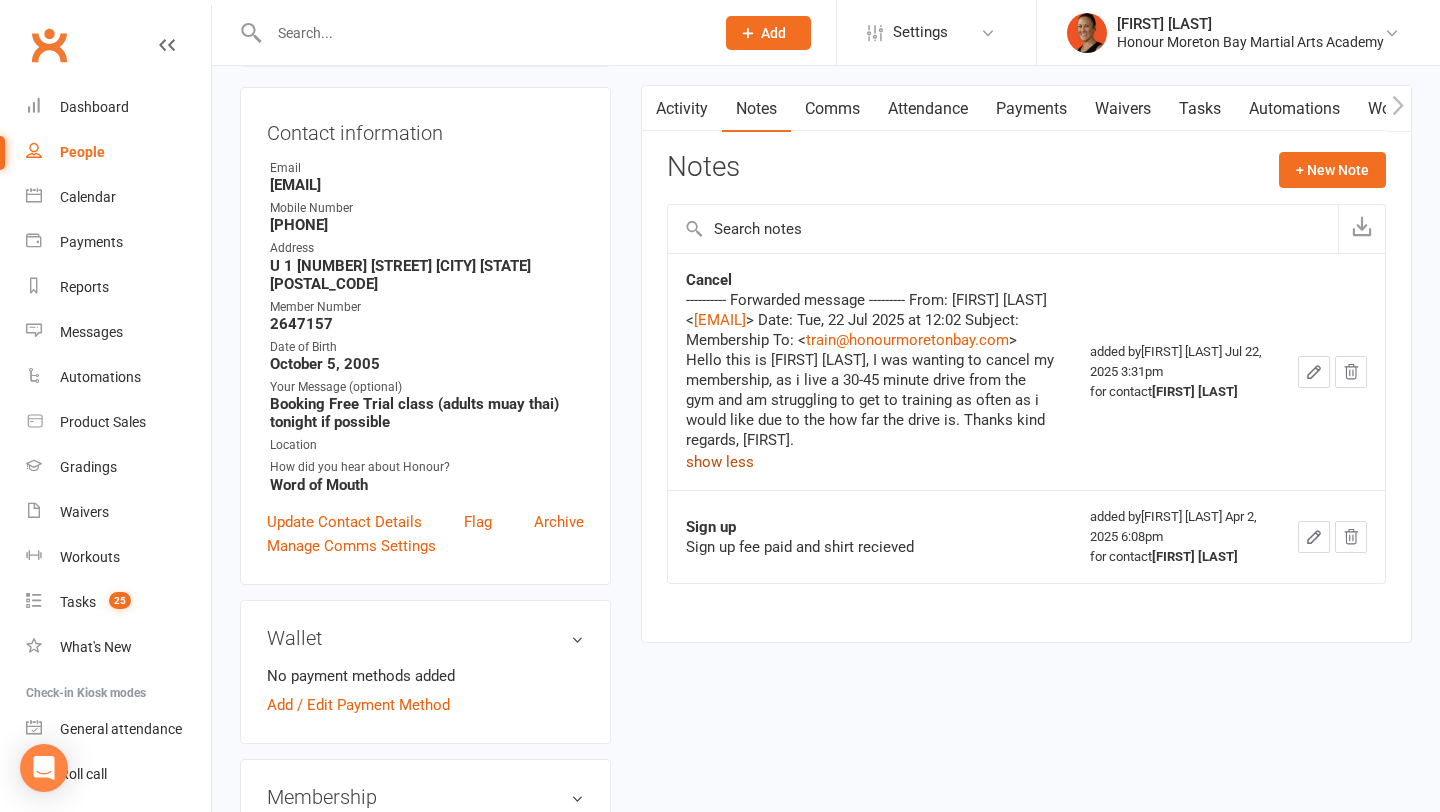 click on "Payments" at bounding box center (1031, 109) 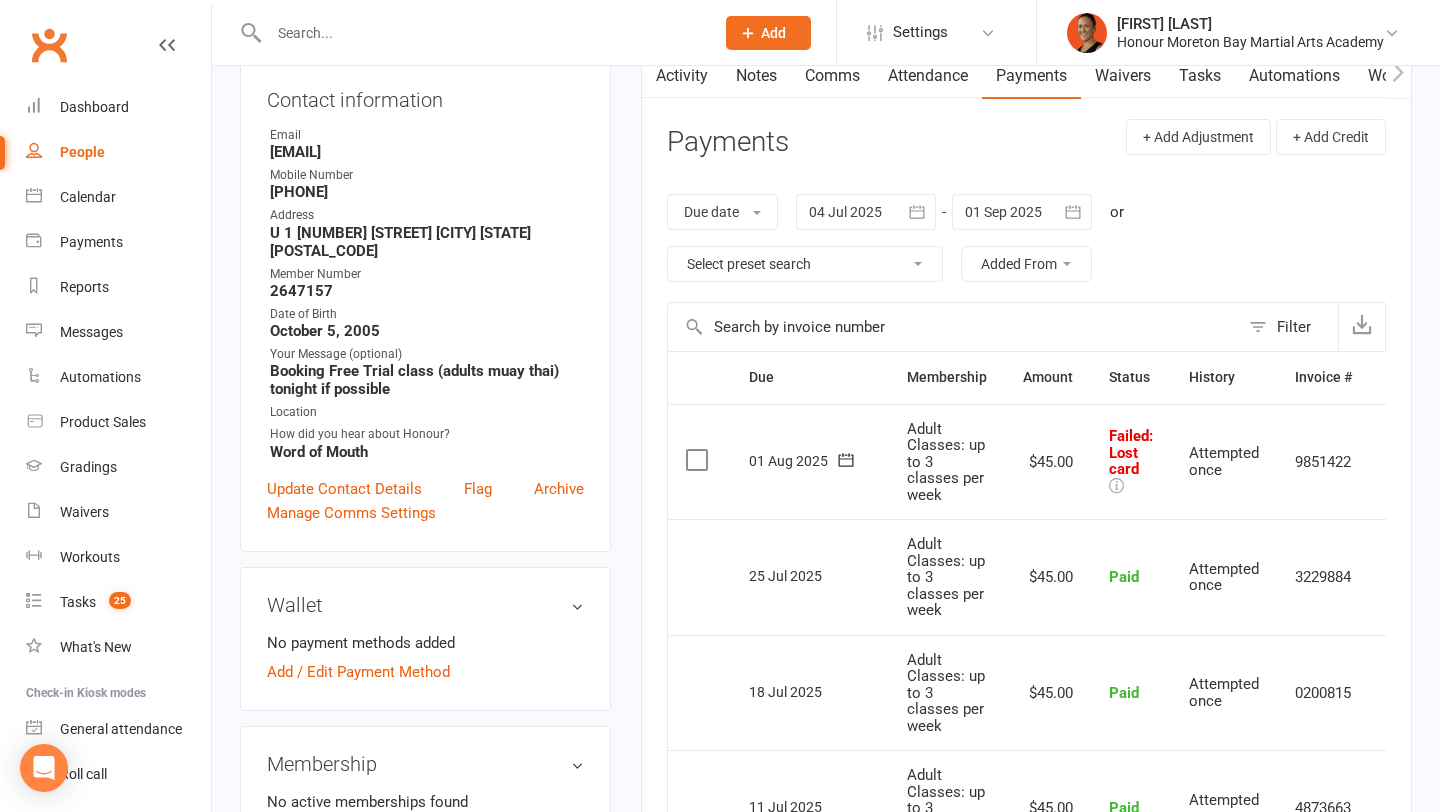 scroll, scrollTop: 214, scrollLeft: 0, axis: vertical 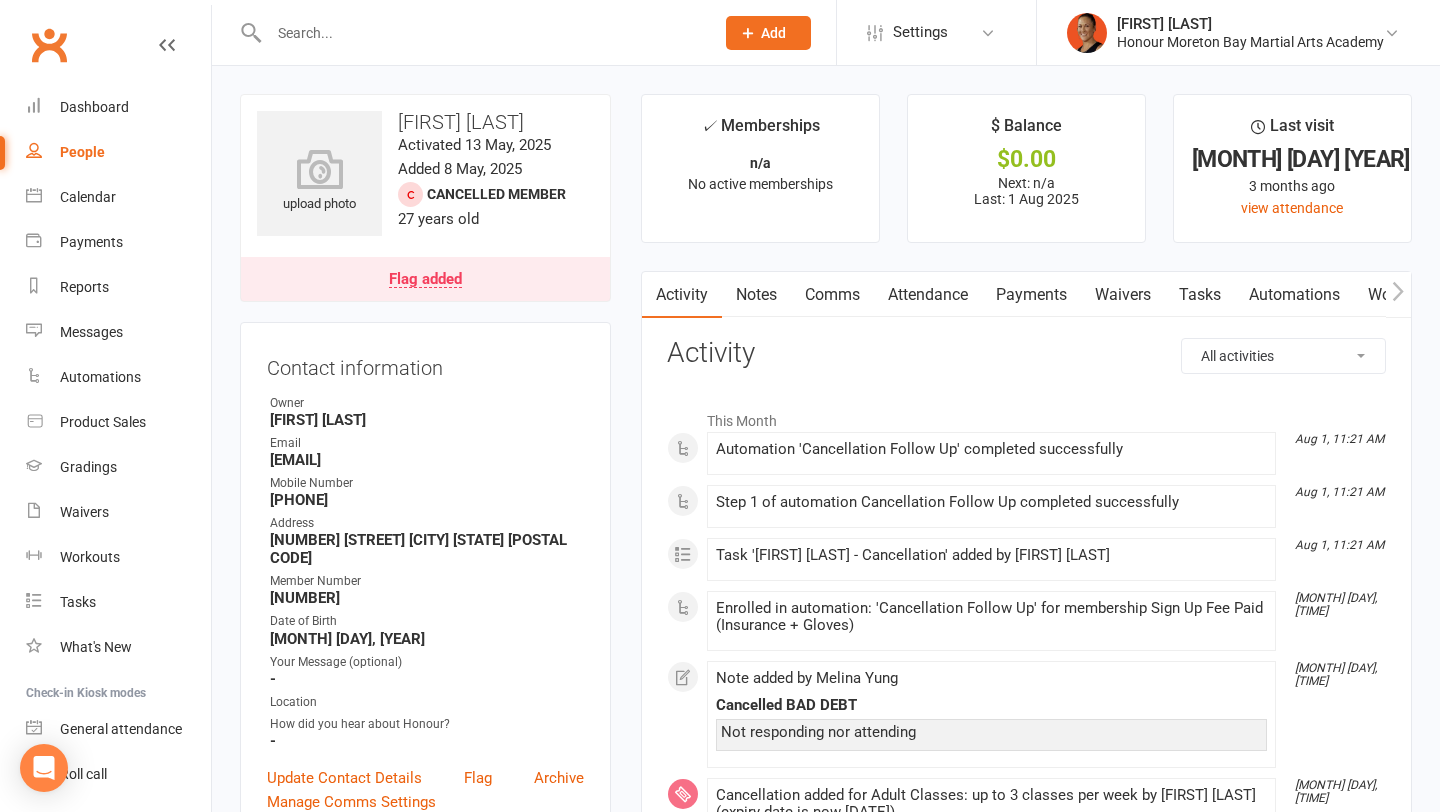 click on "Notes" at bounding box center (756, 295) 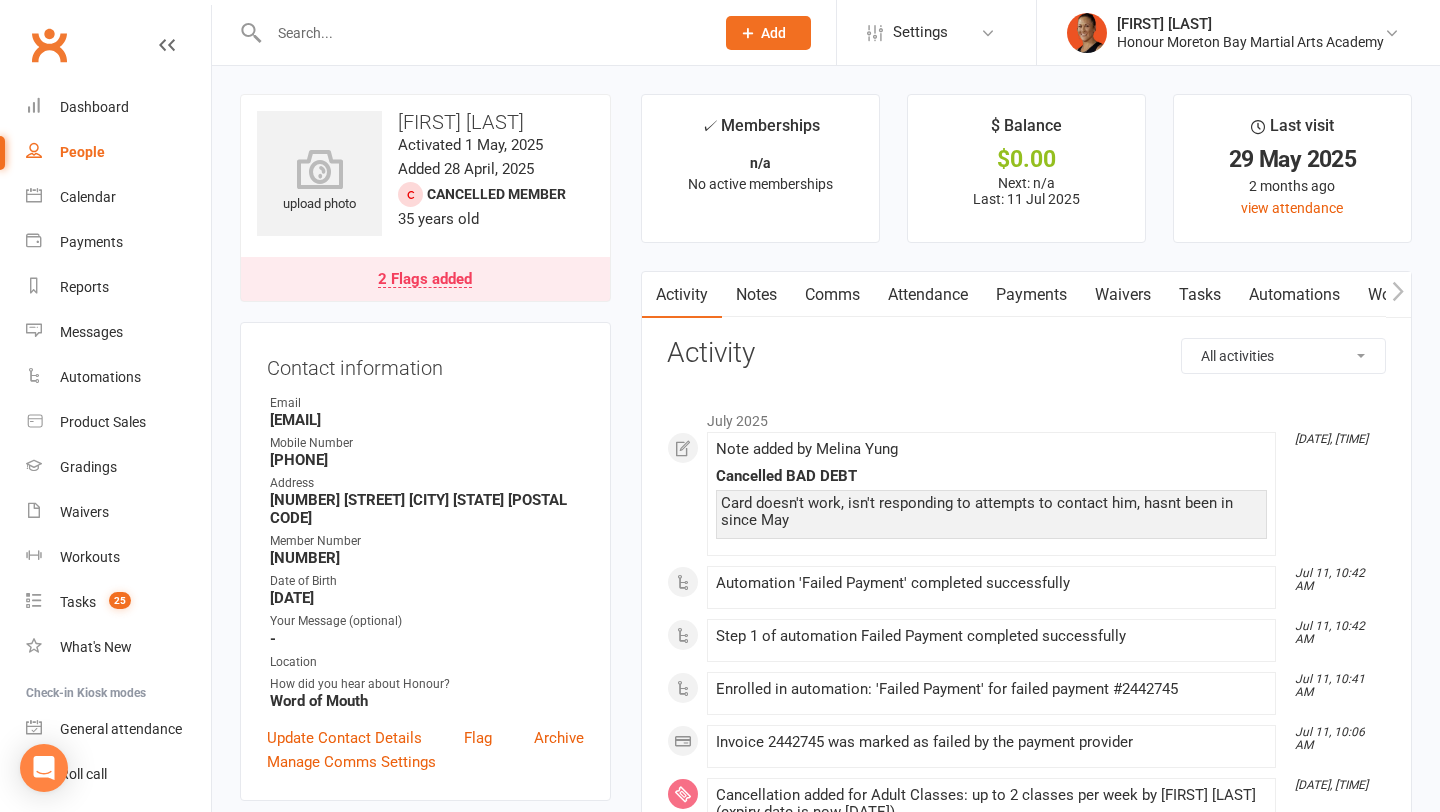 scroll, scrollTop: 0, scrollLeft: 0, axis: both 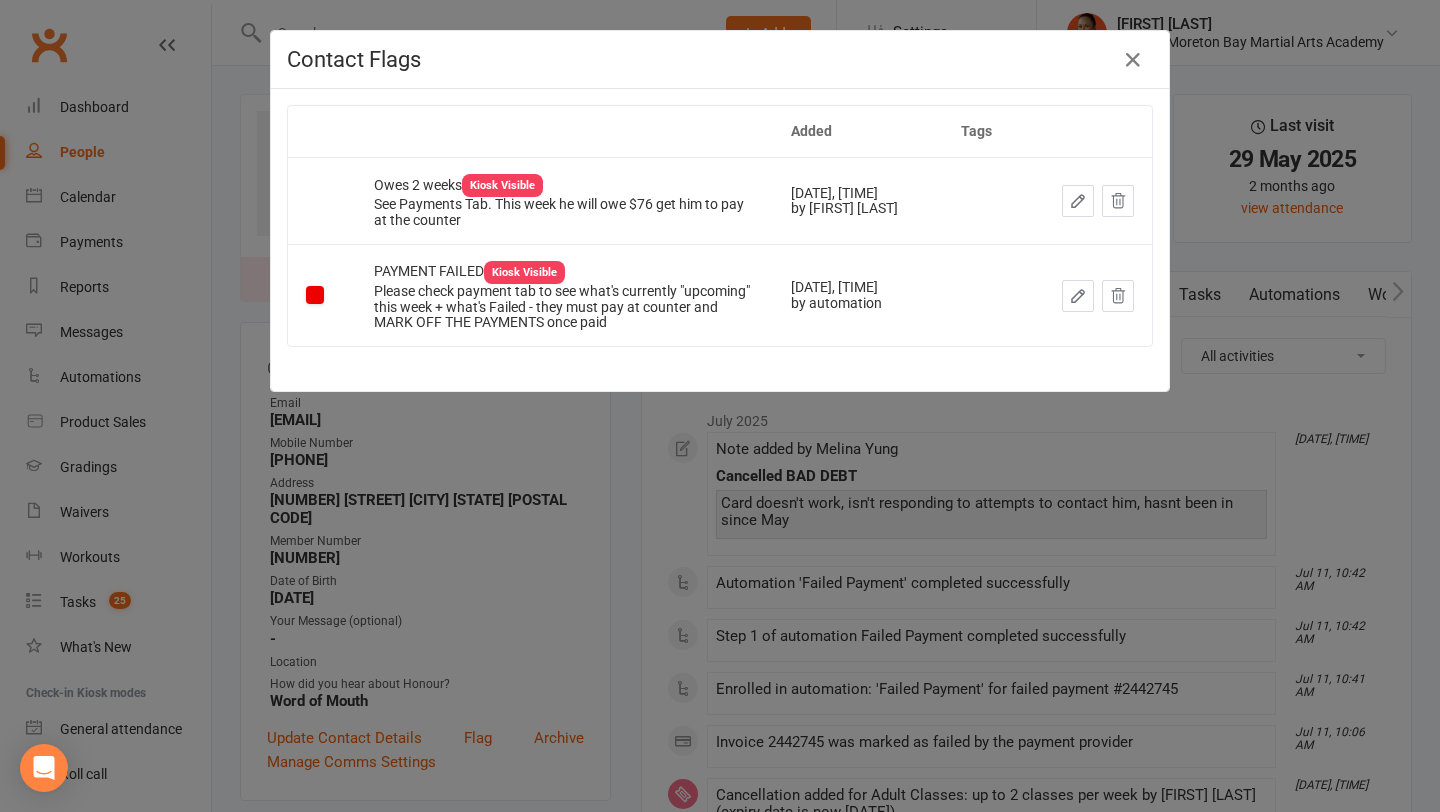 click on "Contact Flags Added Tags Owes 2 weeks  Kiosk Visible
See Payments Tab. This week he will owe $76 get him to pay at the counter
[DATE], [TIME] by [FIRST] [LAST]  PAYMENT FAILED  Kiosk Visible
Please check payment tab to see what's currently "upcoming" this week + what's Failed - they must pay at counter and MARK OFF THE PAYMENTS once paid
[DATE], [TIME] by automation" at bounding box center [720, 406] 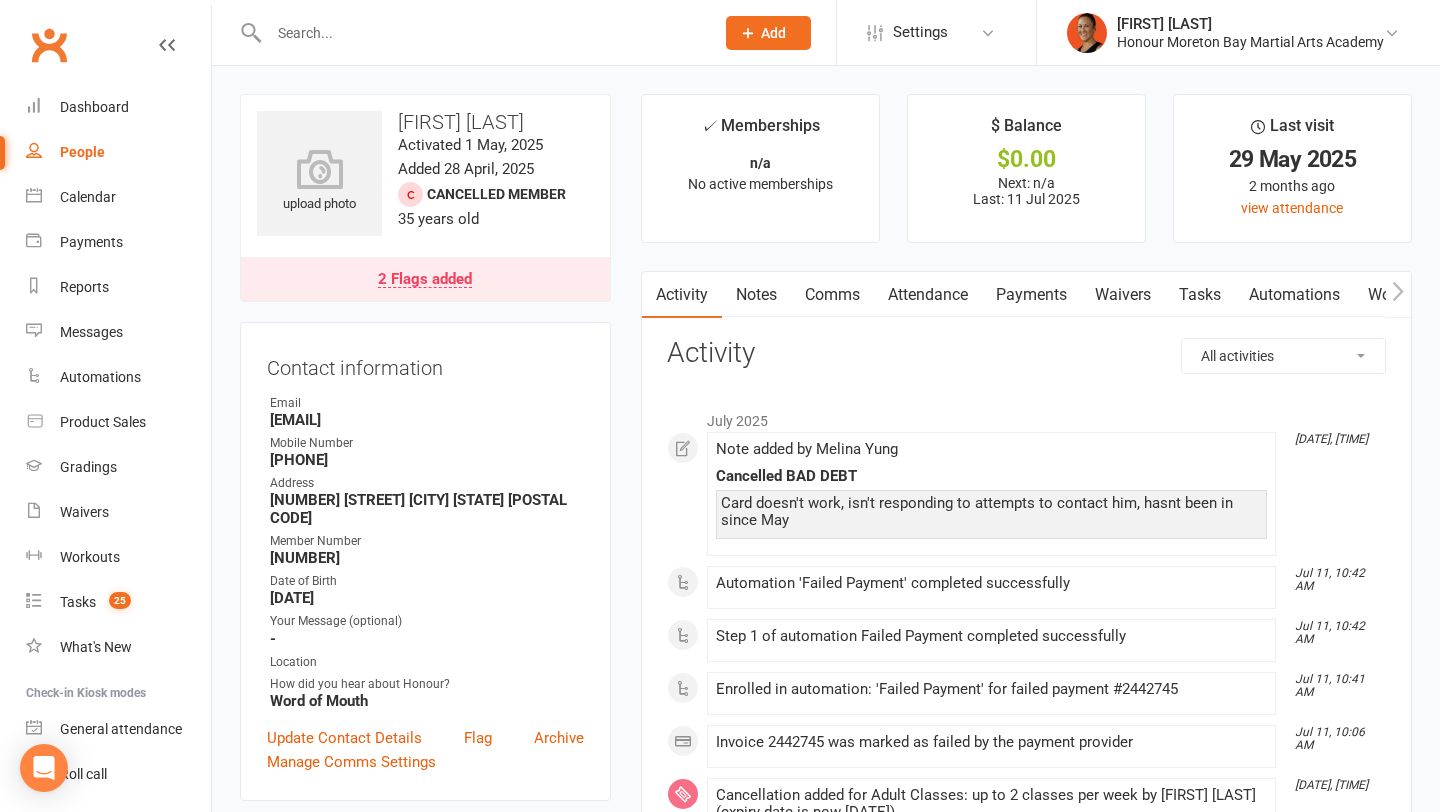click on "Notes" at bounding box center (756, 295) 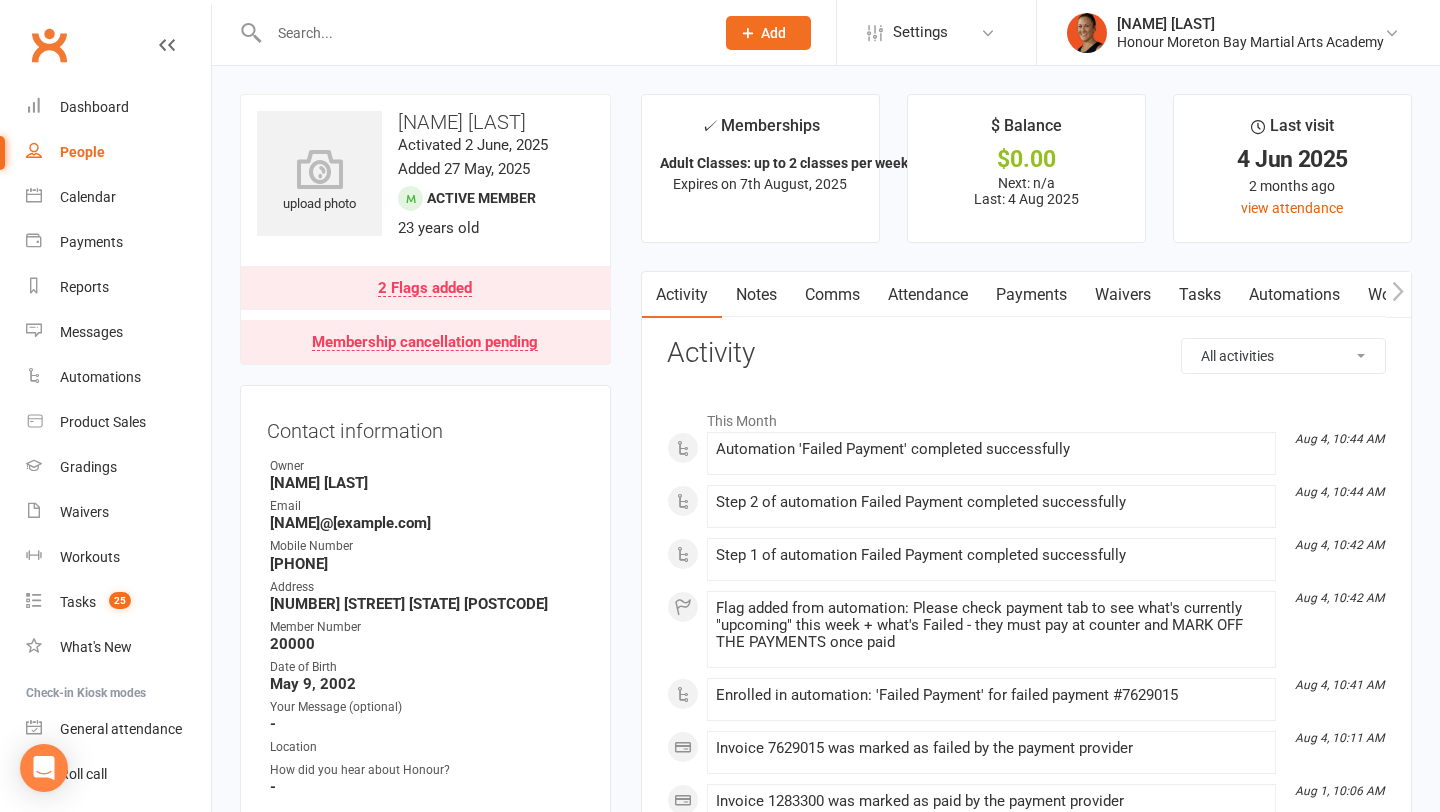 scroll, scrollTop: 0, scrollLeft: 0, axis: both 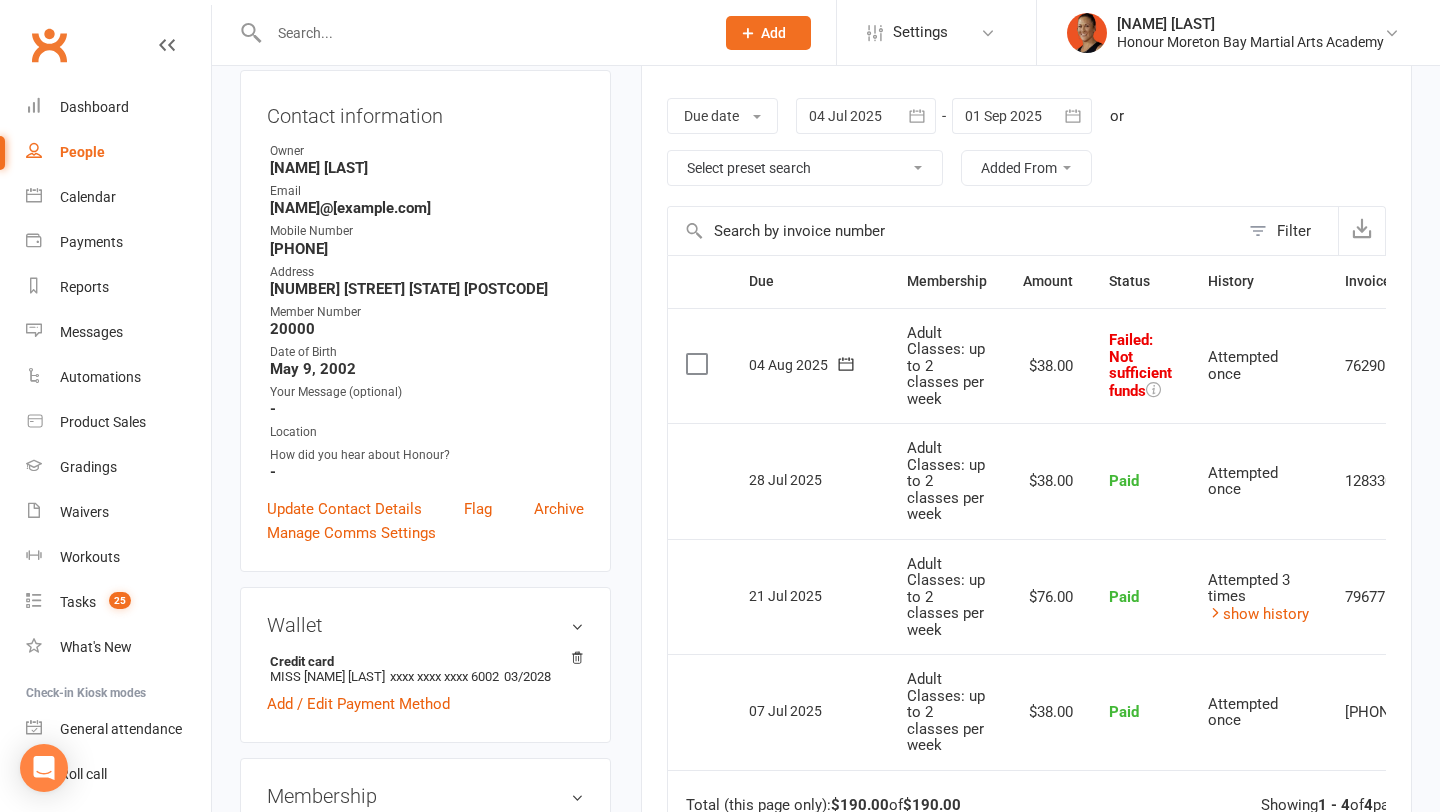 click 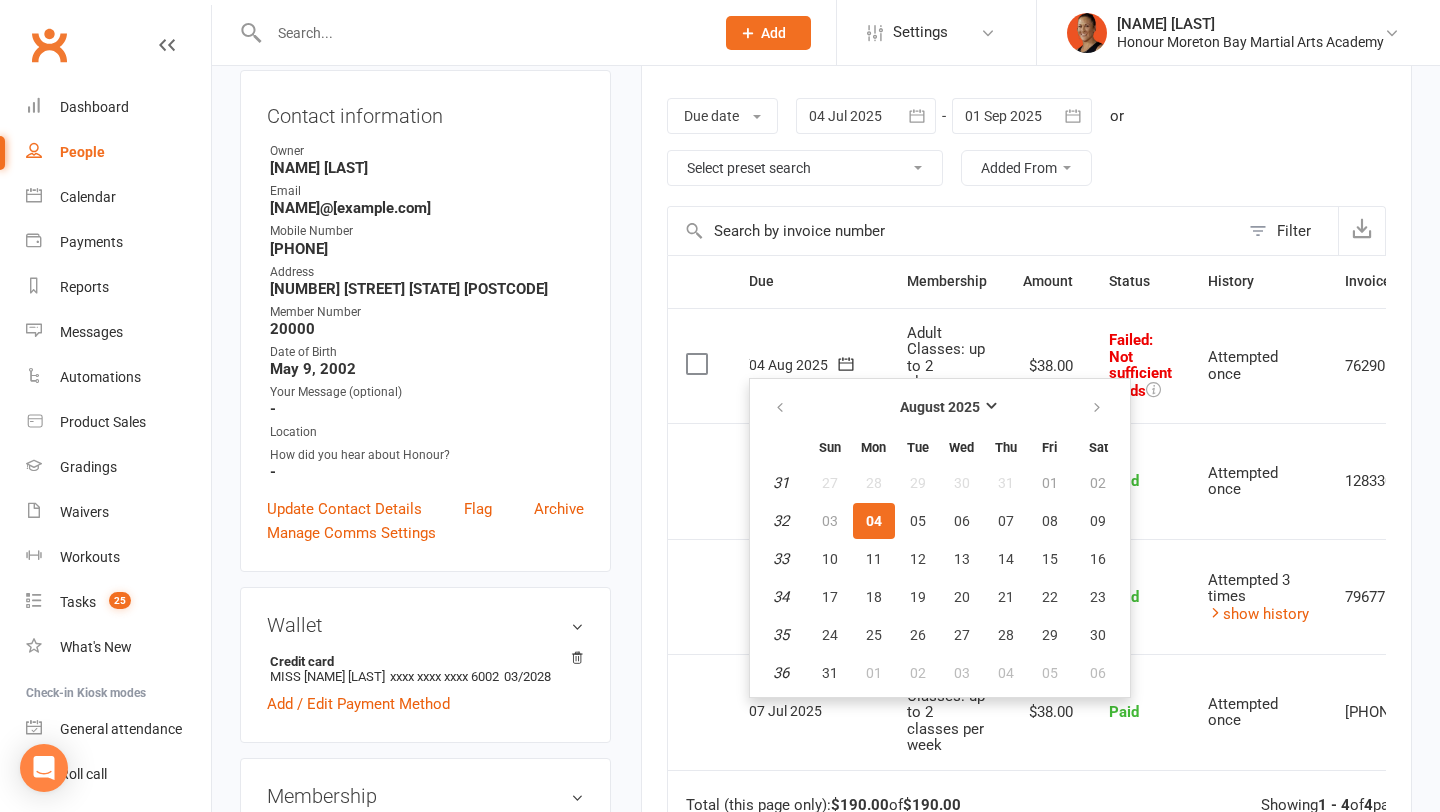 click on "Adult Classes: up to 2 classes per week" at bounding box center [947, 366] 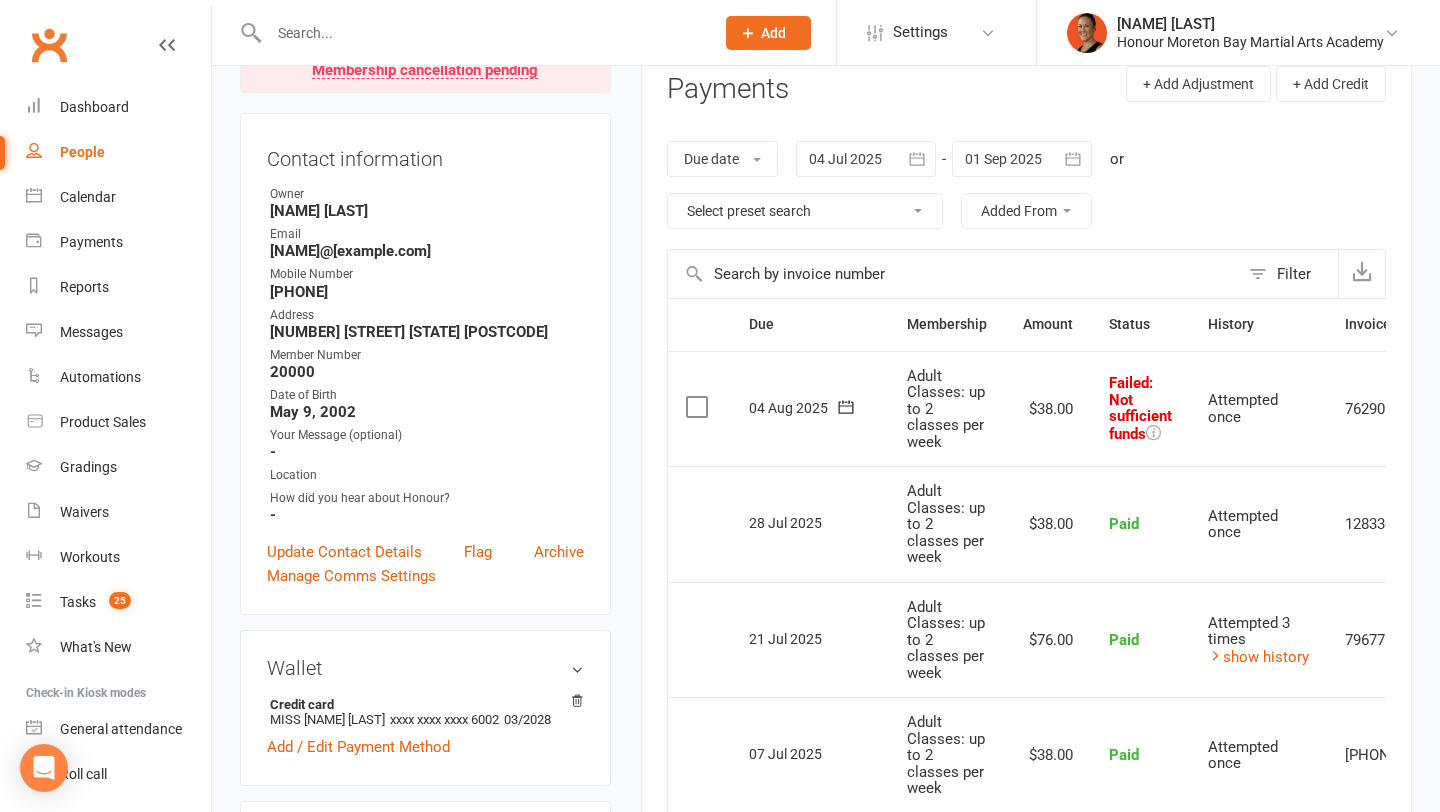 scroll, scrollTop: 270, scrollLeft: 0, axis: vertical 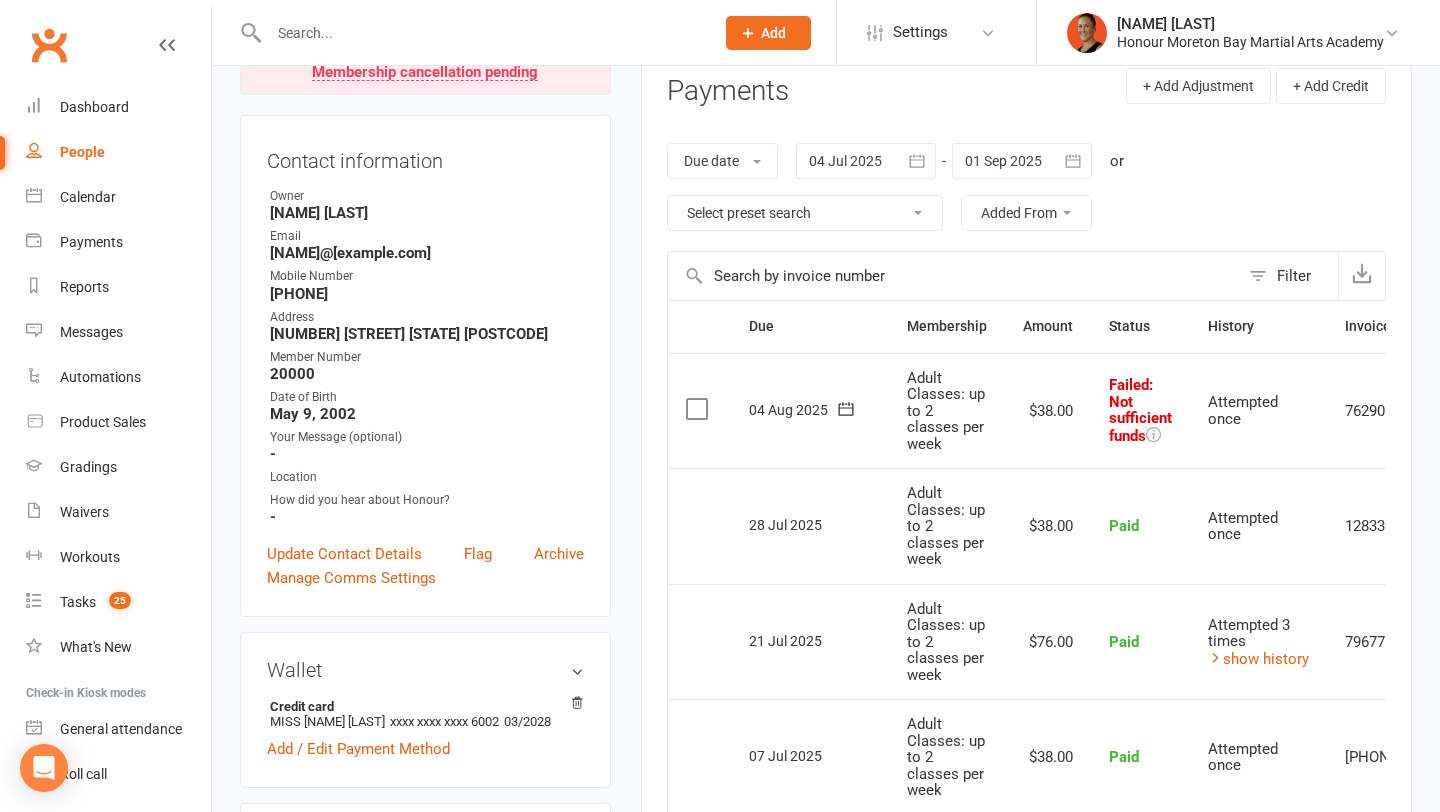 click 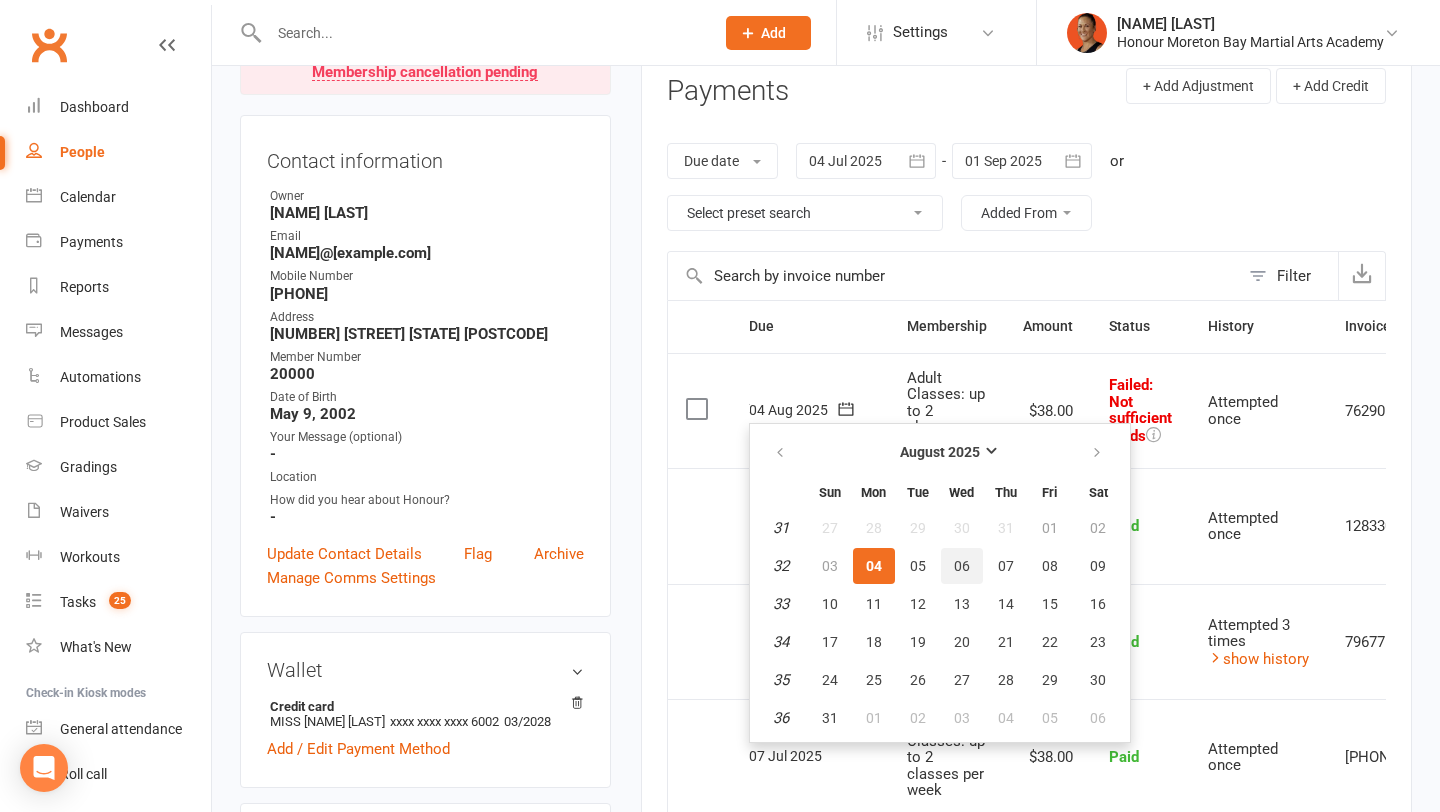 click on "06" at bounding box center (962, 566) 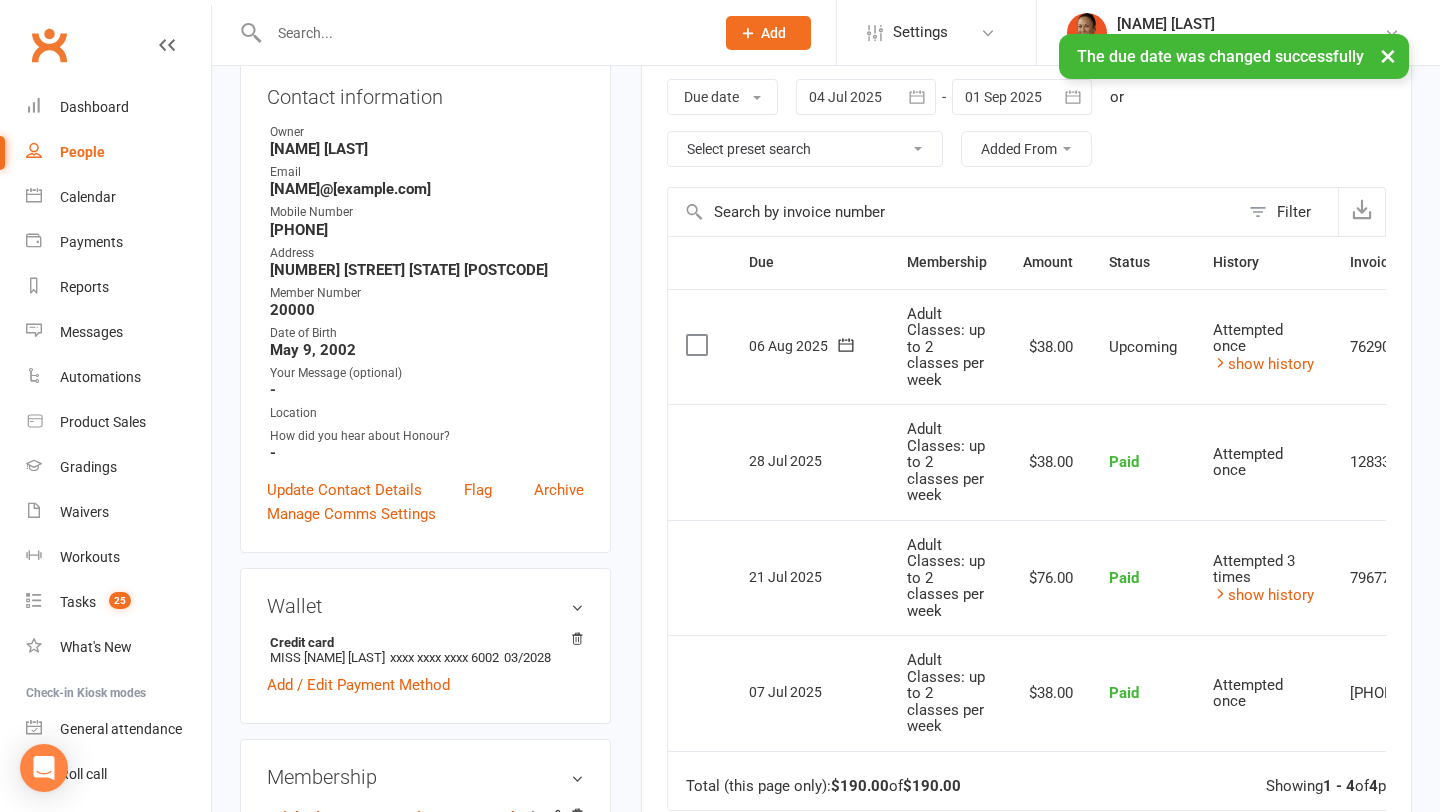 scroll, scrollTop: 0, scrollLeft: 0, axis: both 